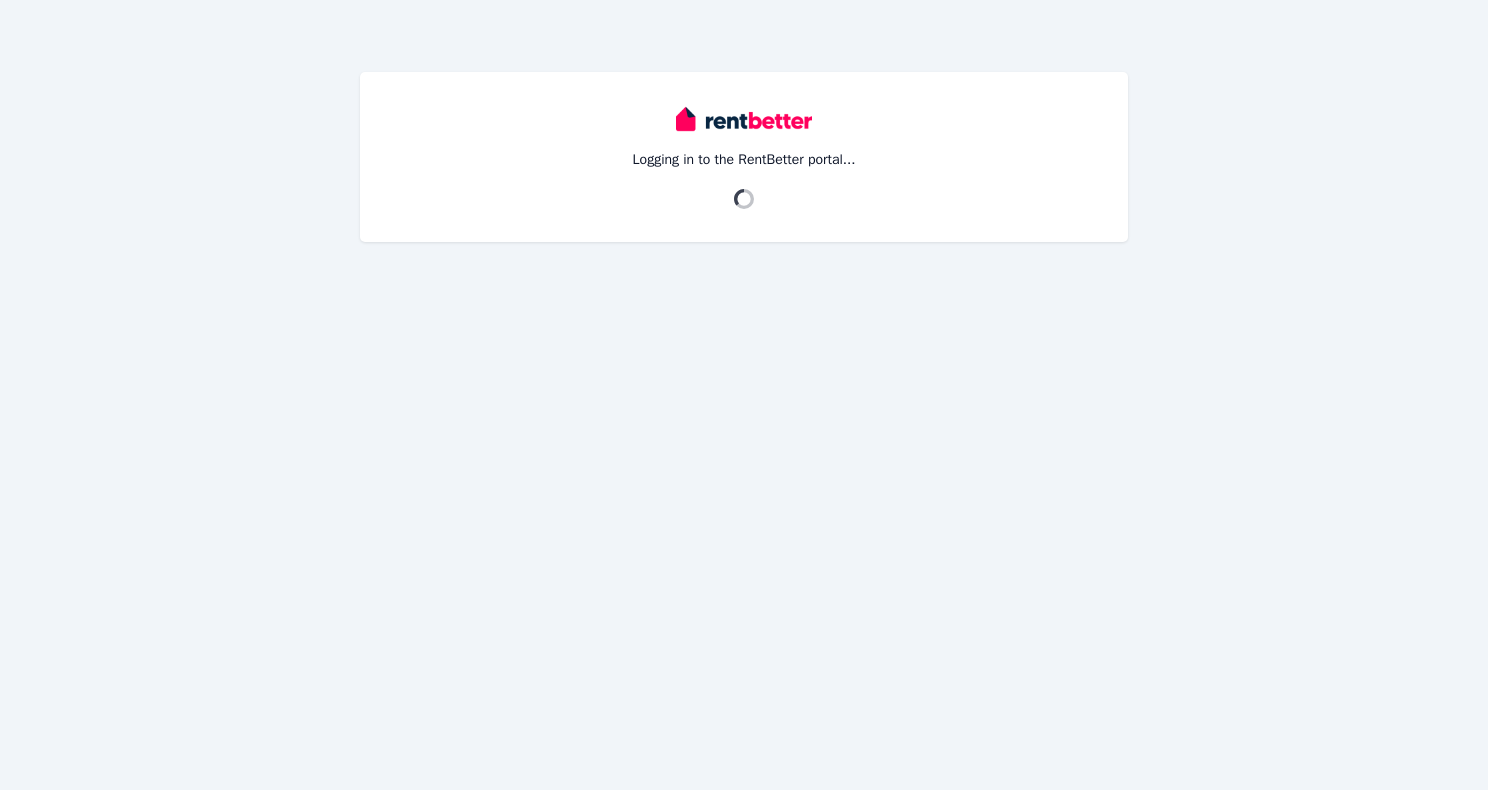 scroll, scrollTop: 0, scrollLeft: 0, axis: both 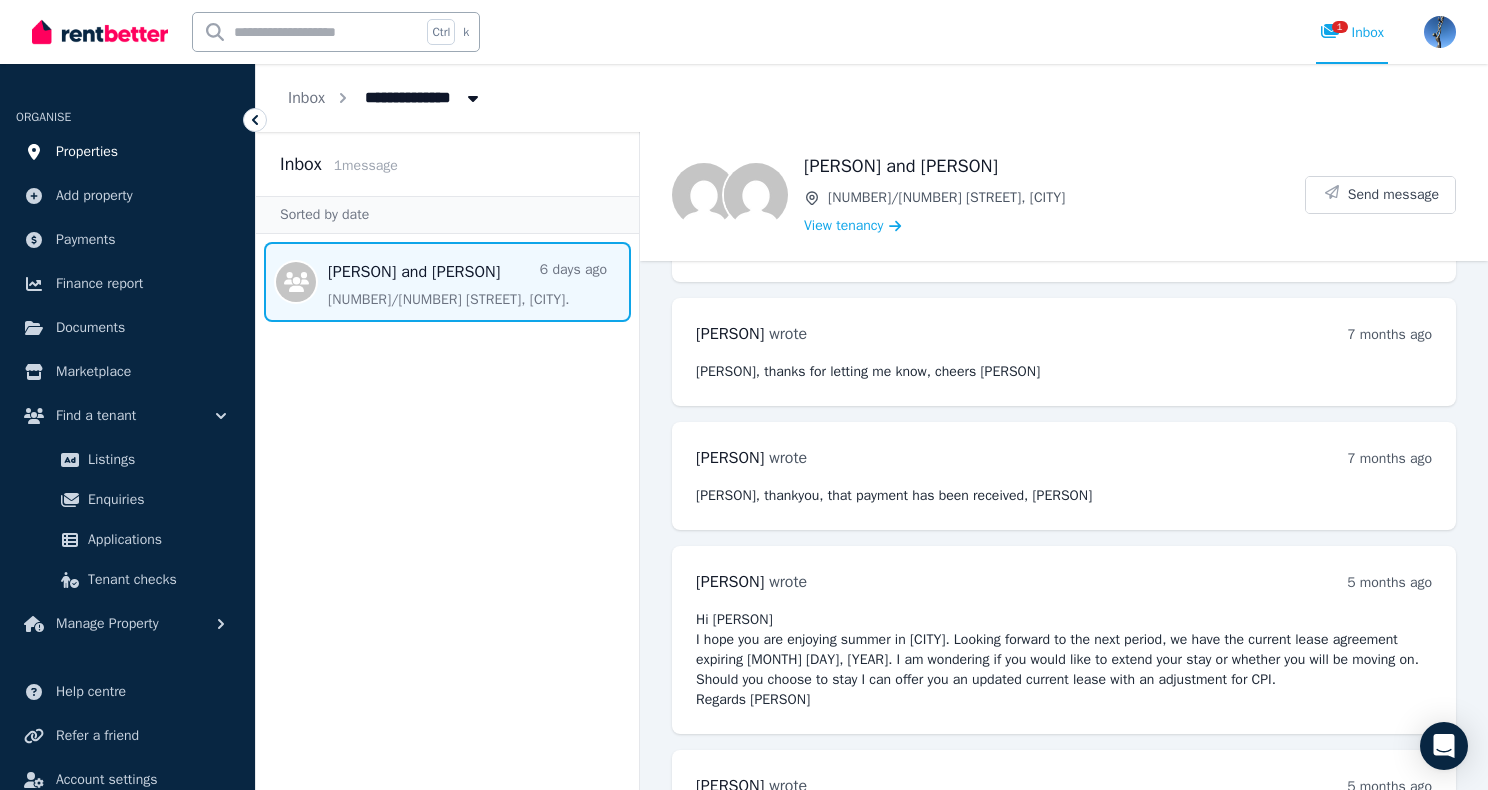 click on "Properties" at bounding box center [87, 152] 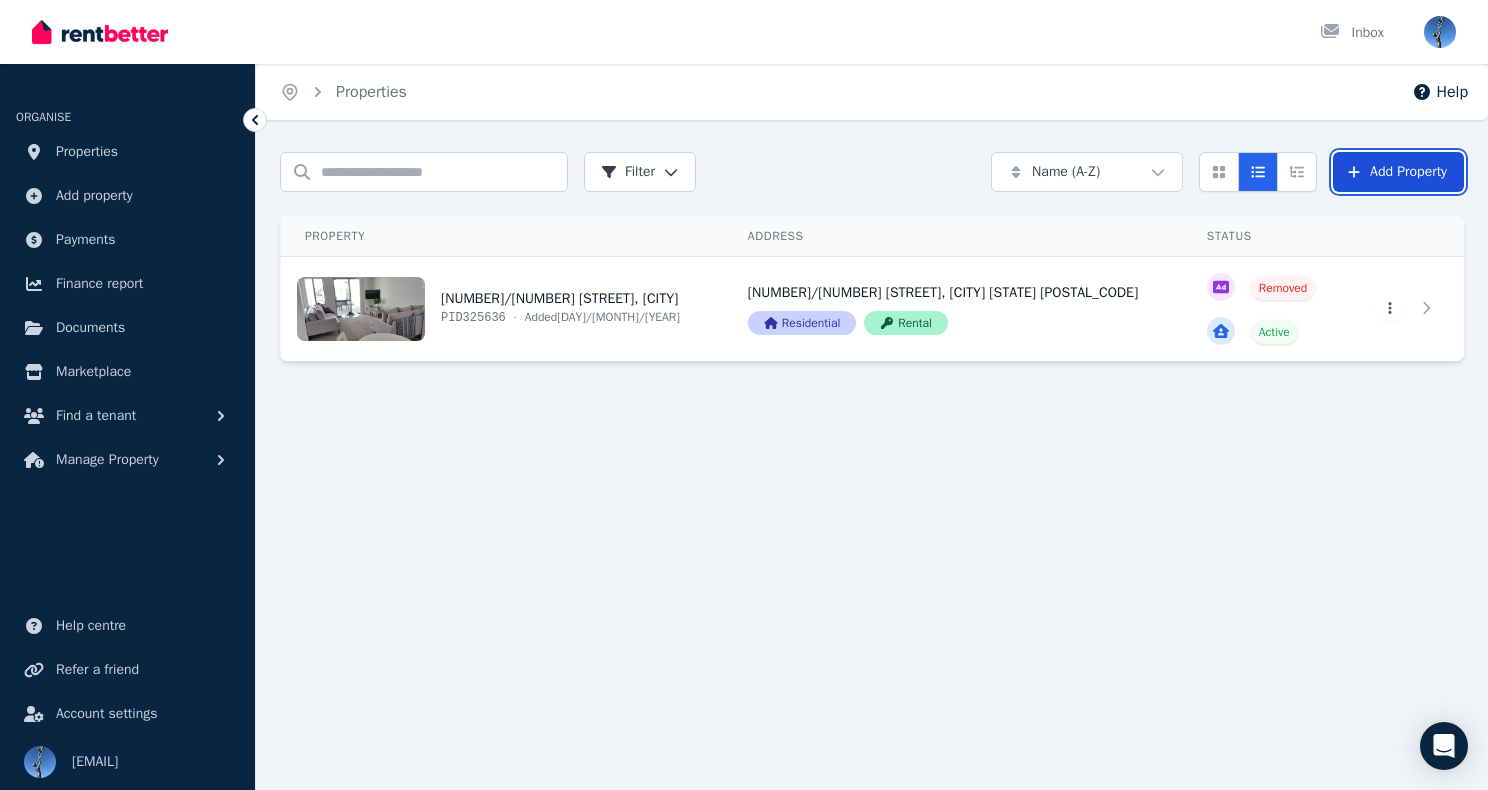 click on "Add Property" at bounding box center [1398, 172] 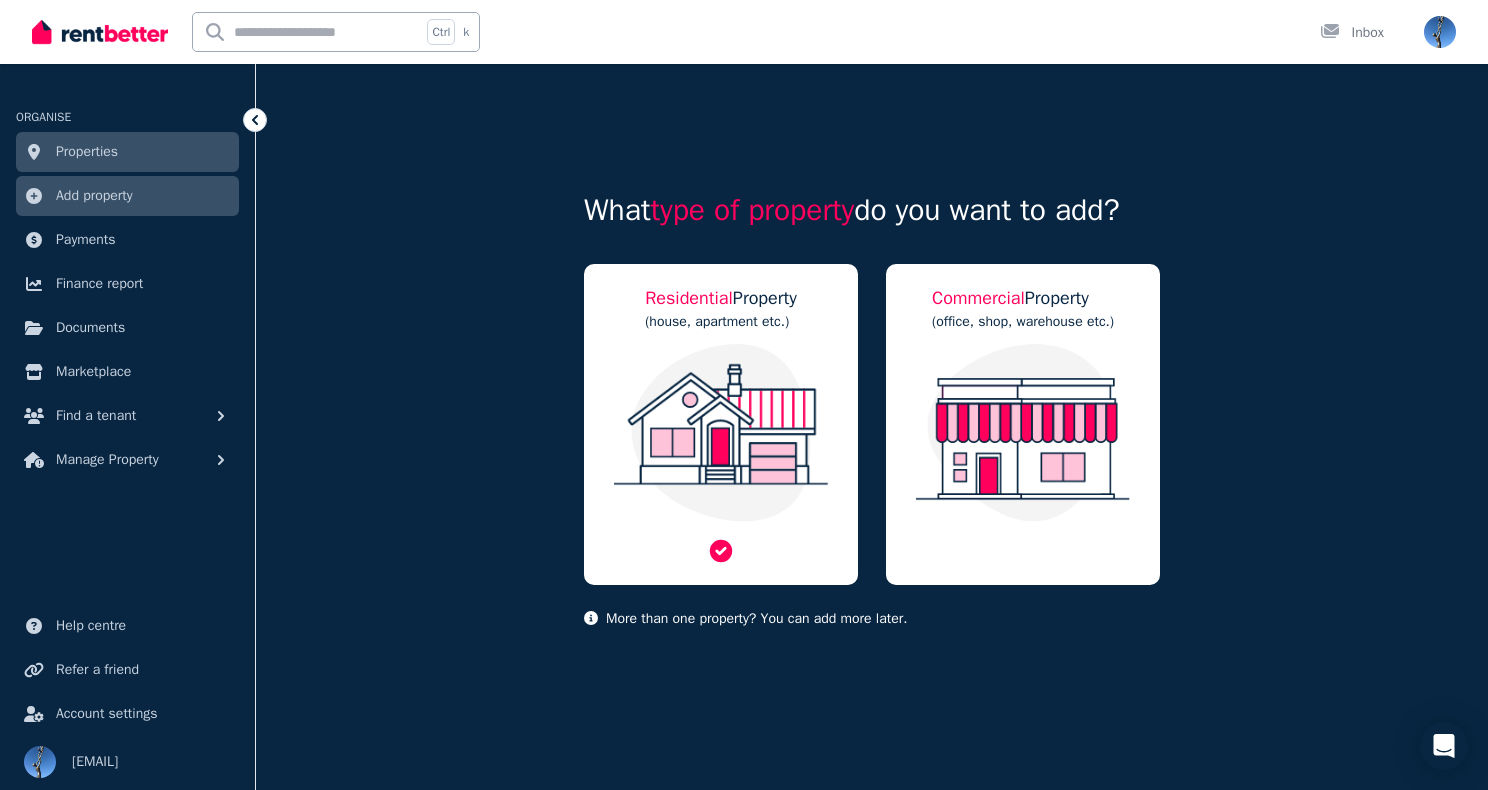 click at bounding box center (721, 433) 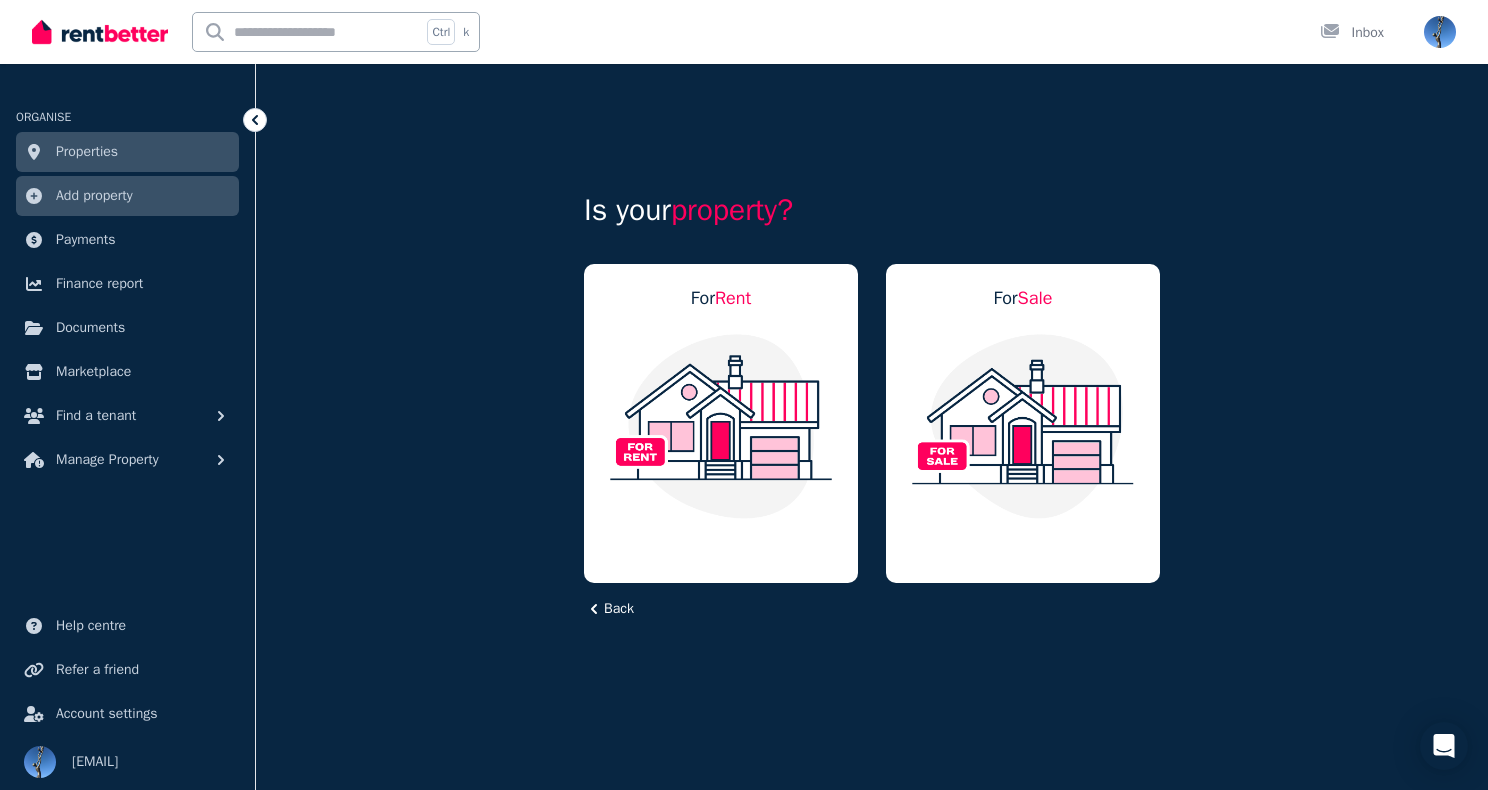click at bounding box center (721, 426) 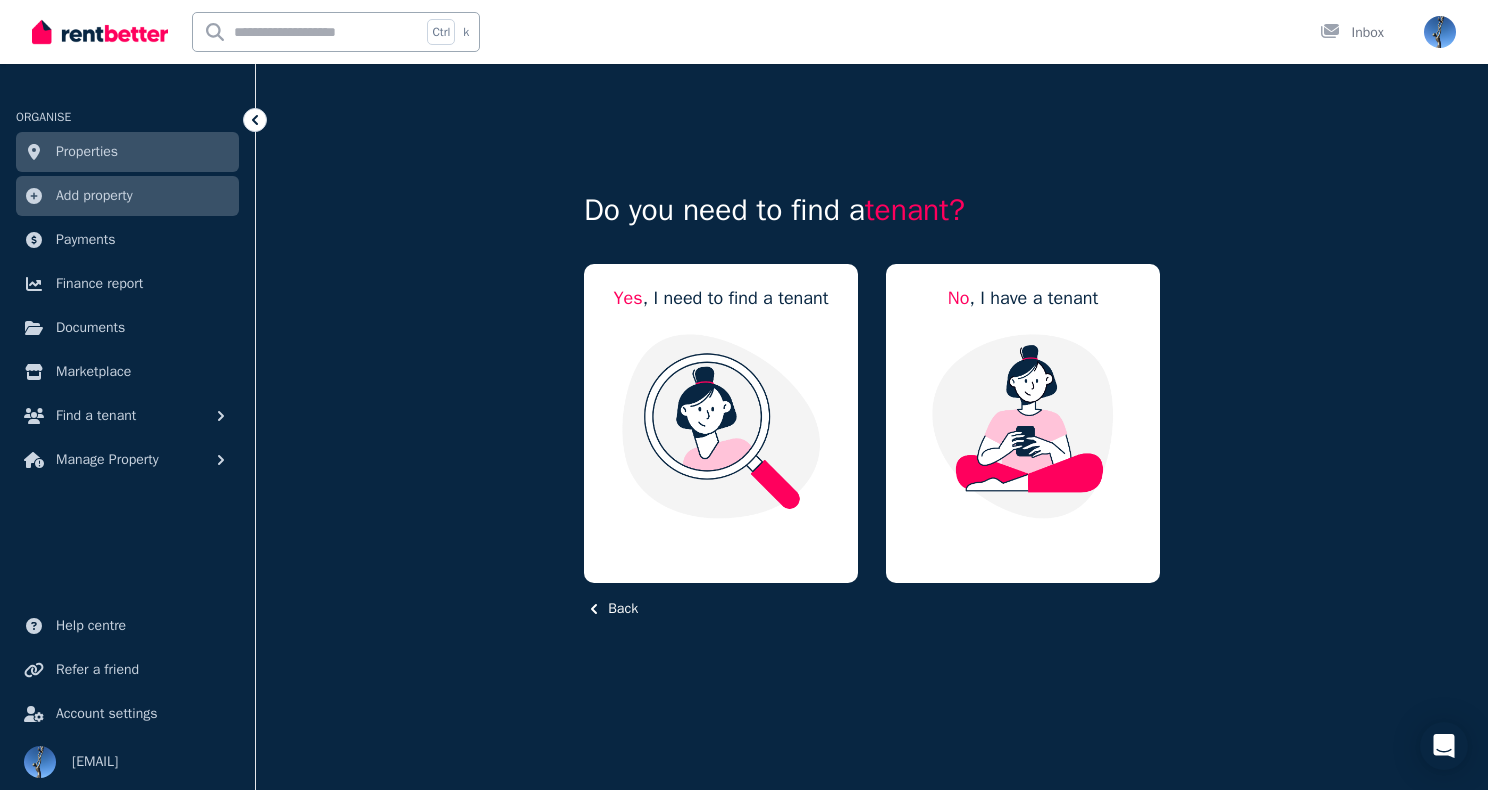 click at bounding box center [721, 426] 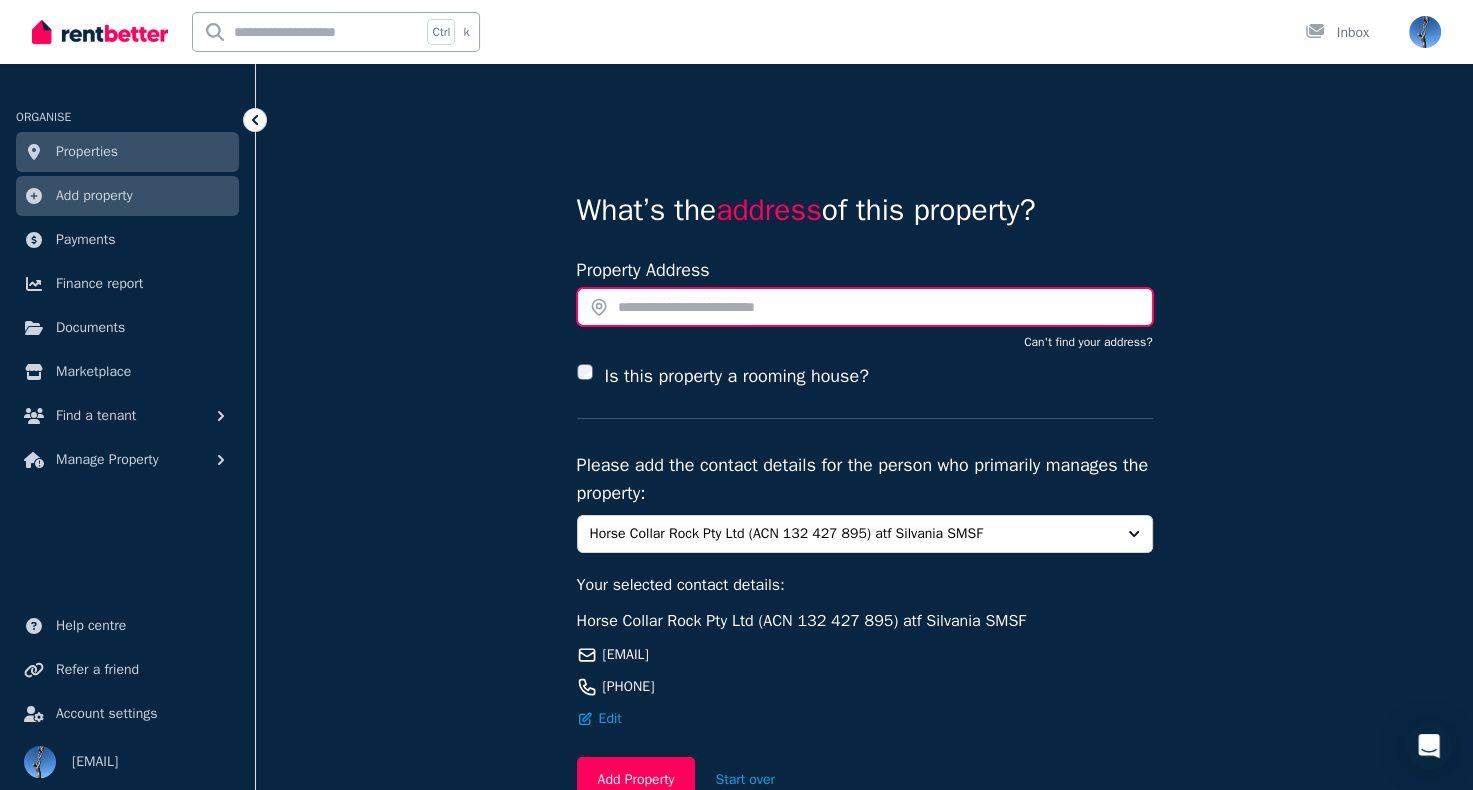 click at bounding box center (865, 307) 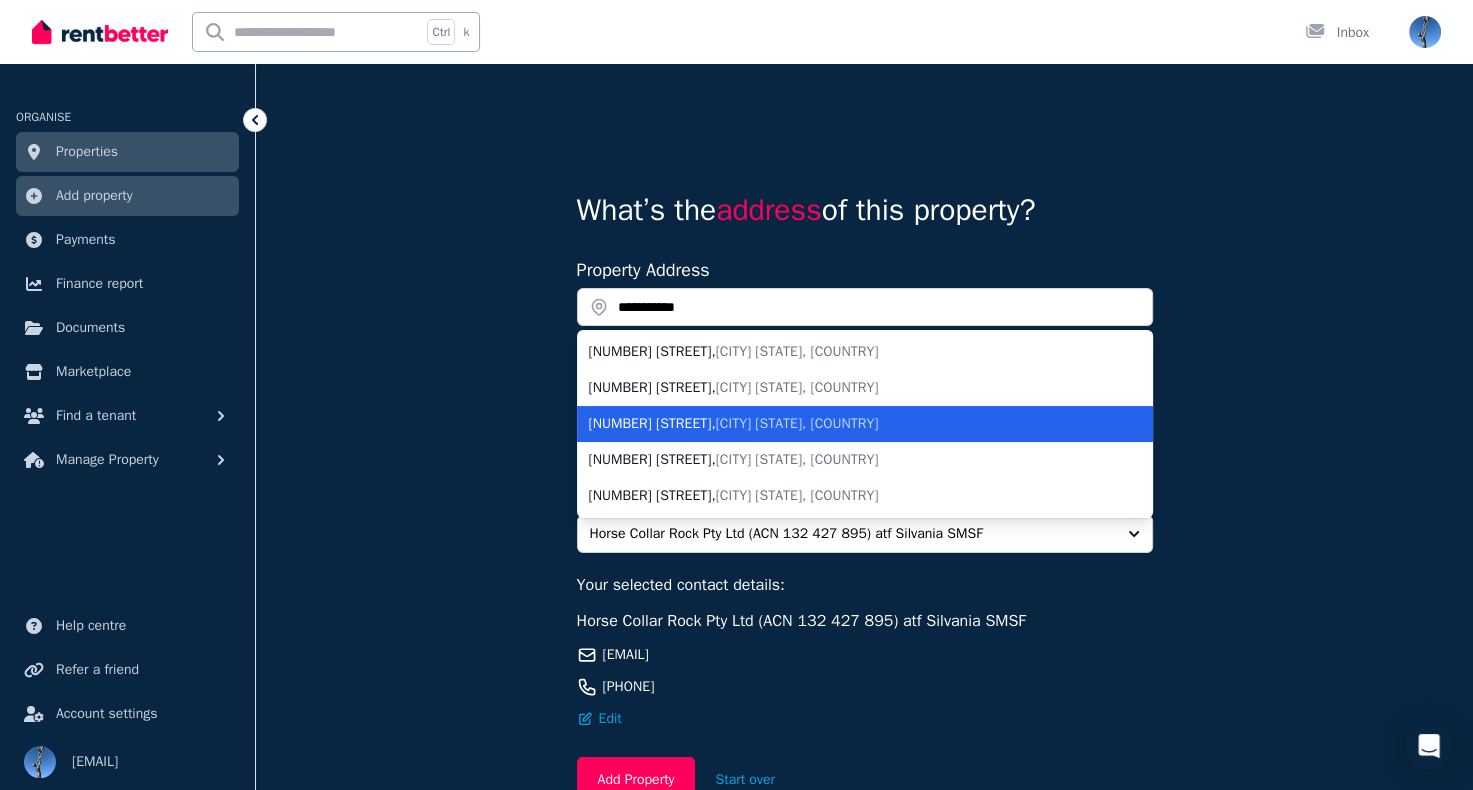 click on "[CITY] [STATE], [COUNTRY]" at bounding box center (797, 423) 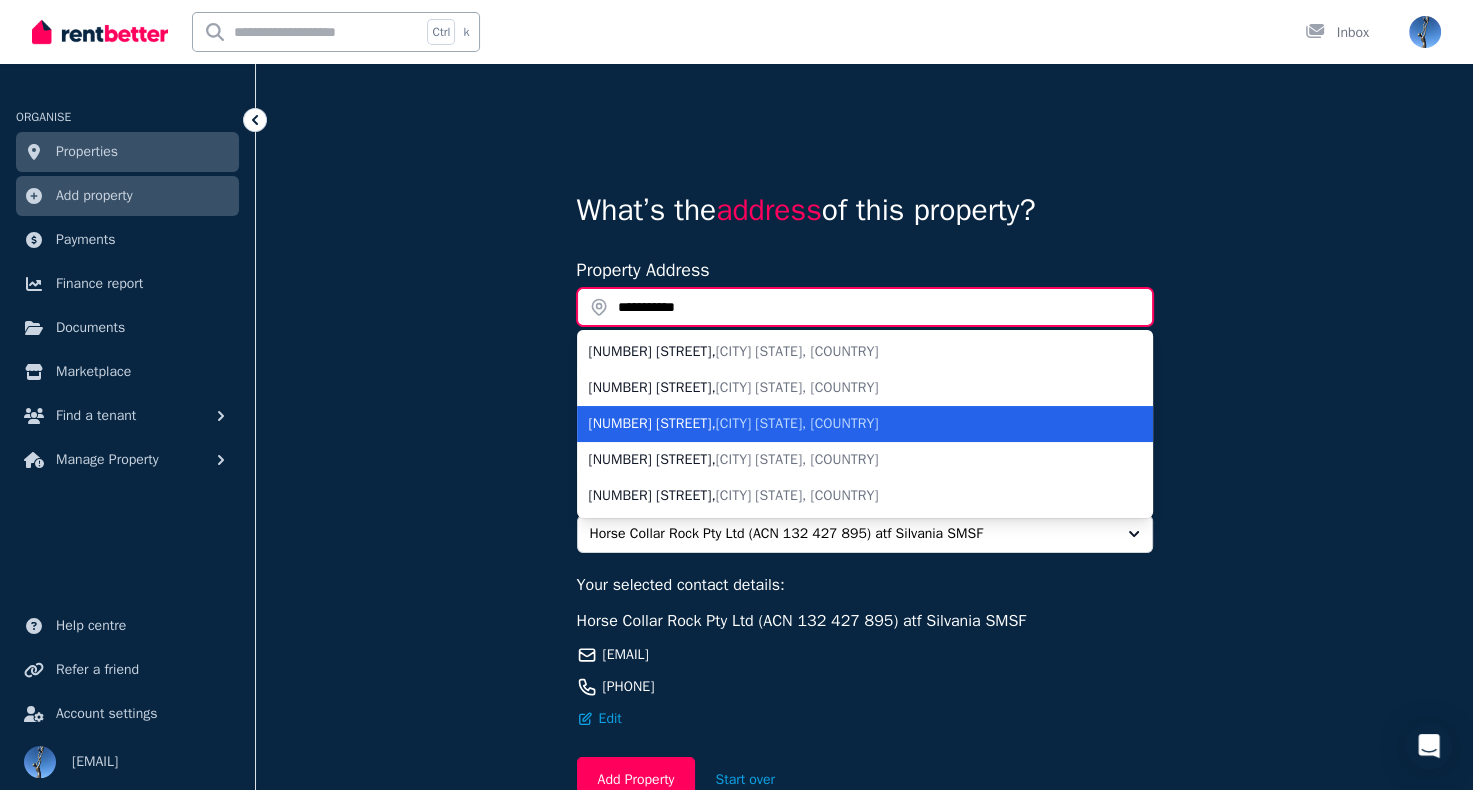 type on "**********" 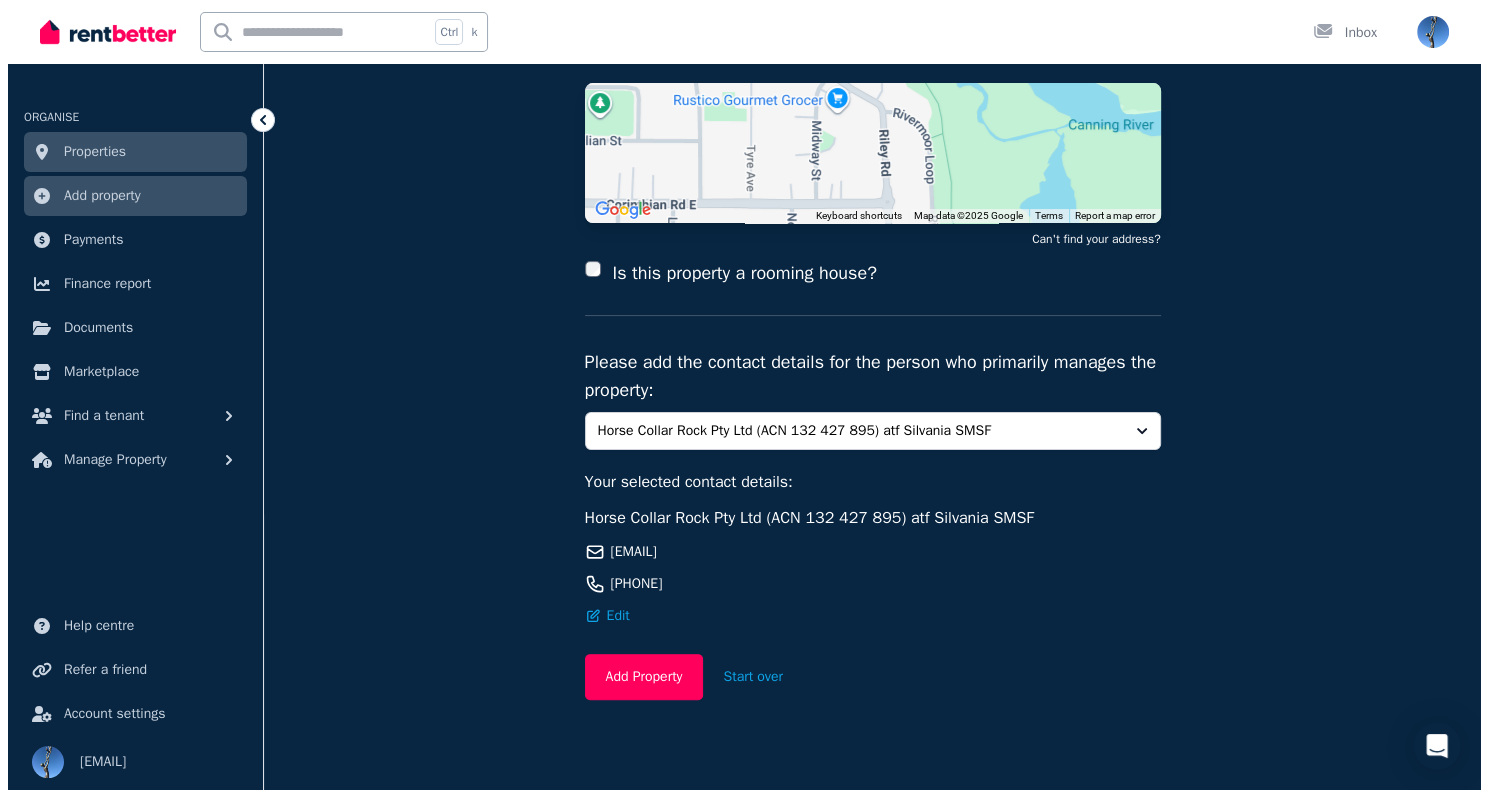 scroll, scrollTop: 296, scrollLeft: 0, axis: vertical 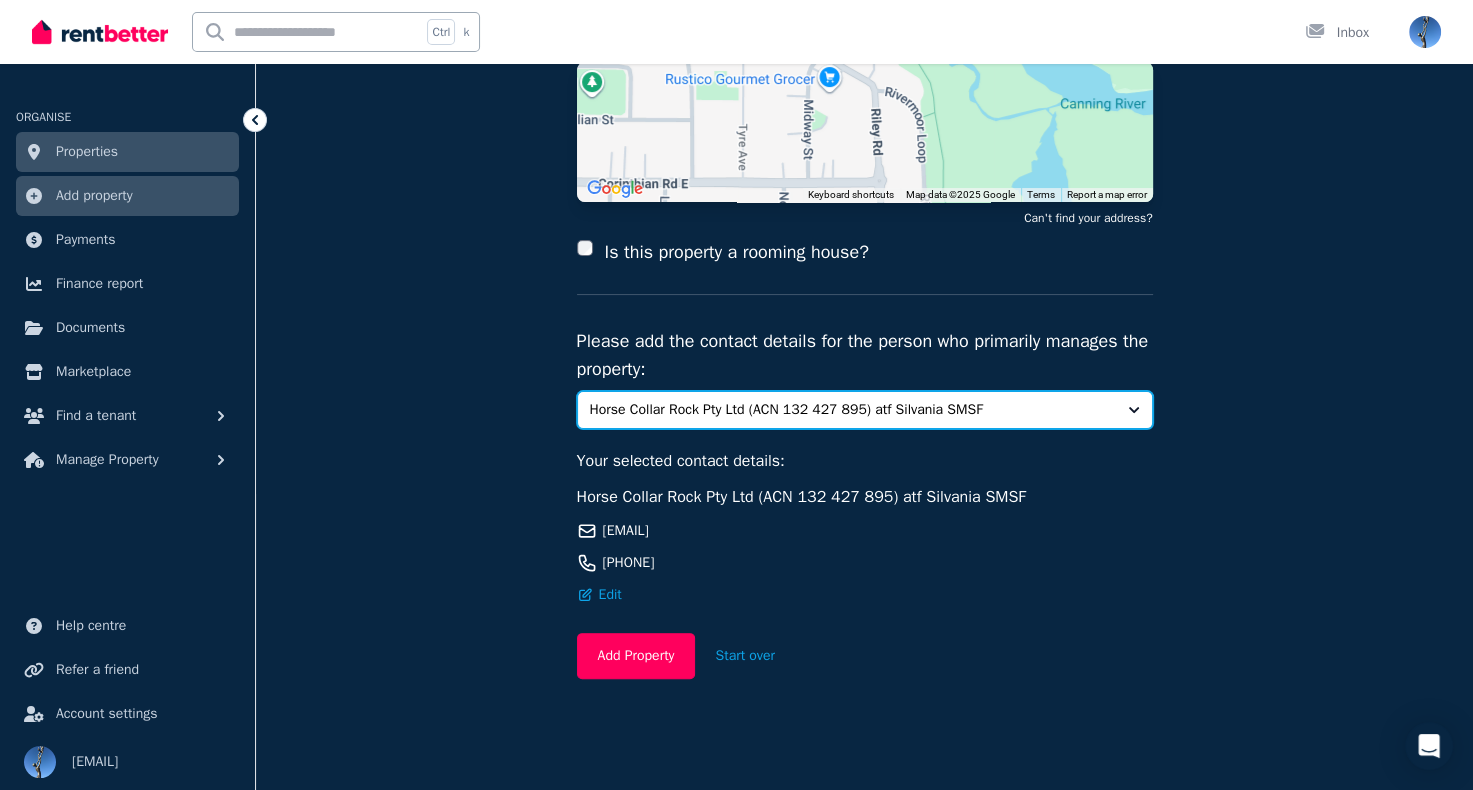 click on "Horse Collar Rock Pty Ltd (ACN 132 427 895) atf Silvania SMSF" at bounding box center (851, 410) 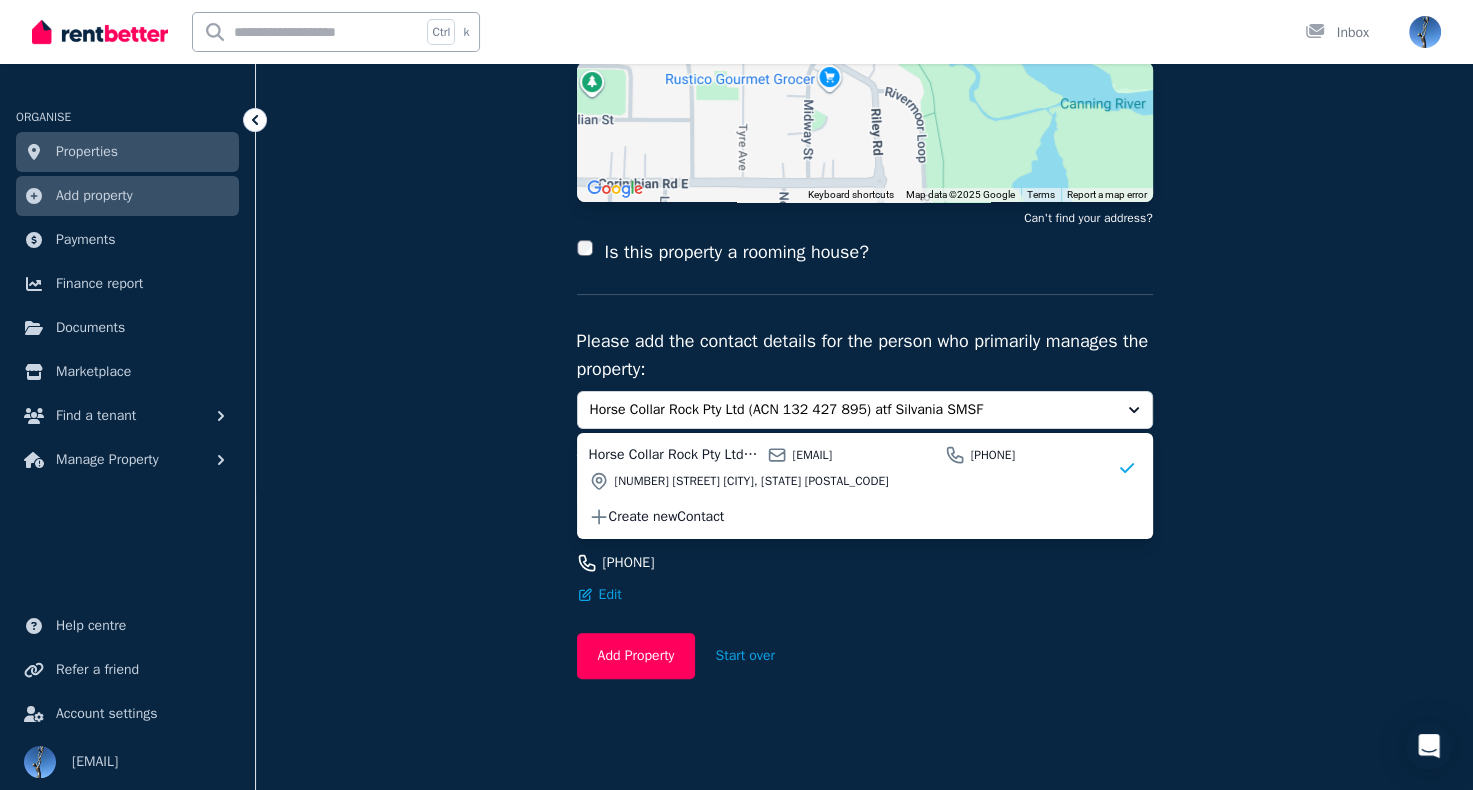click on "**********" at bounding box center [864, 279] 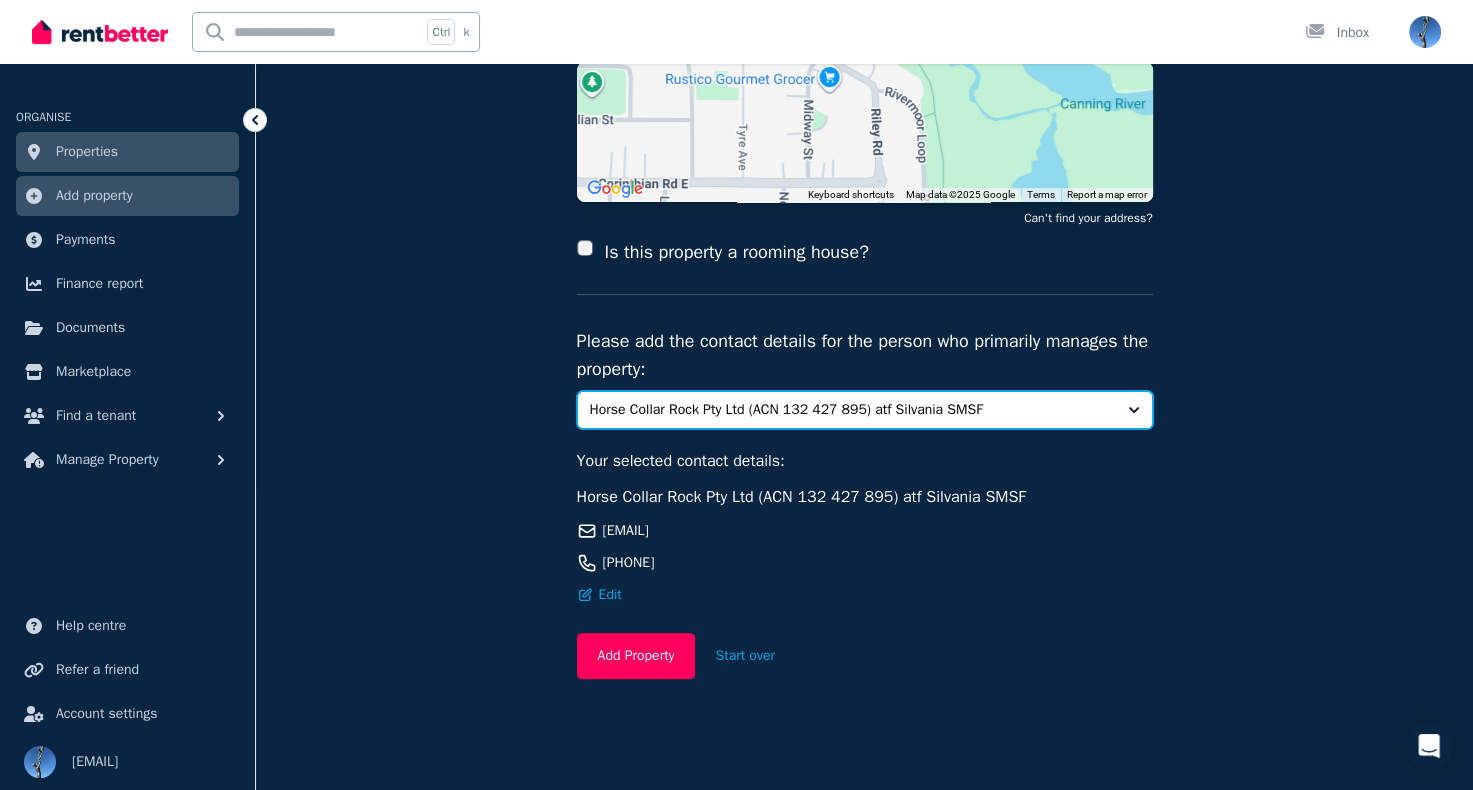click on "Horse Collar Rock Pty Ltd (ACN 132 427 895) atf Silvania SMSF" at bounding box center [851, 410] 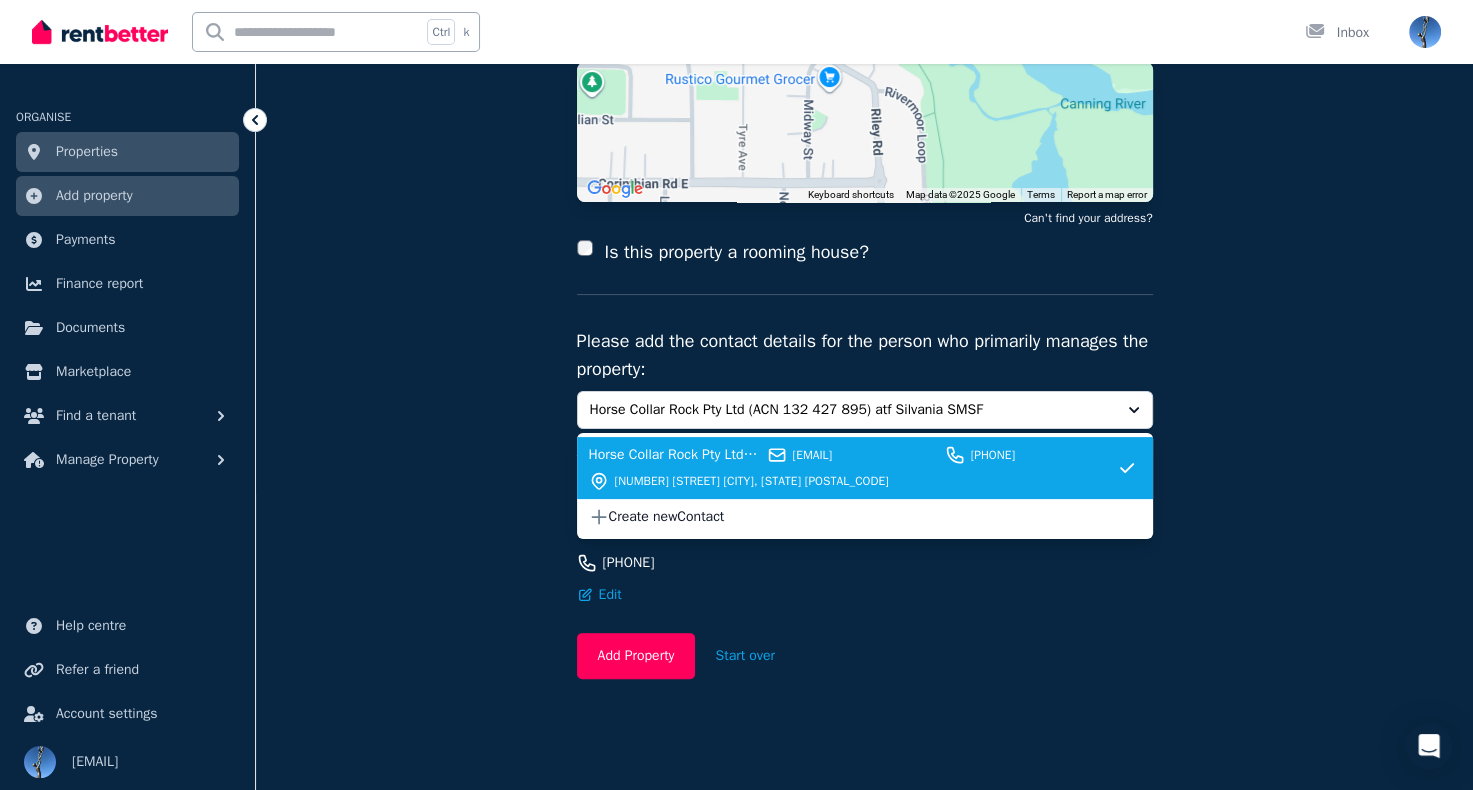 click on "Horse Collar Rock Pty Ltd (ACN 132 427 895) atf Silvania SMSF" at bounding box center (675, 455) 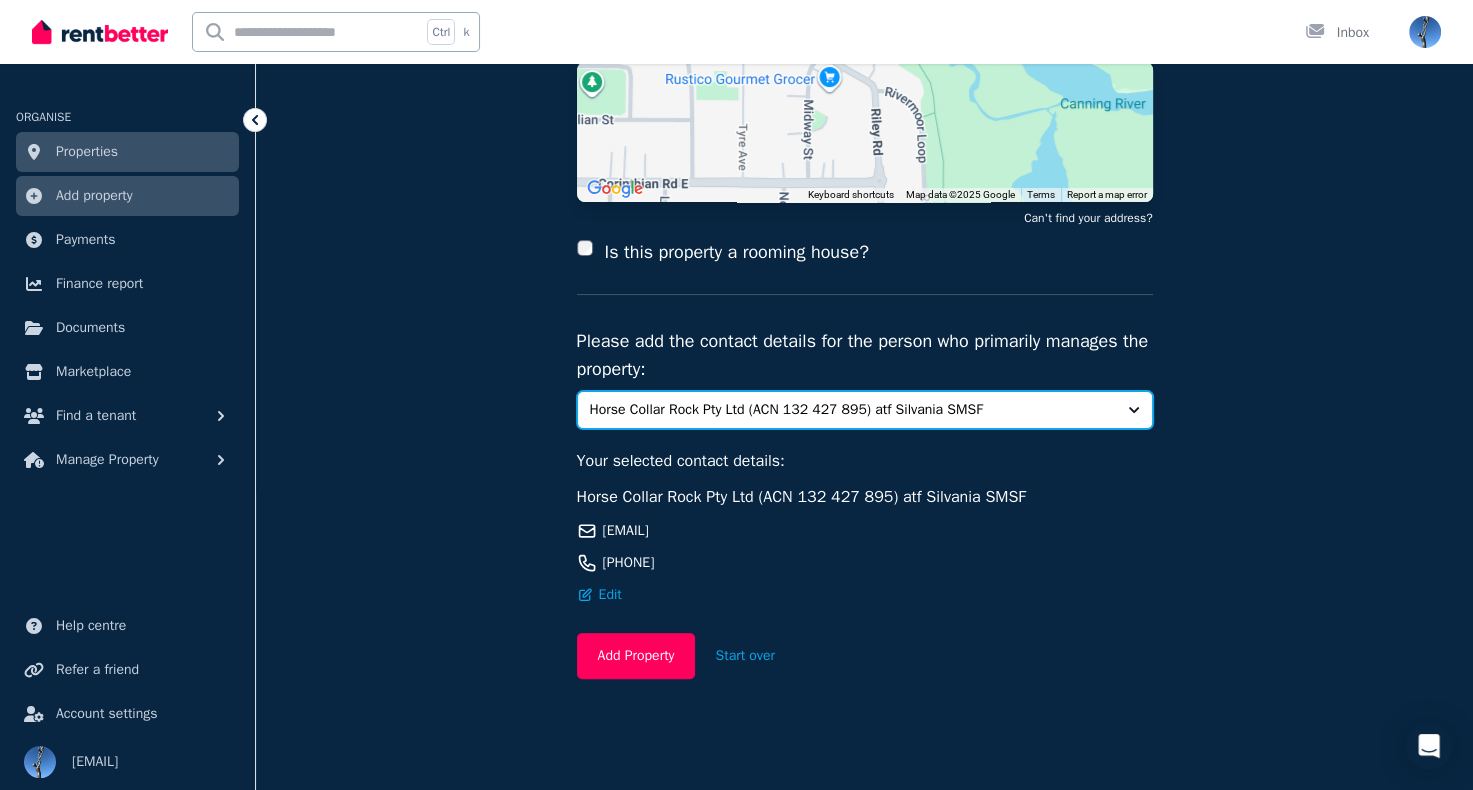 click on "Horse Collar Rock Pty Ltd (ACN 132 427 895) atf Silvania SMSF" at bounding box center [851, 410] 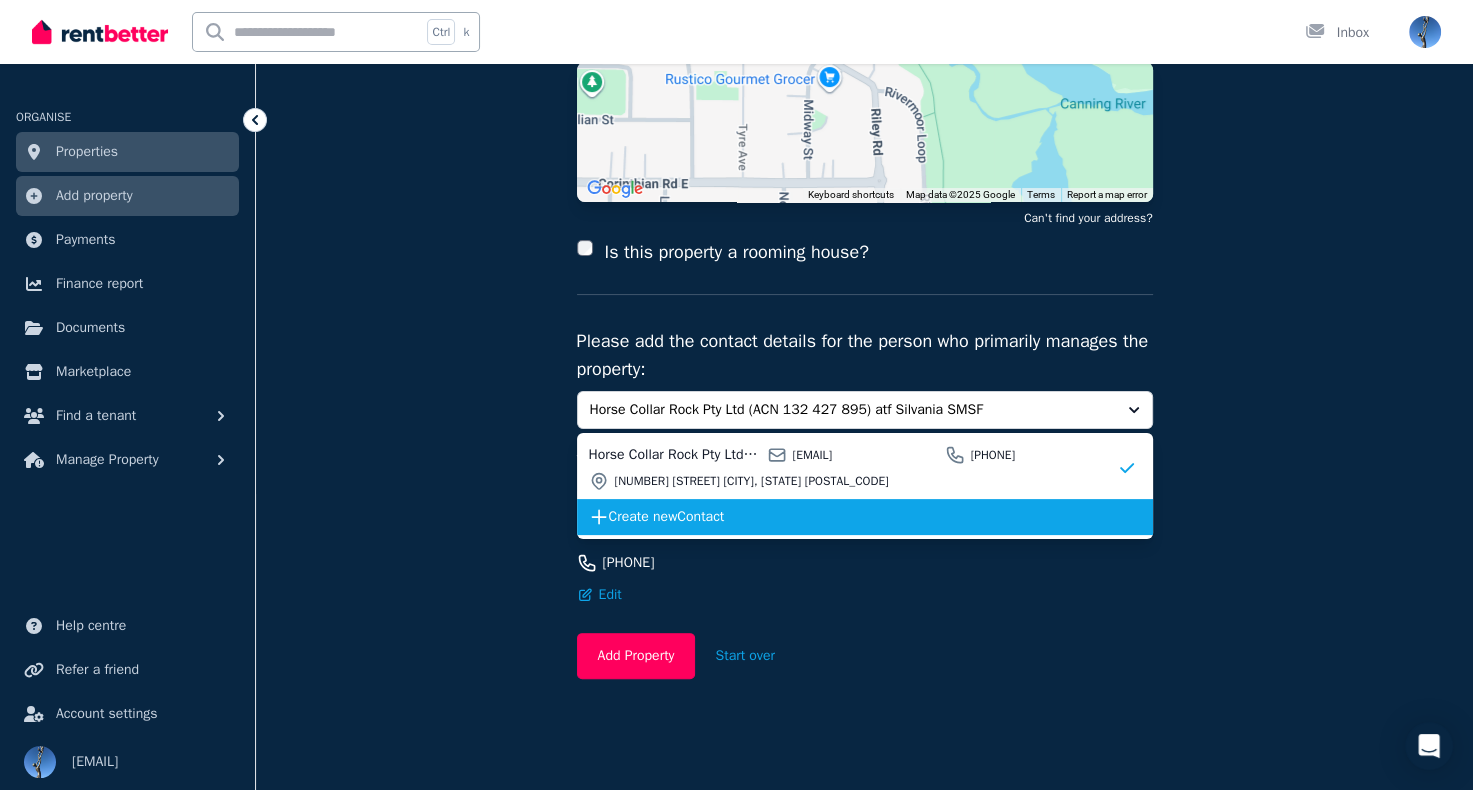 click on "Create new  Contact" at bounding box center [863, 517] 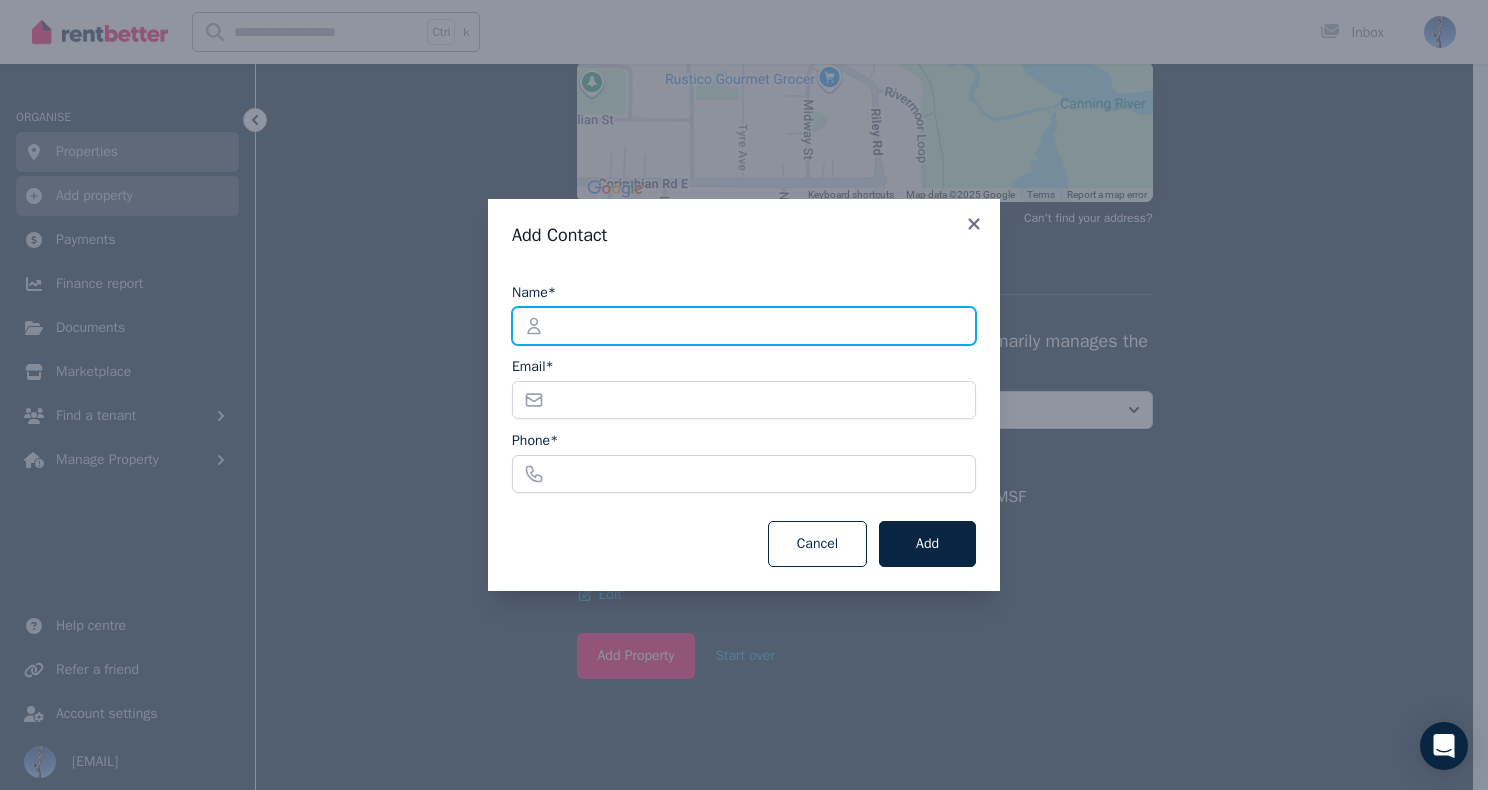 click on "Name*" at bounding box center [744, 326] 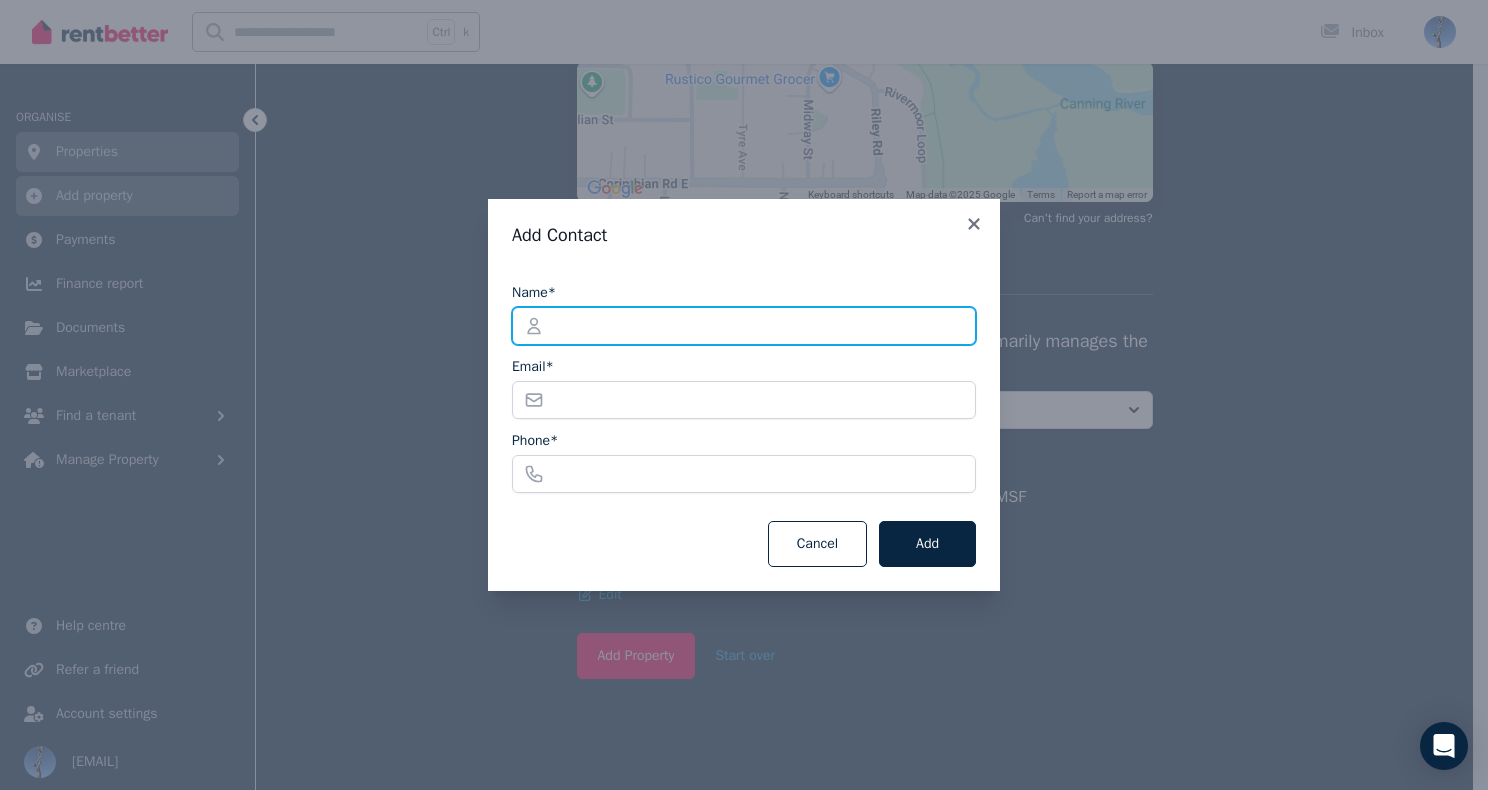 type on "********" 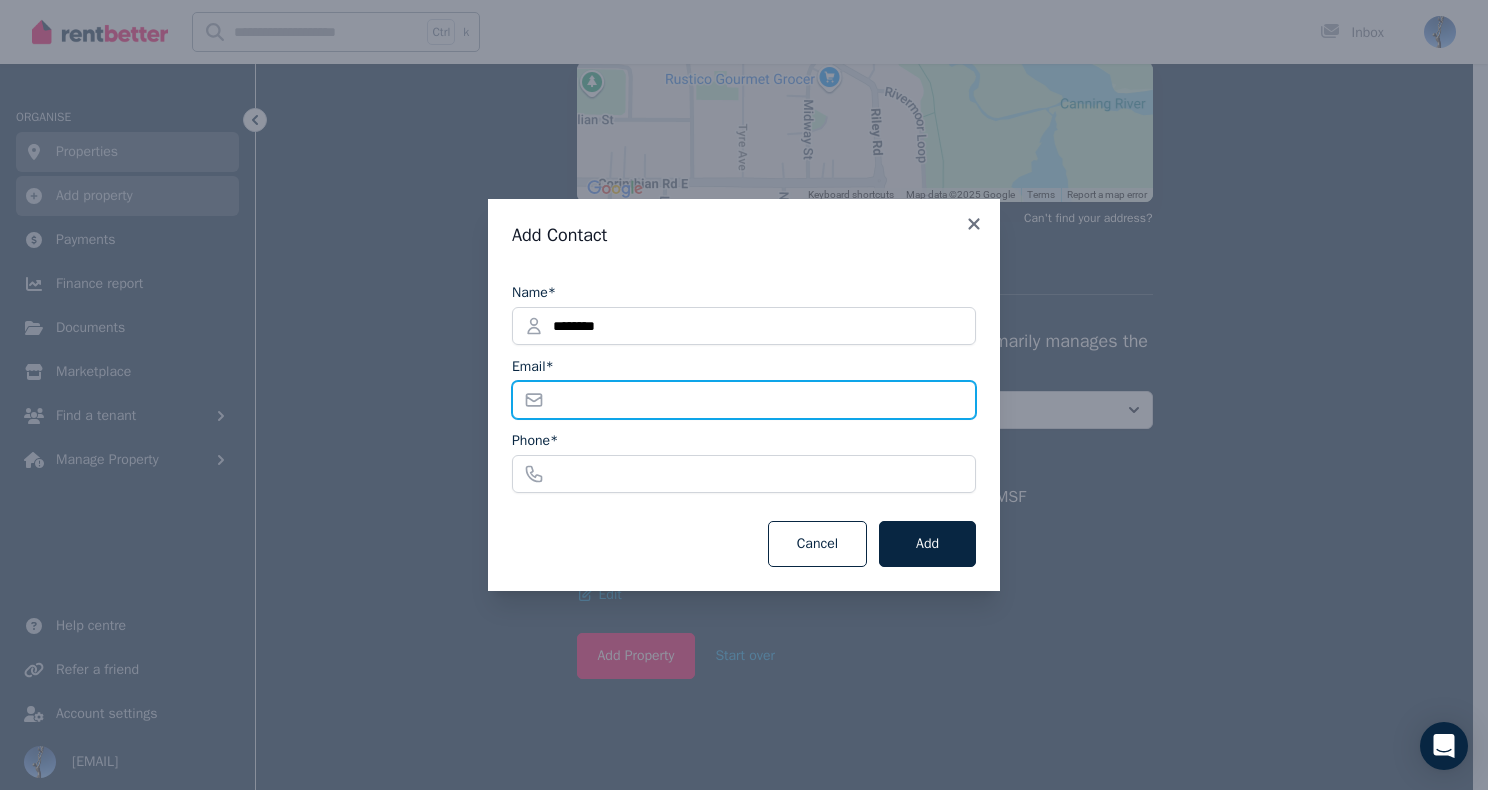 type on "**********" 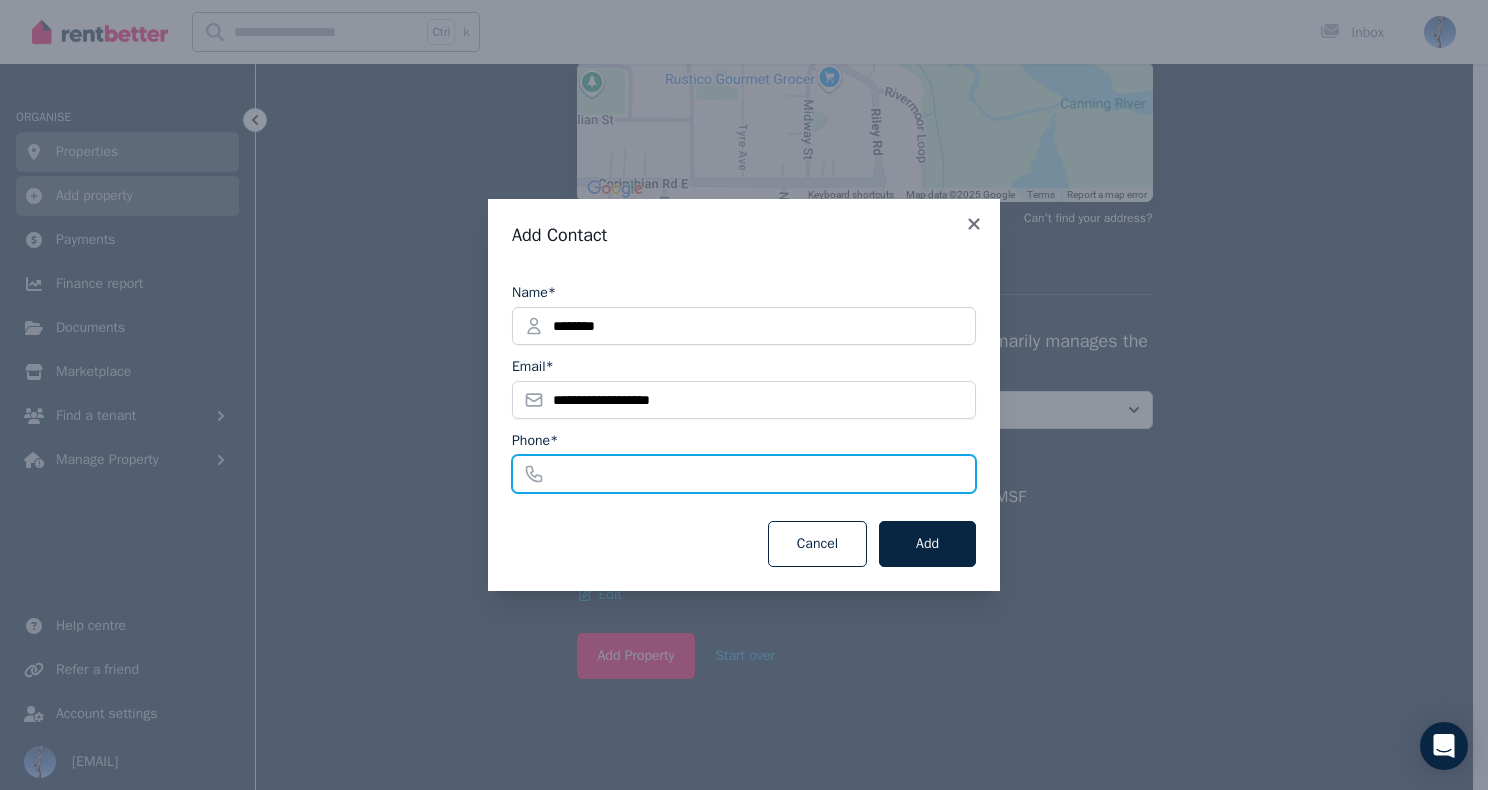 type on "**********" 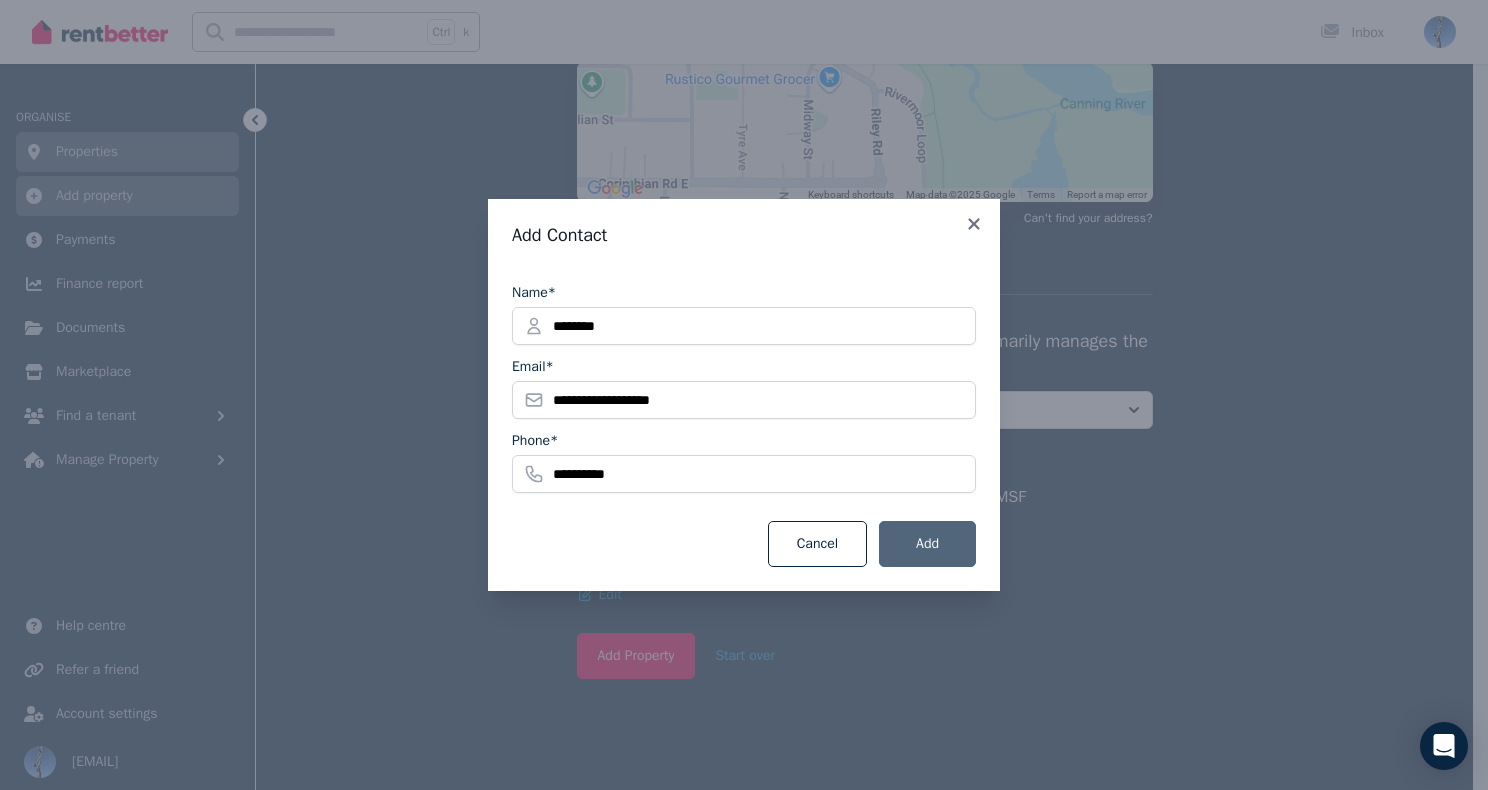 click on "Add" at bounding box center [927, 544] 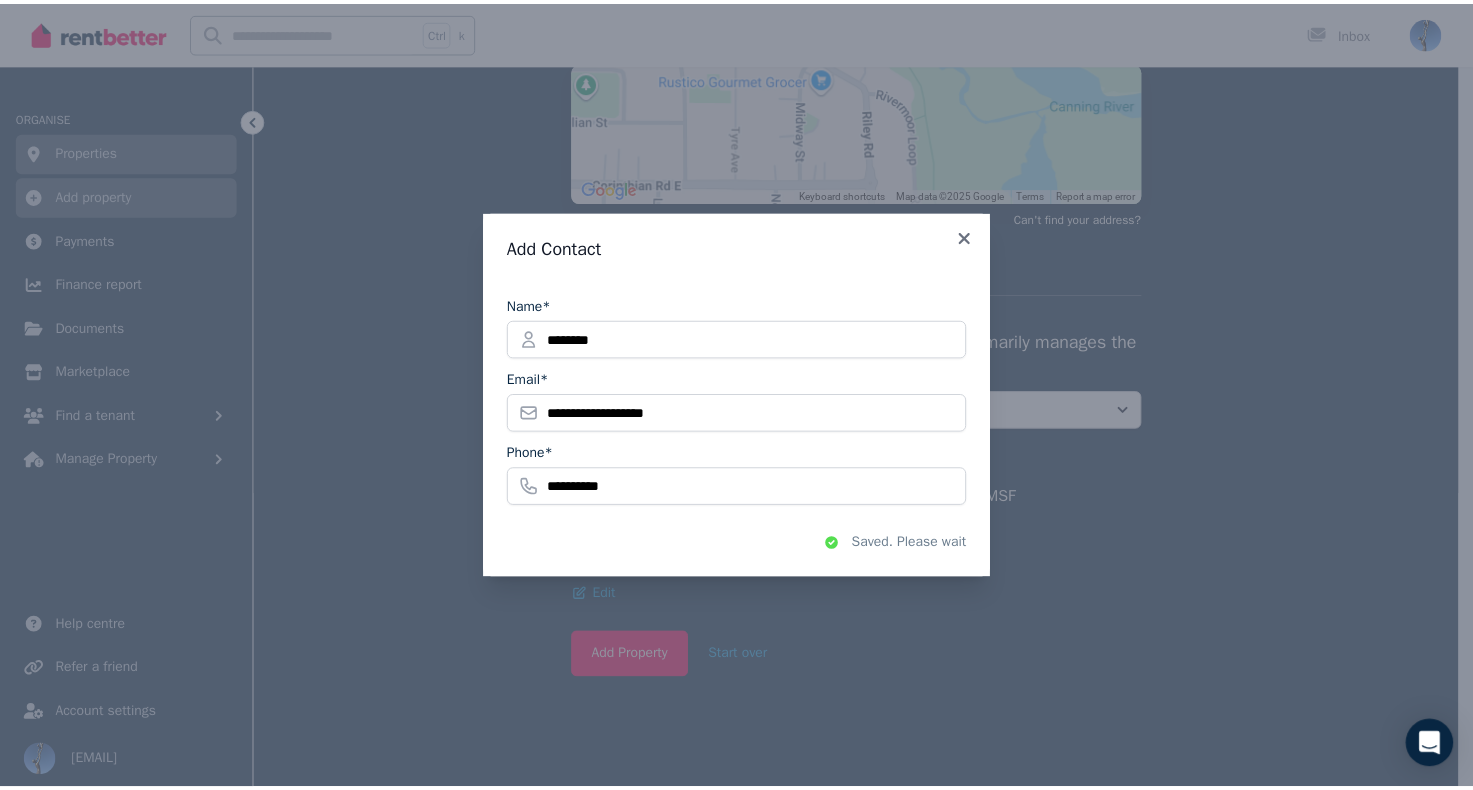 scroll, scrollTop: 128, scrollLeft: 0, axis: vertical 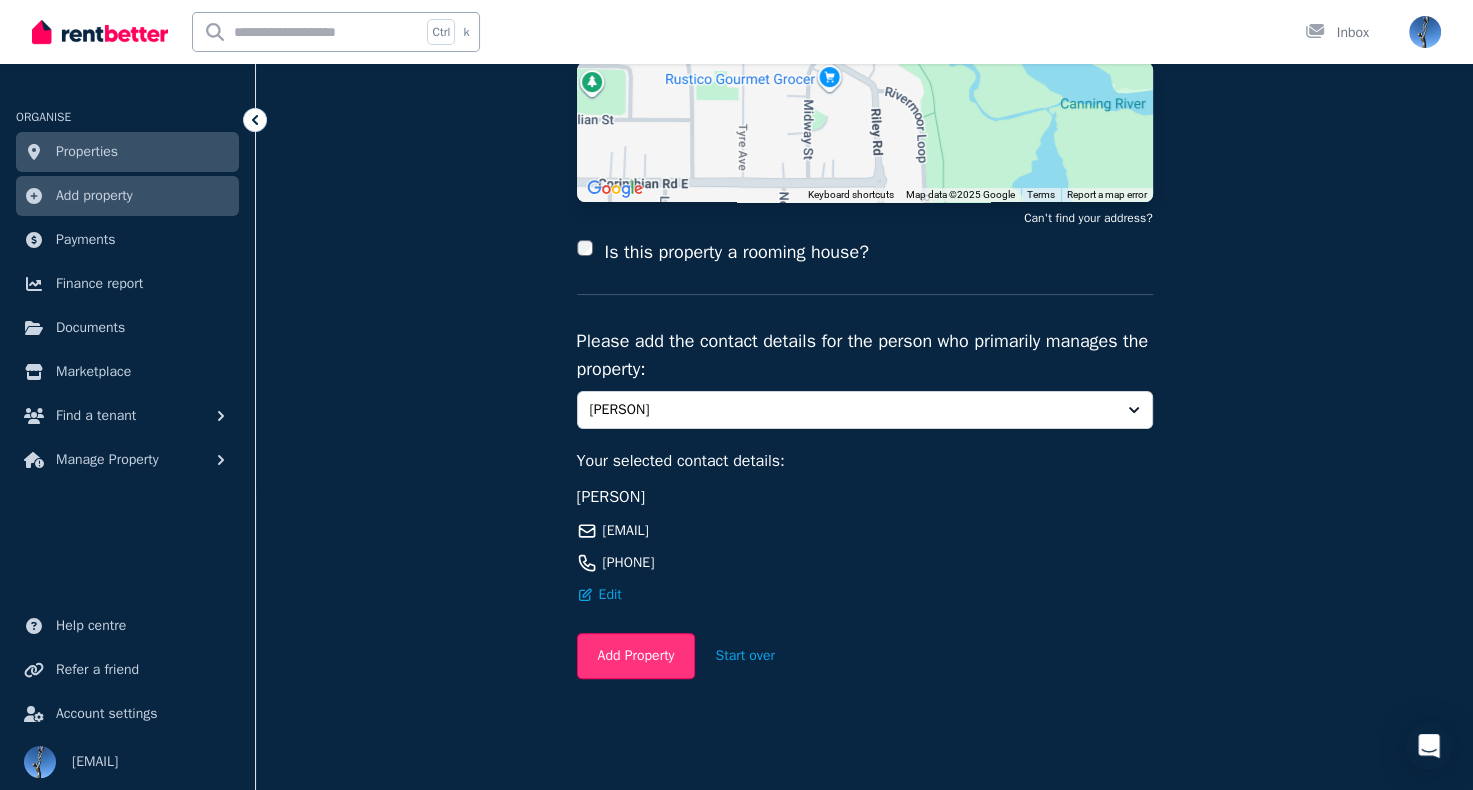 click on "Add Property" at bounding box center (636, 656) 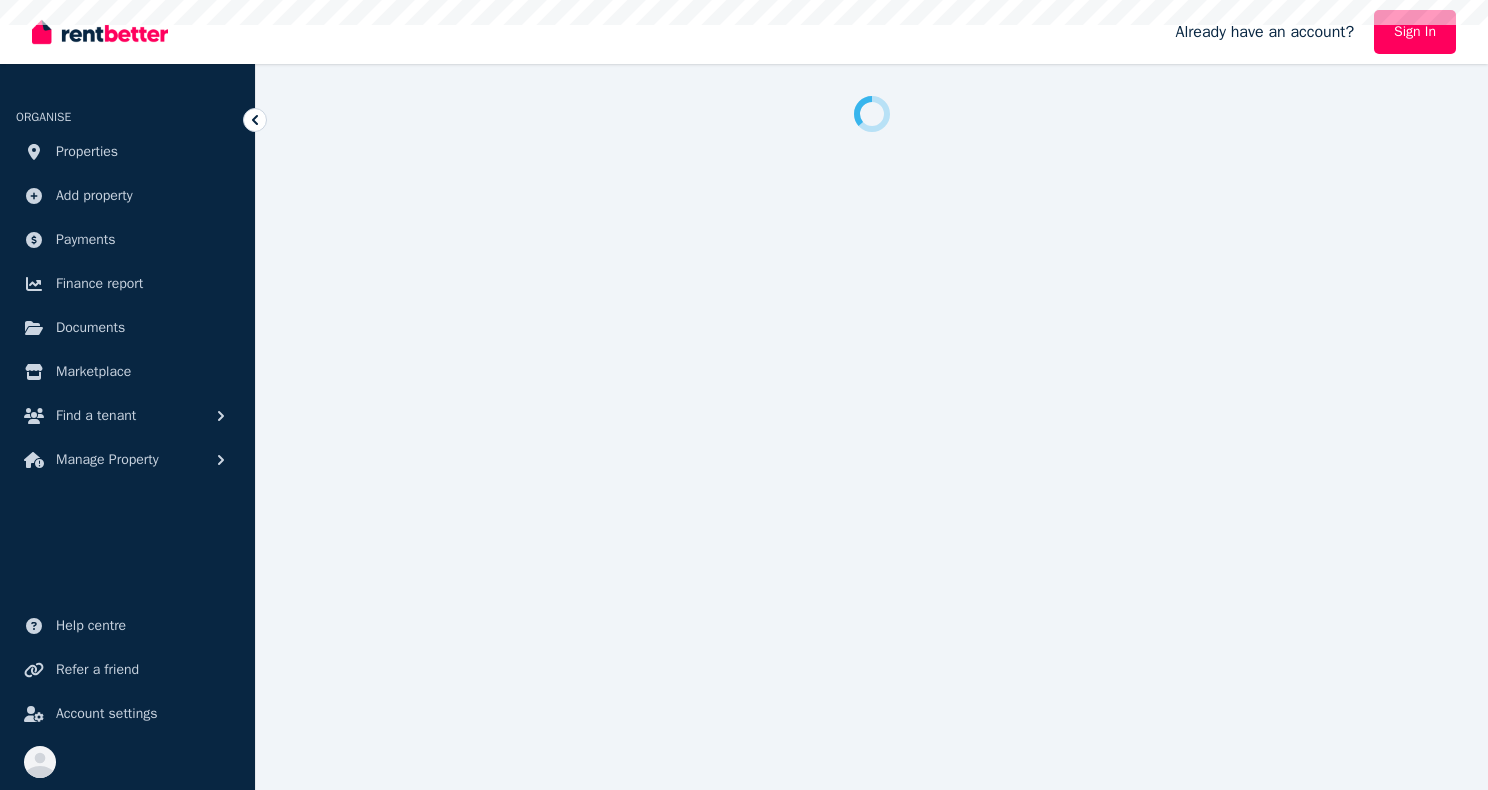 scroll, scrollTop: 0, scrollLeft: 0, axis: both 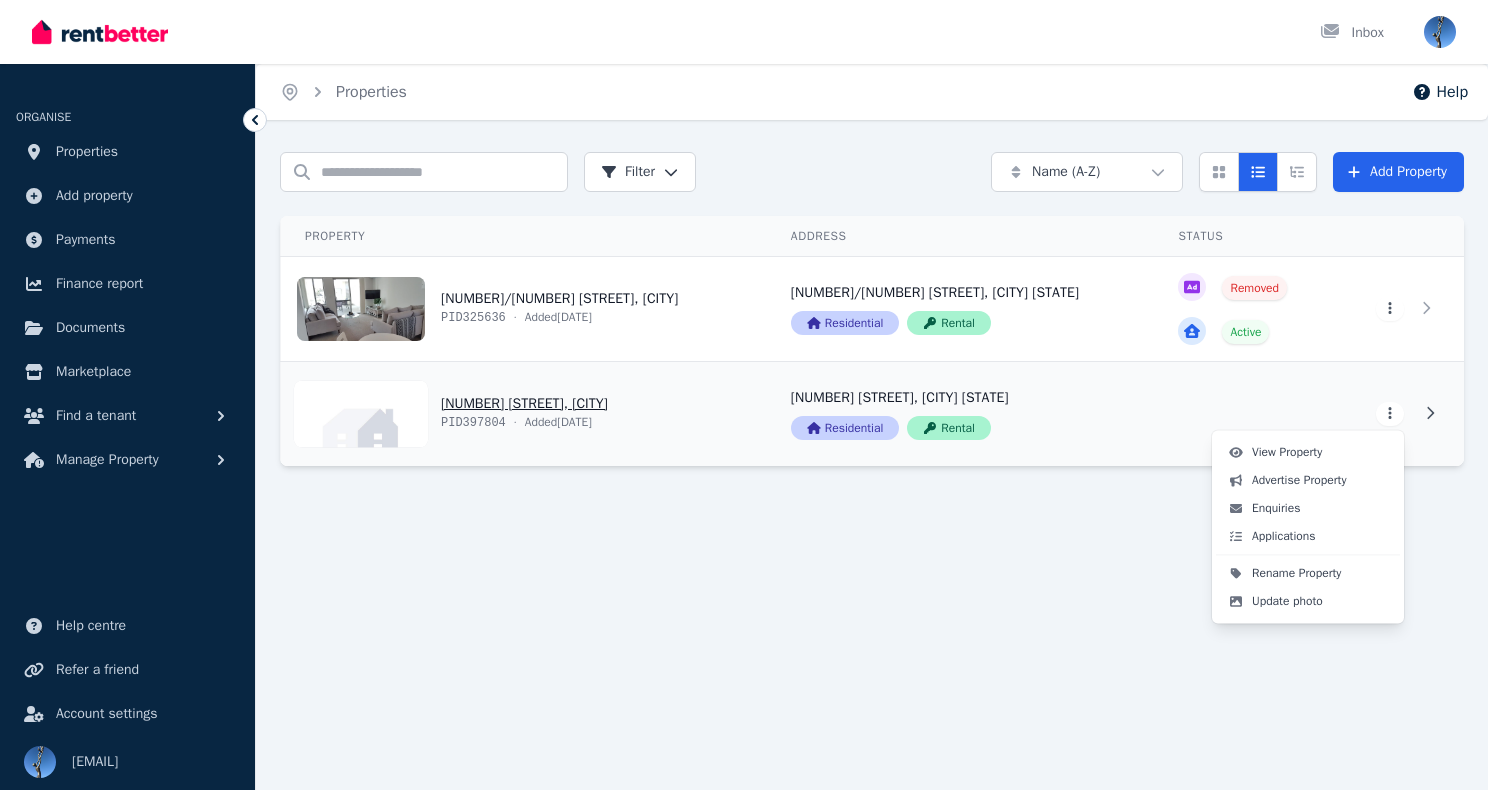 click on "Open main menu Inbox Open user menu ORGANISE Properties Add property Payments Finance report Documents Marketplace Find a tenant Manage Property Help centre Refer a friend Account settings Your profile donelks@bigpond.com Home Properties Help Search properties Filter Name (A-Z) Add Property Property Address Status Actions 9/21 Eighth Avenue, Maylands PID  325636 · Added  22/04/2024 9/21 Eighth Avenue, Maylands WA 6051 Residential Rental Removed Active View property details 9/21 Eighth Avenue, Maylands WA 6051 Residential Rental View property details Removed Active View property details View property details 19 Riley Rd, Riverton PID  397804 · Added  08/08/2025 19 Riley Rd, Riverton WA 6148 Residential Rental View property details 19 Riley Rd, Riverton WA 6148 Residential Rental View property details View property details View property details
View Property Advertise Property Enquiries Applications Rename Property Update photo" at bounding box center (744, 395) 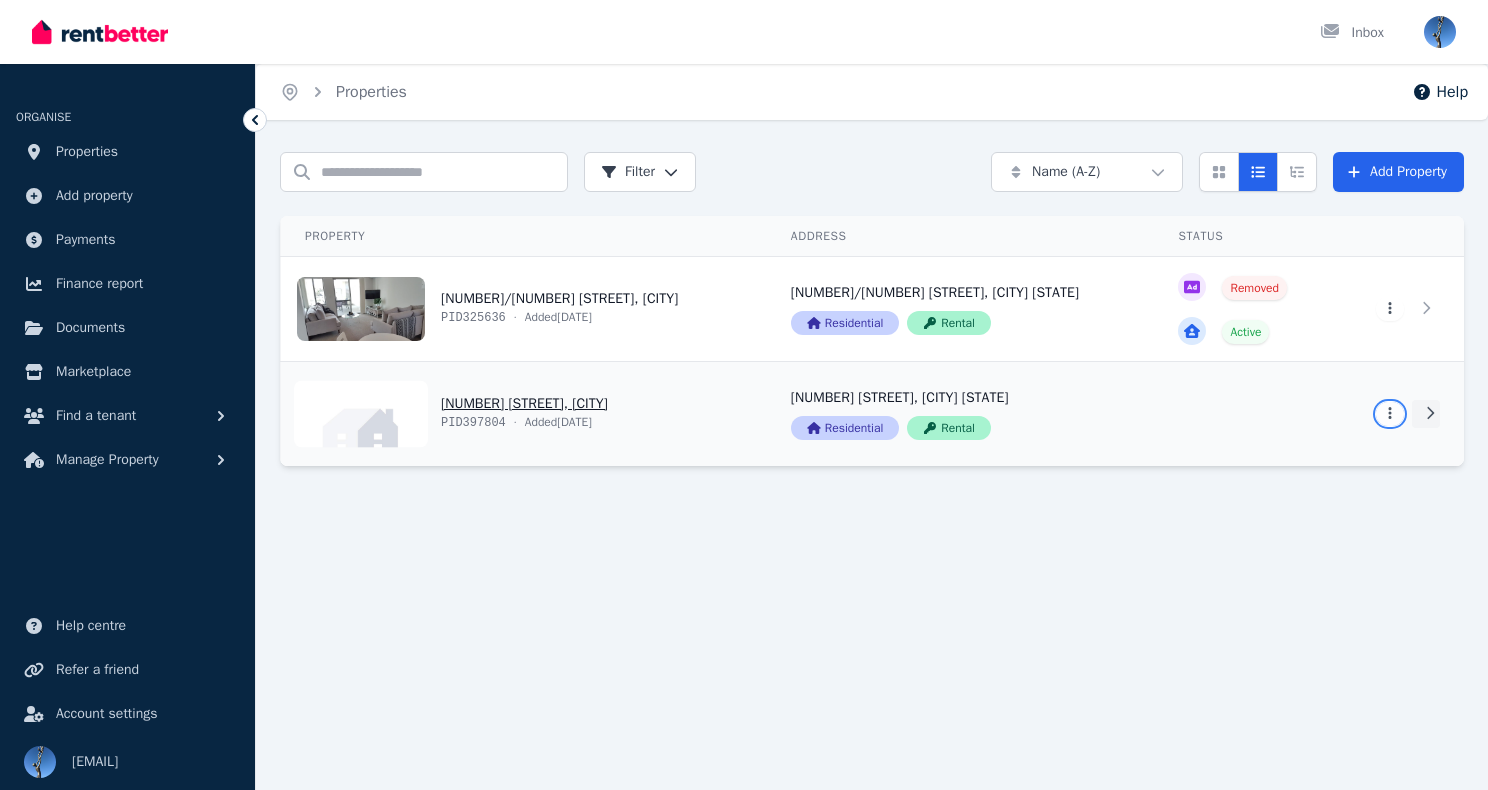 click on "Open main menu Inbox Open user menu ORGANISE Properties Add property Payments Finance report Documents Marketplace Find a tenant Manage Property Help centre Refer a friend Account settings Your profile donelks@bigpond.com Home Properties Help Search properties Filter Name (A-Z) Add Property Property Address Status Actions 9/21 Eighth Avenue, Maylands PID  325636 · Added  22/04/2024 9/21 Eighth Avenue, Maylands WA 6051 Residential Rental Removed Active View property details 9/21 Eighth Avenue, Maylands WA 6051 Residential Rental View property details Removed Active View property details View property details 19 Riley Rd, Riverton PID  397804 · Added  08/08/2025 19 Riley Rd, Riverton WA 6148 Residential Rental View property details 19 Riley Rd, Riverton WA 6148 Residential Rental View property details View property details View property details" at bounding box center [744, 395] 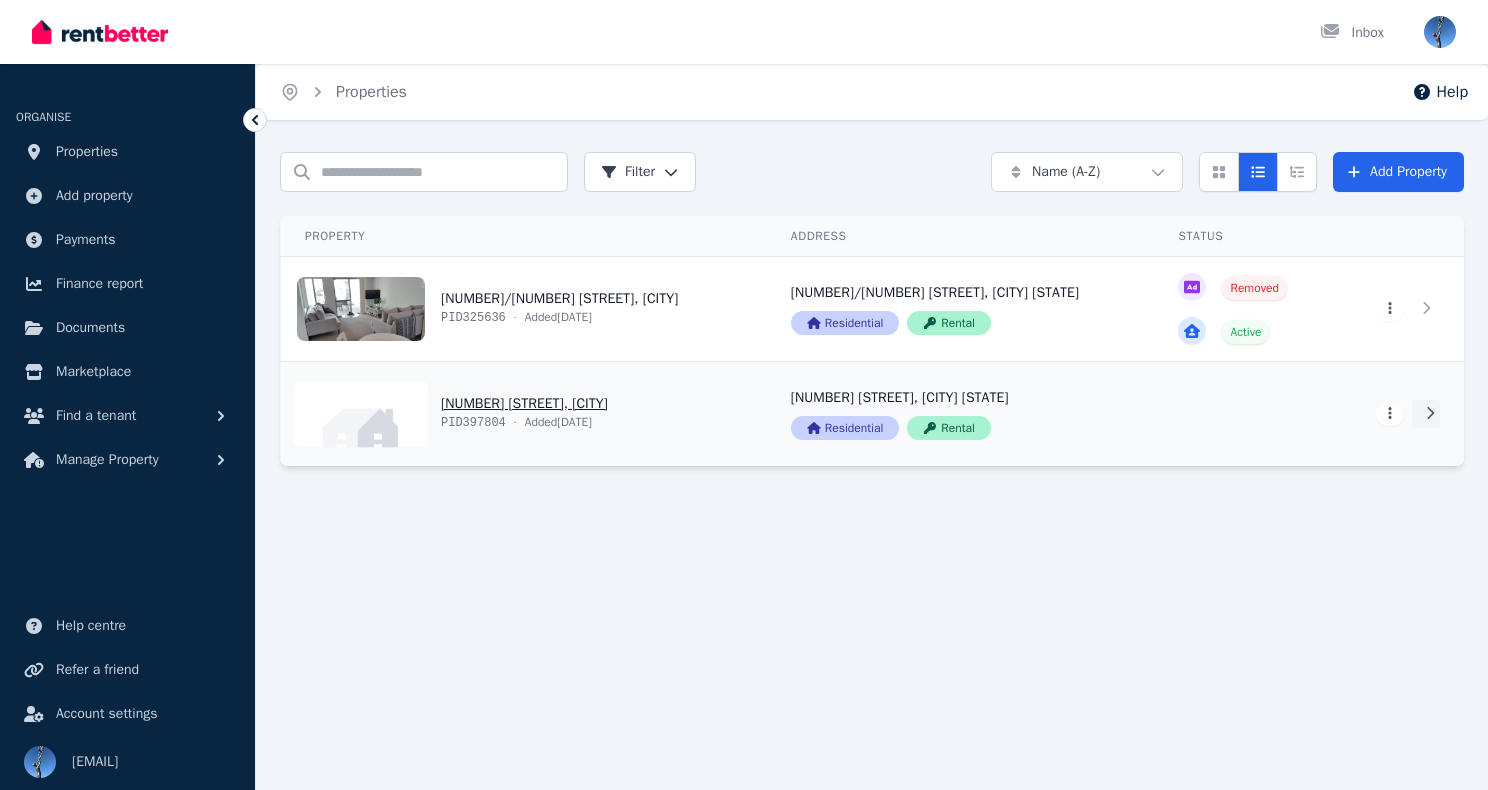 click 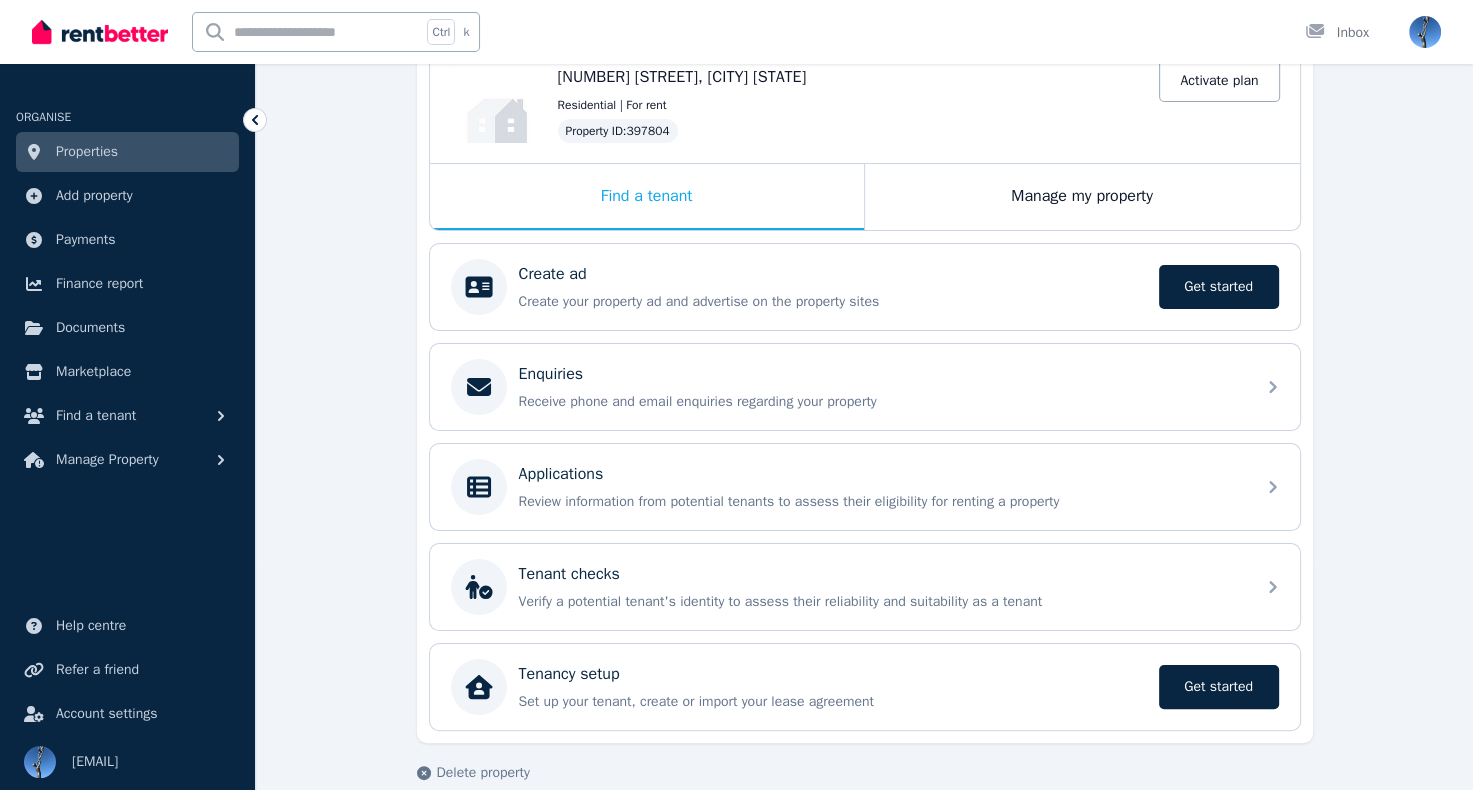 scroll, scrollTop: 252, scrollLeft: 0, axis: vertical 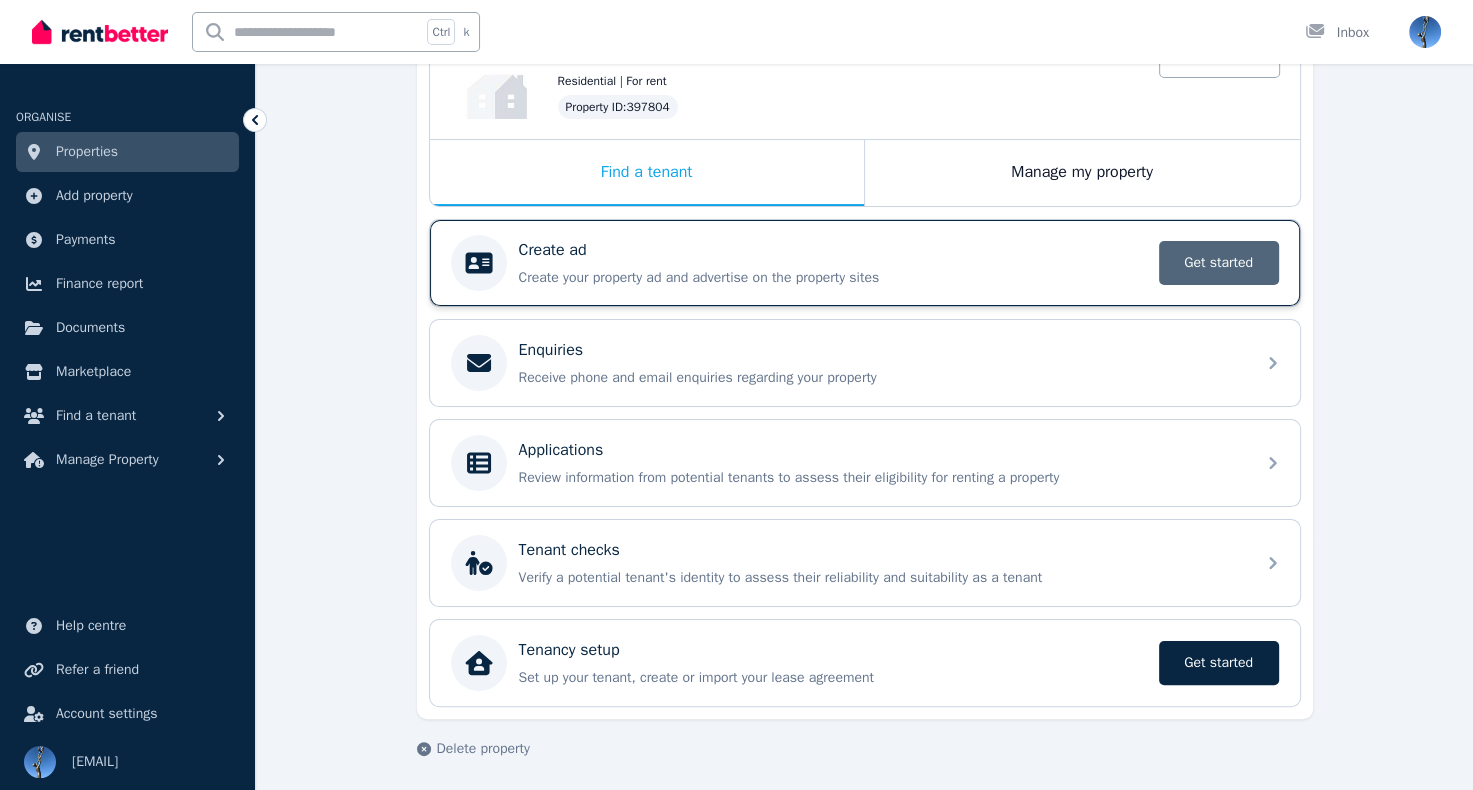 click on "Get started" at bounding box center (1219, 263) 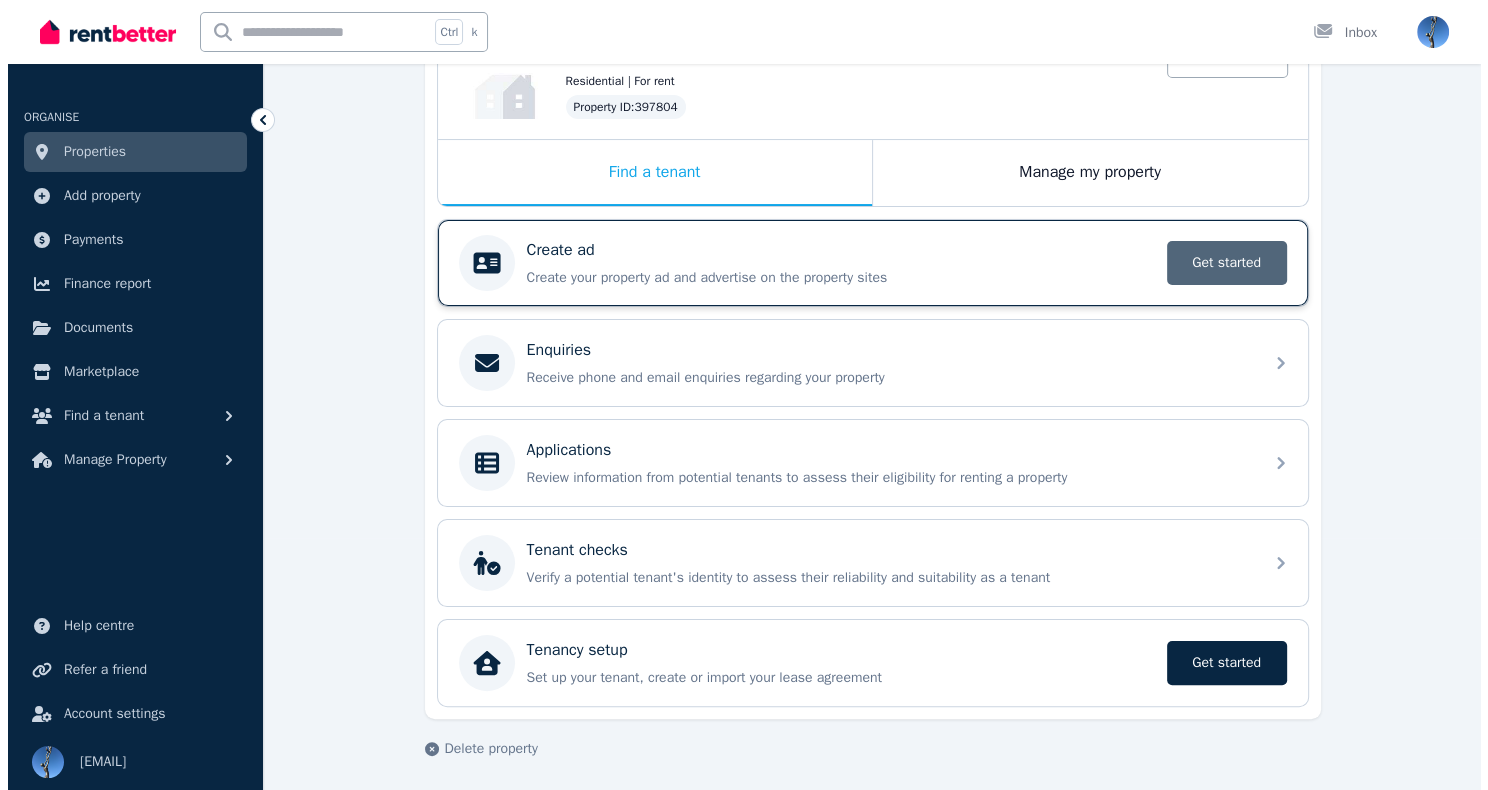 scroll, scrollTop: 0, scrollLeft: 0, axis: both 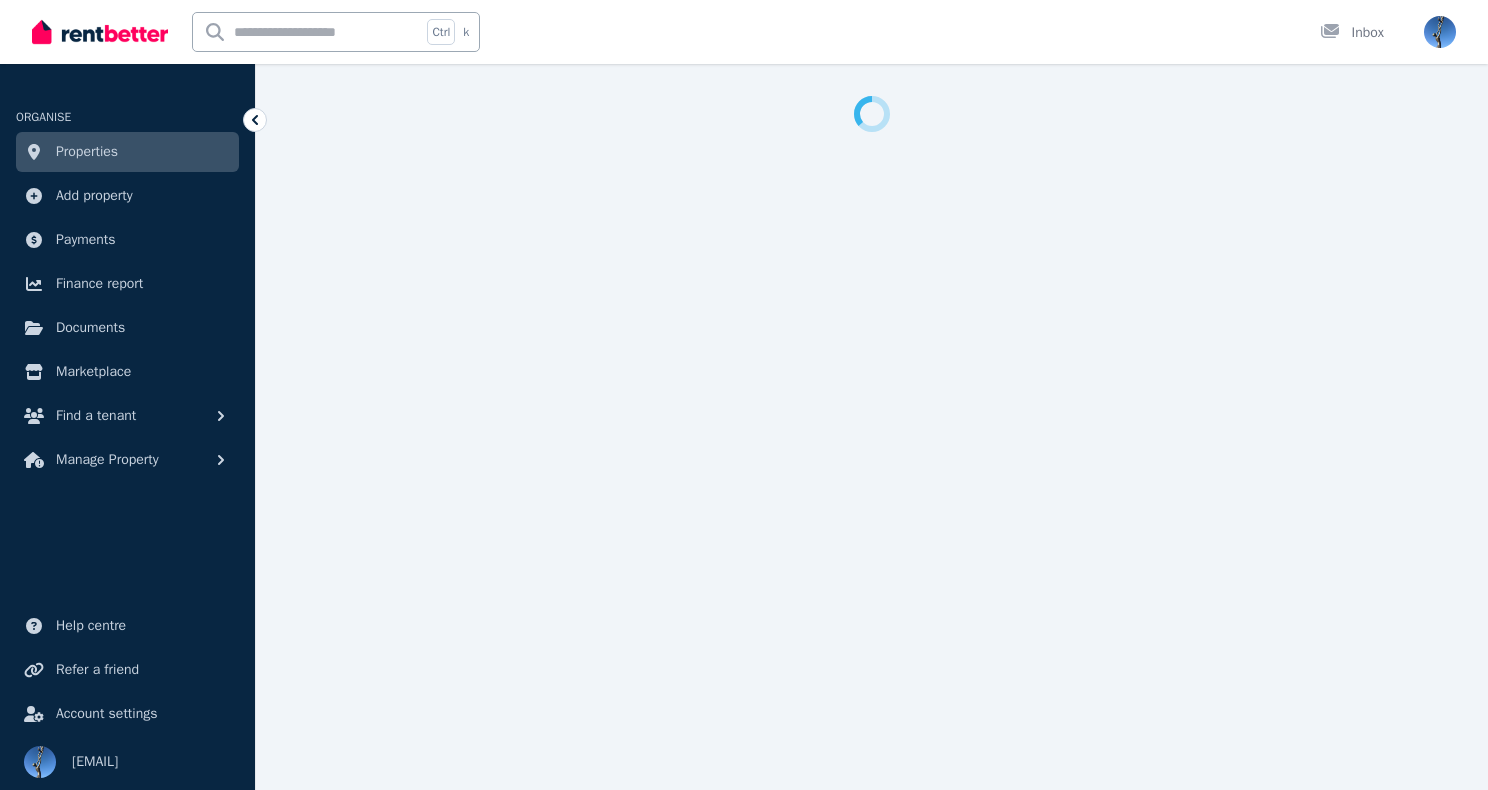 select on "**" 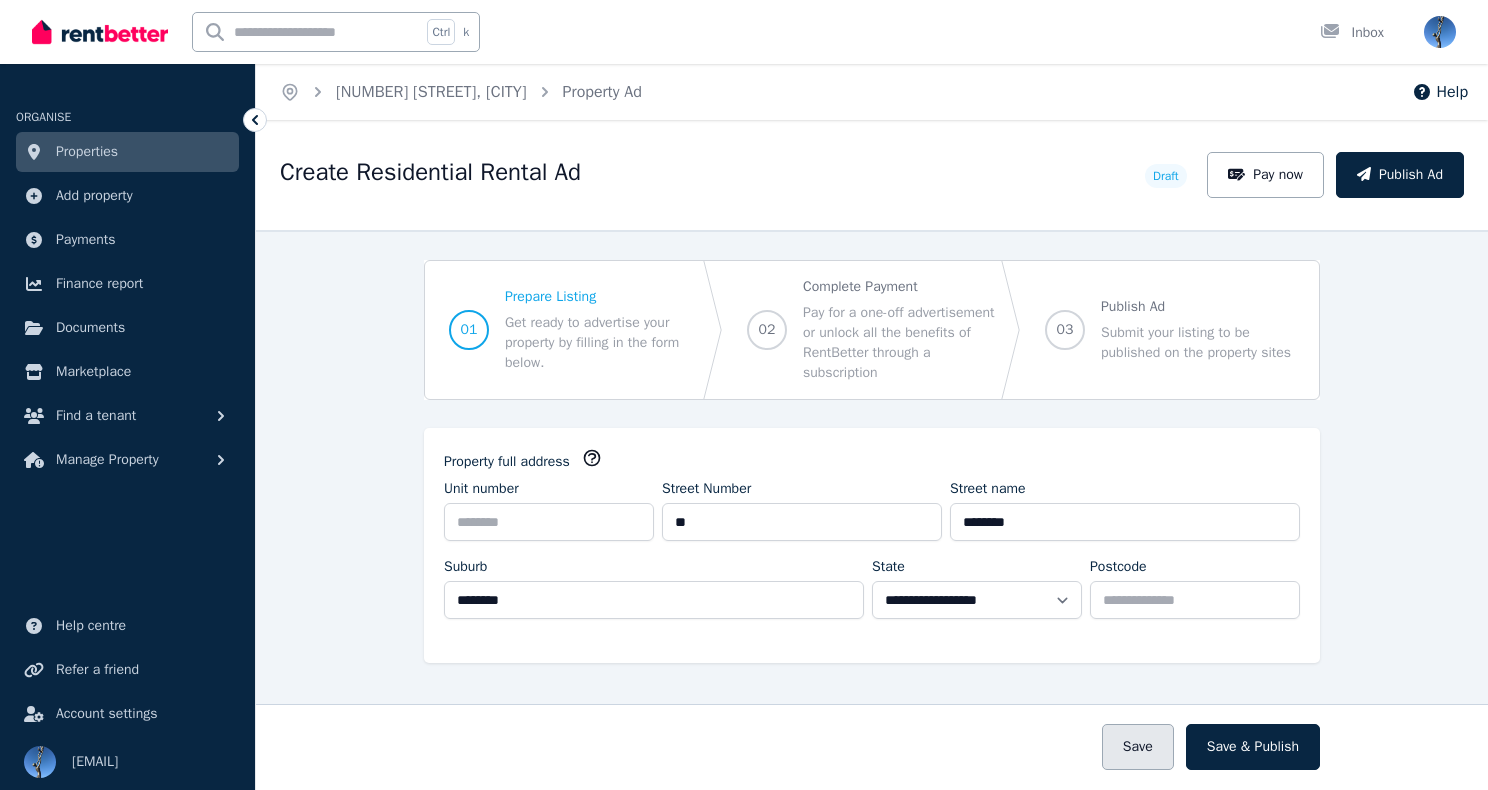 click on "Save" at bounding box center (1138, 747) 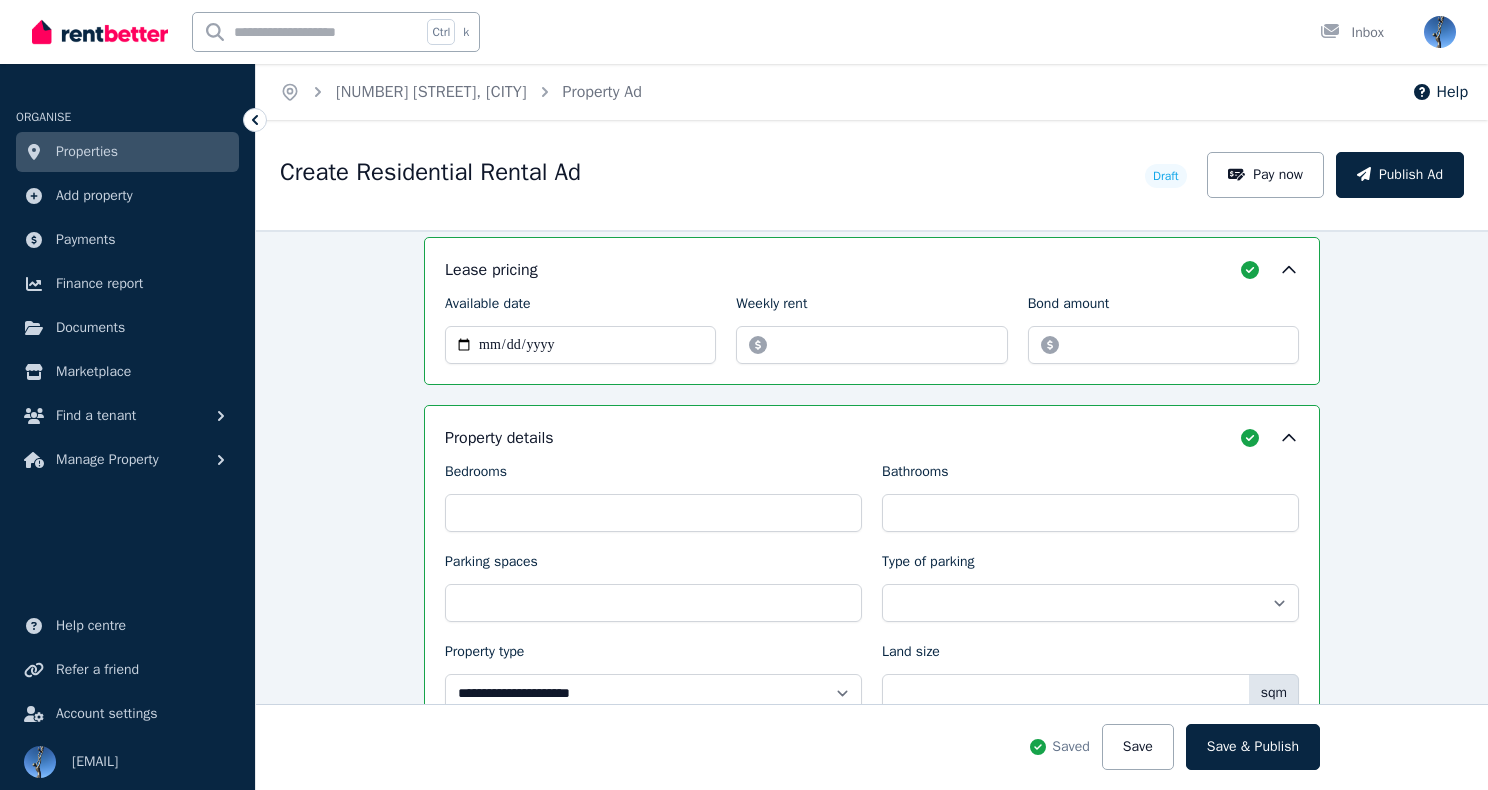 scroll, scrollTop: 809, scrollLeft: 0, axis: vertical 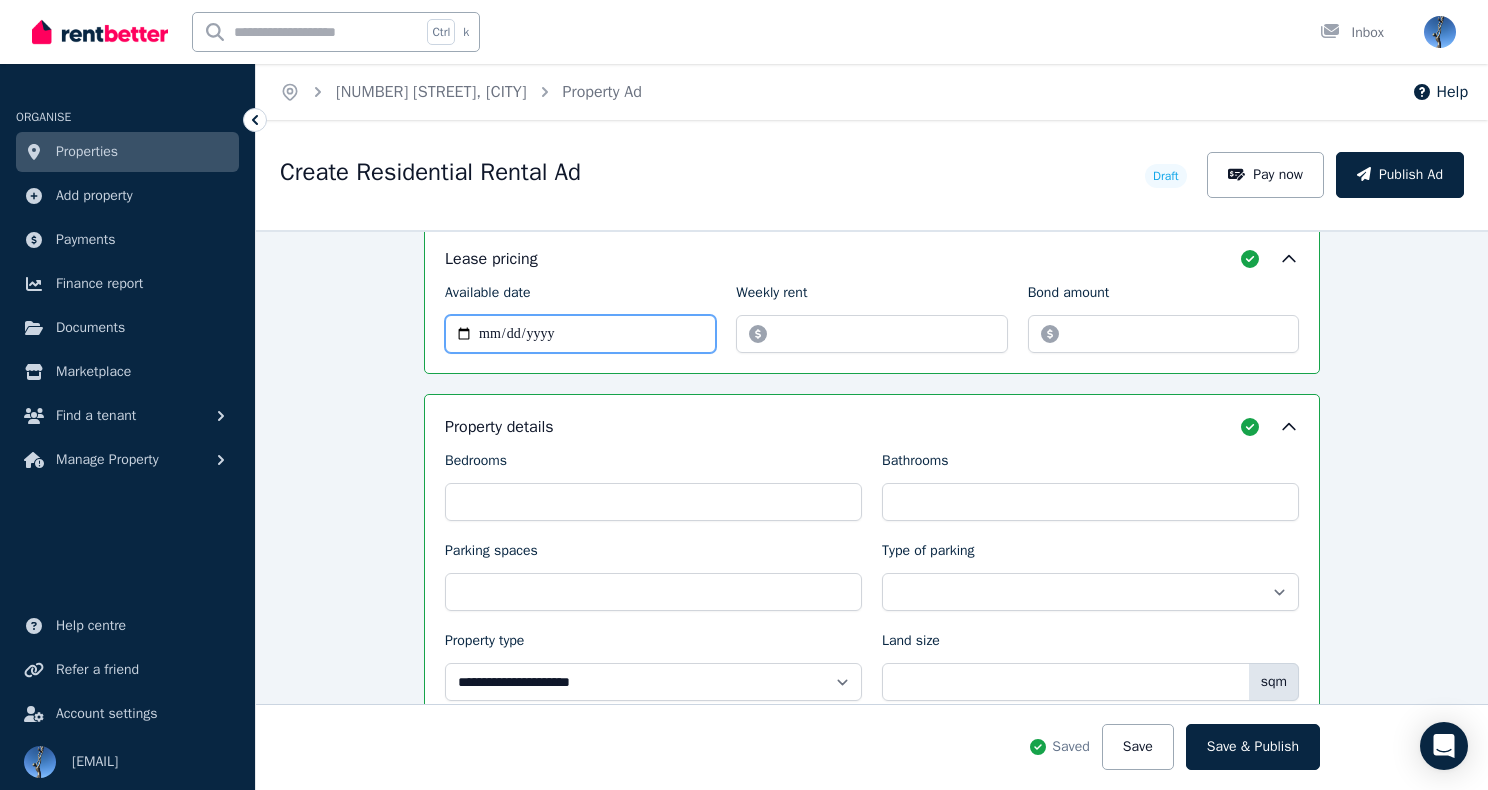 click on "Available date" at bounding box center [580, 334] 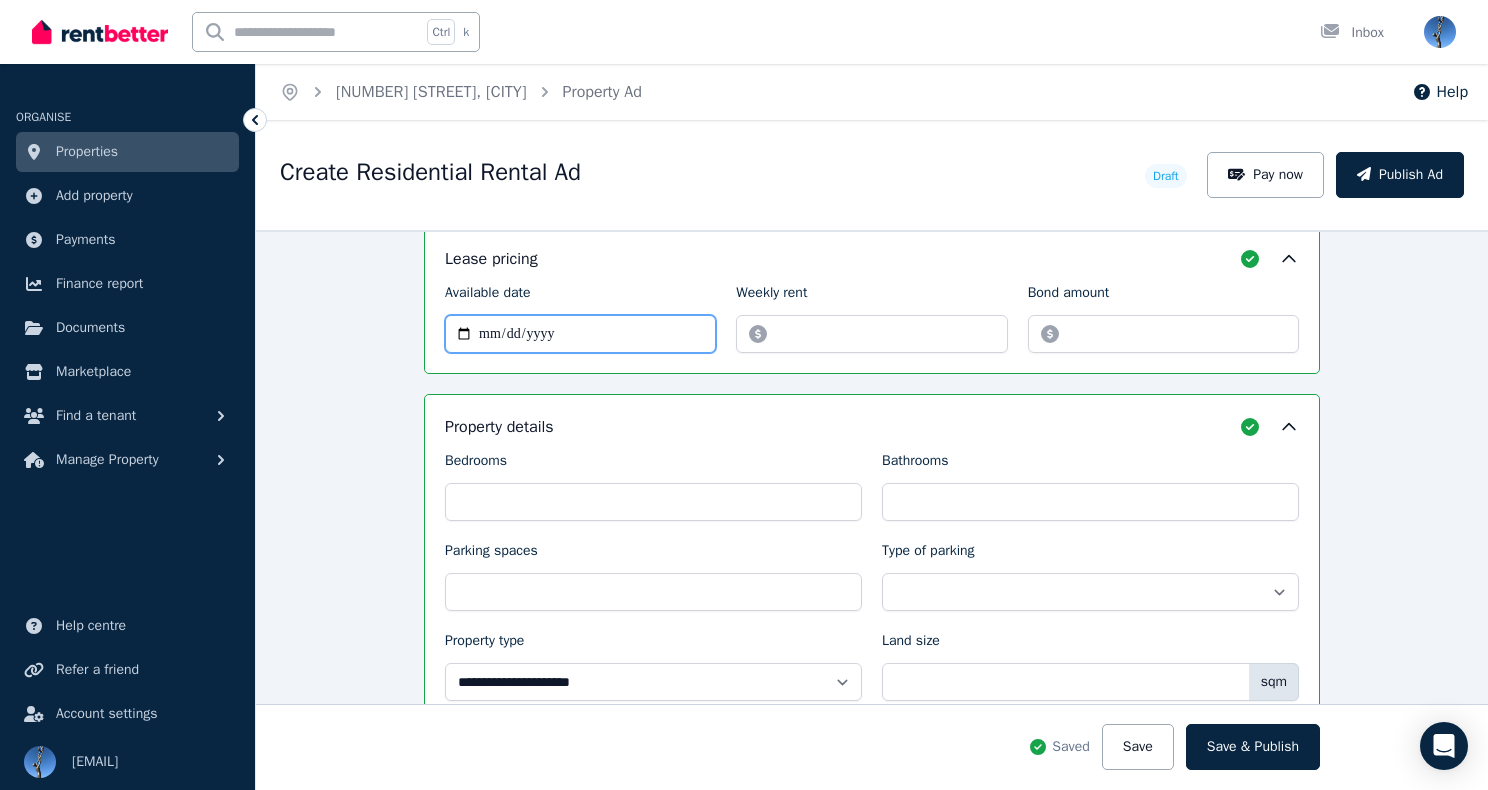 type on "**********" 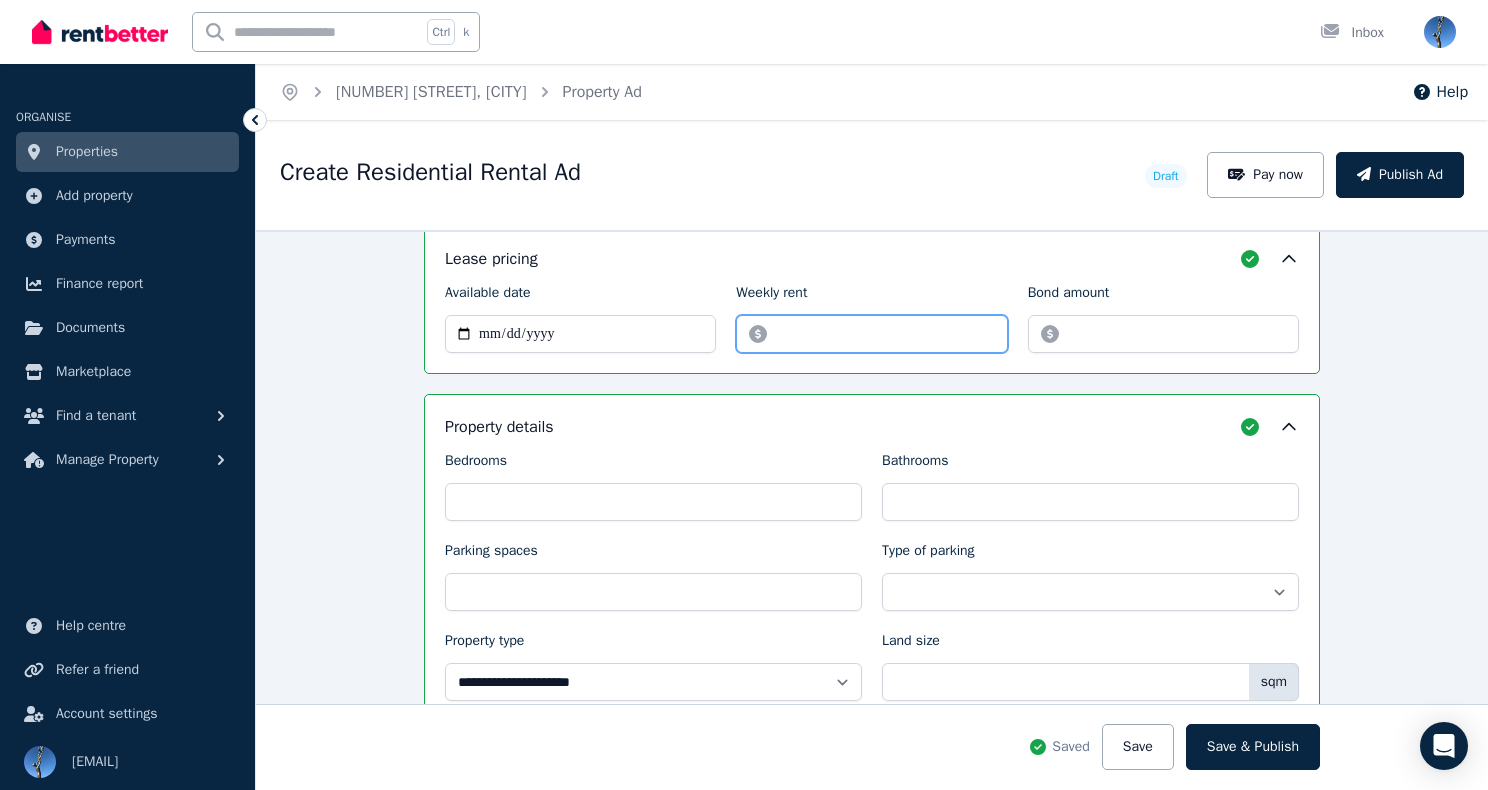 click on "Weekly rent" at bounding box center (871, 334) 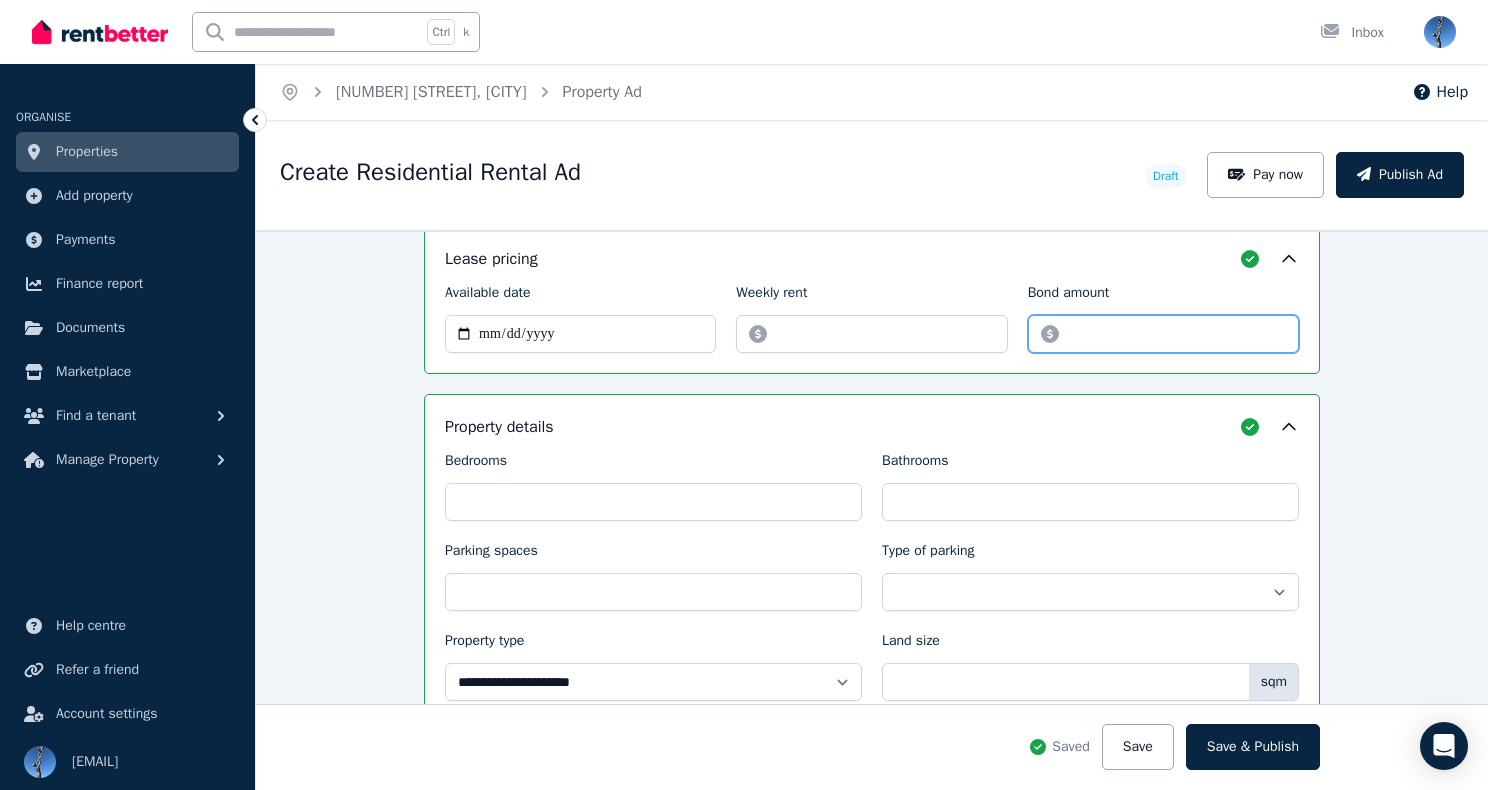 click on "Bond amount" at bounding box center [1163, 334] 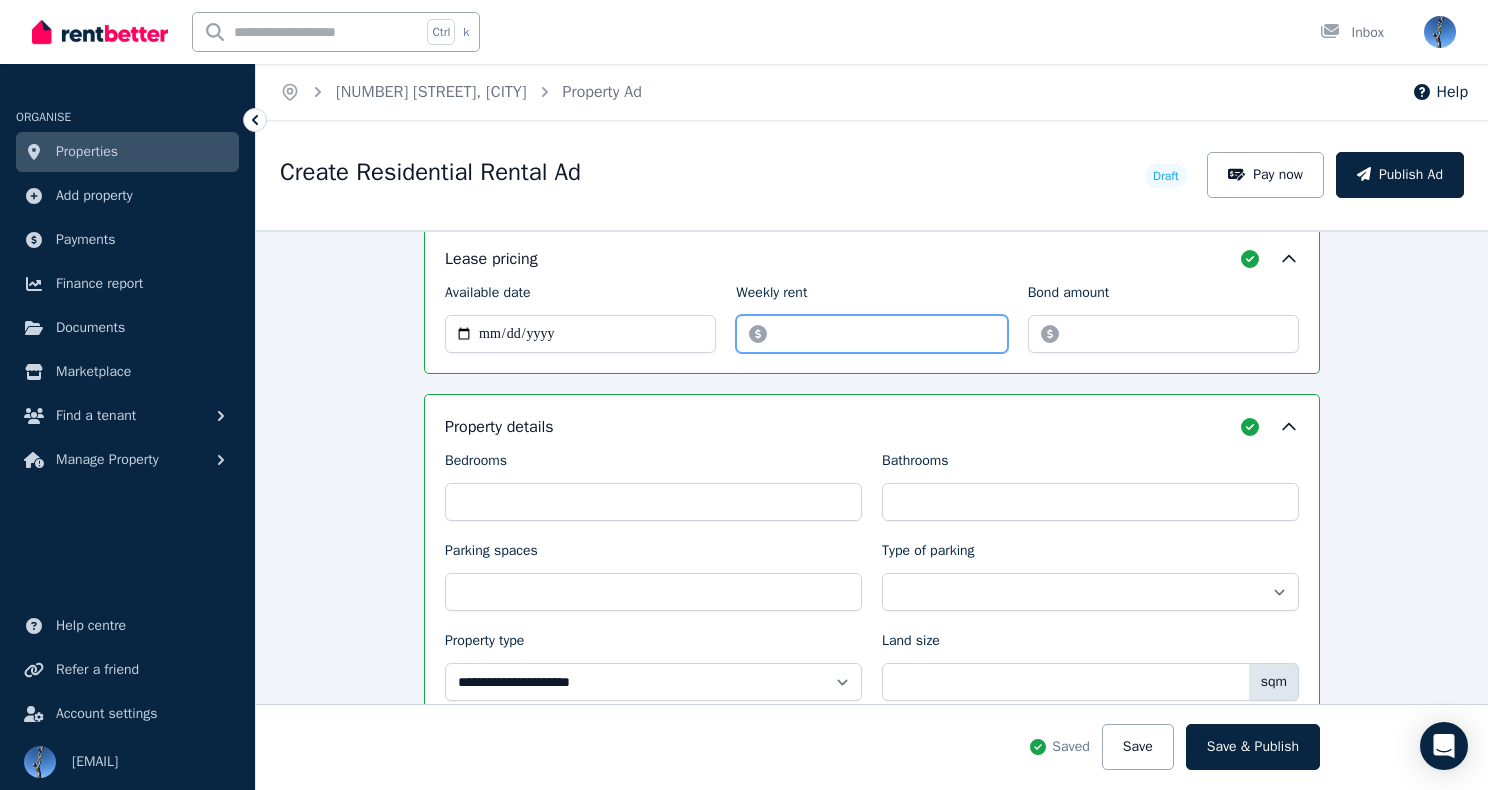 click on "***" at bounding box center (871, 334) 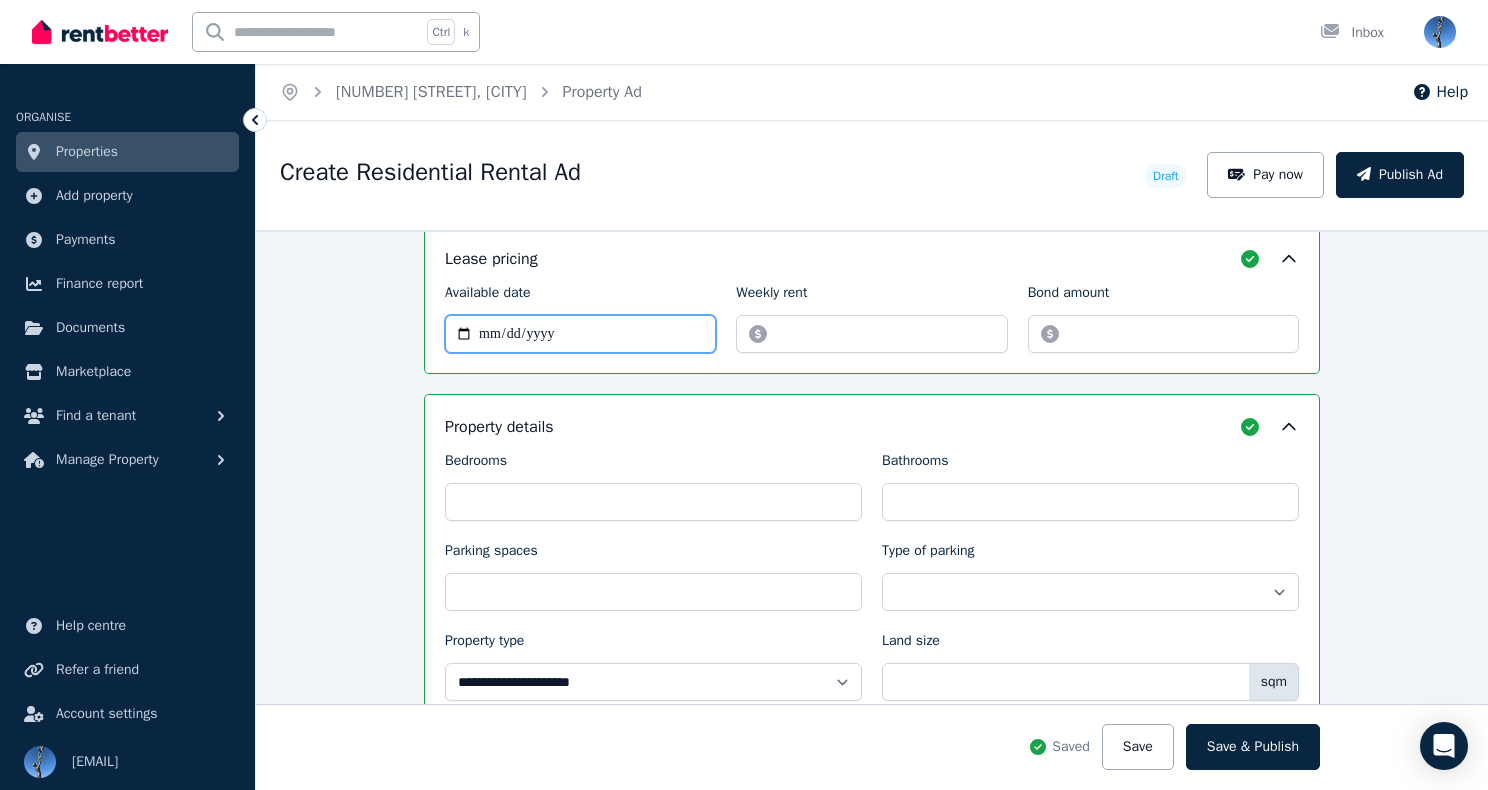click on "**********" at bounding box center [580, 334] 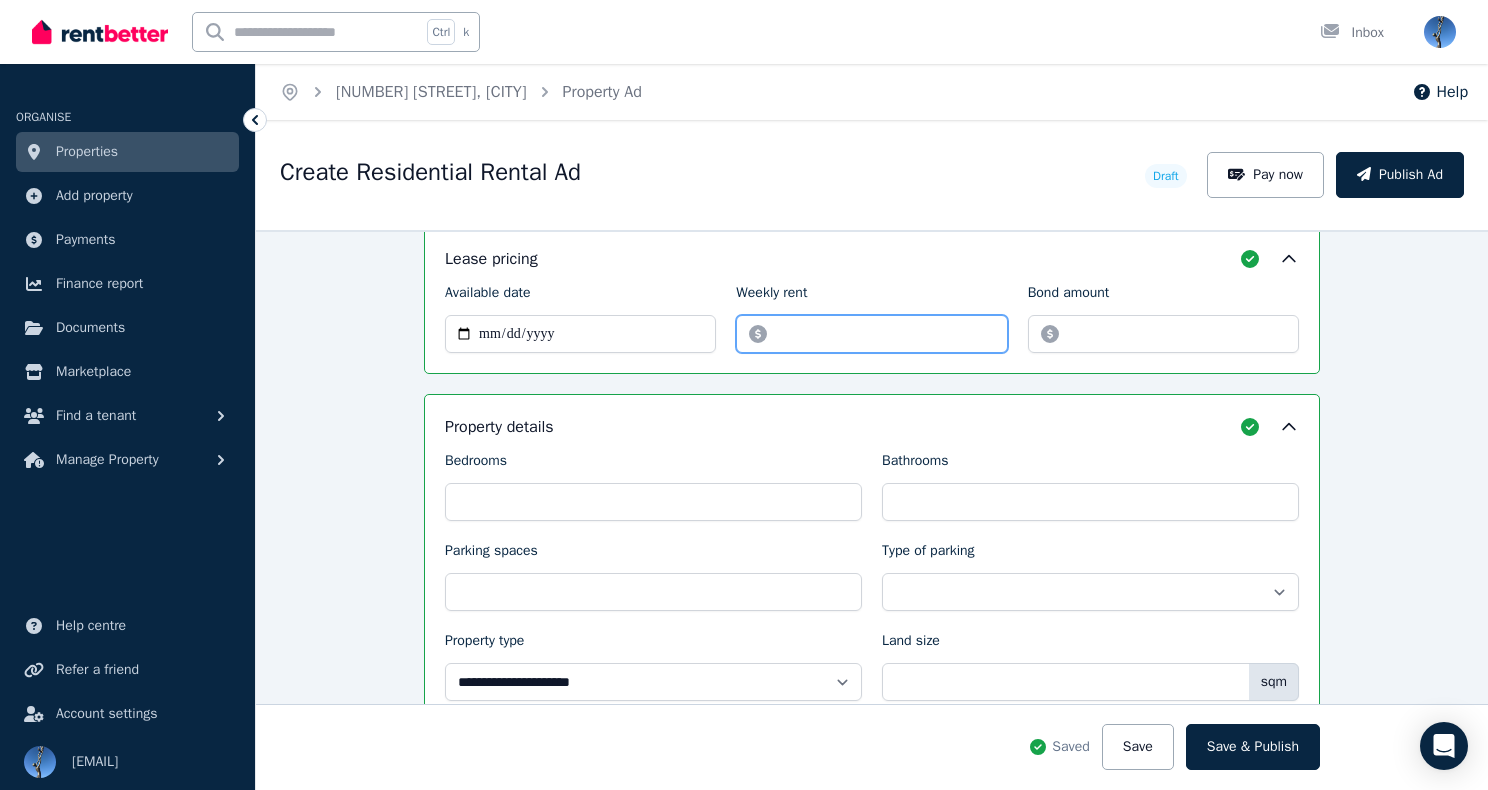 click on "******" at bounding box center (871, 334) 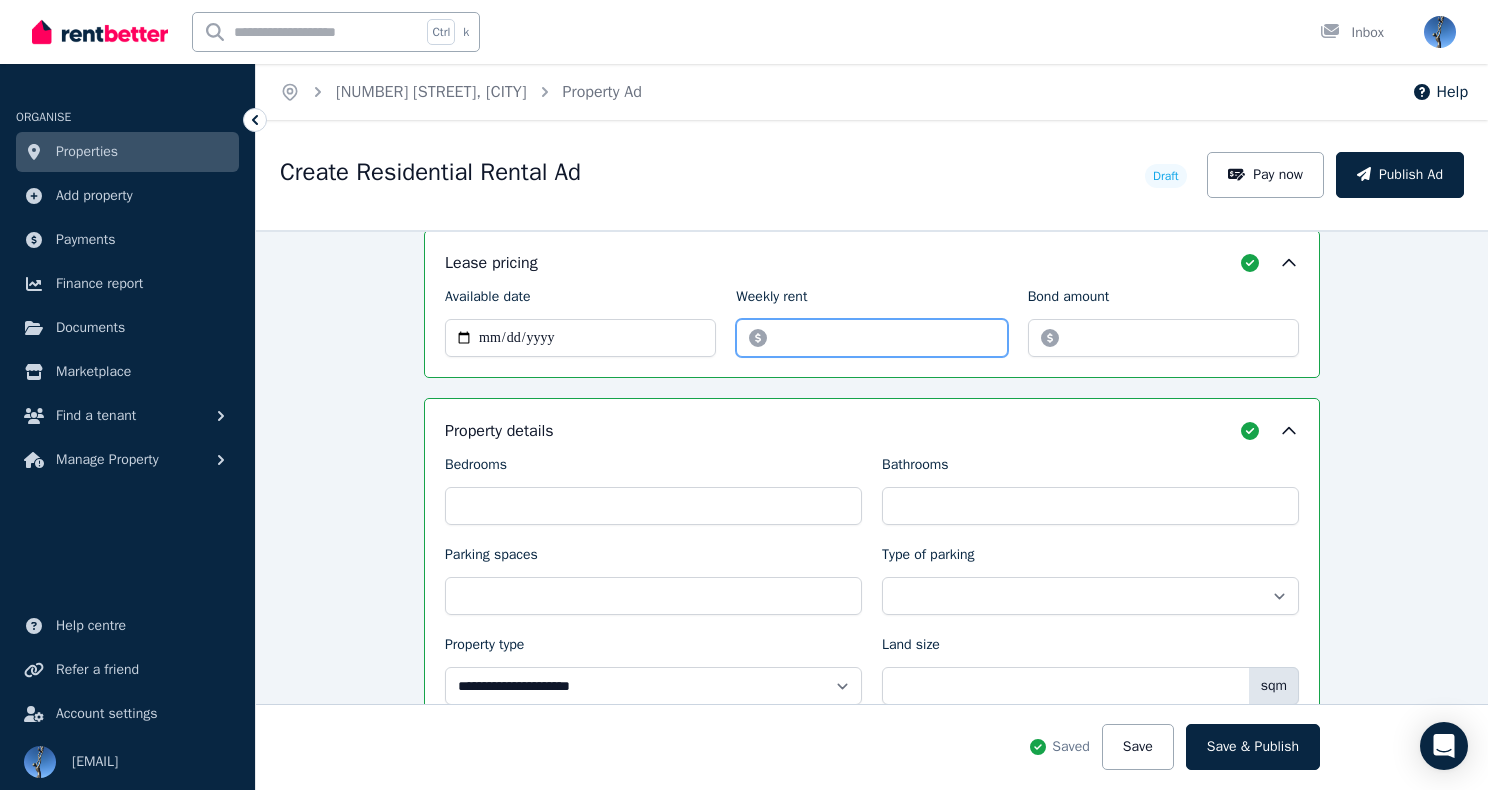 scroll, scrollTop: 811, scrollLeft: 0, axis: vertical 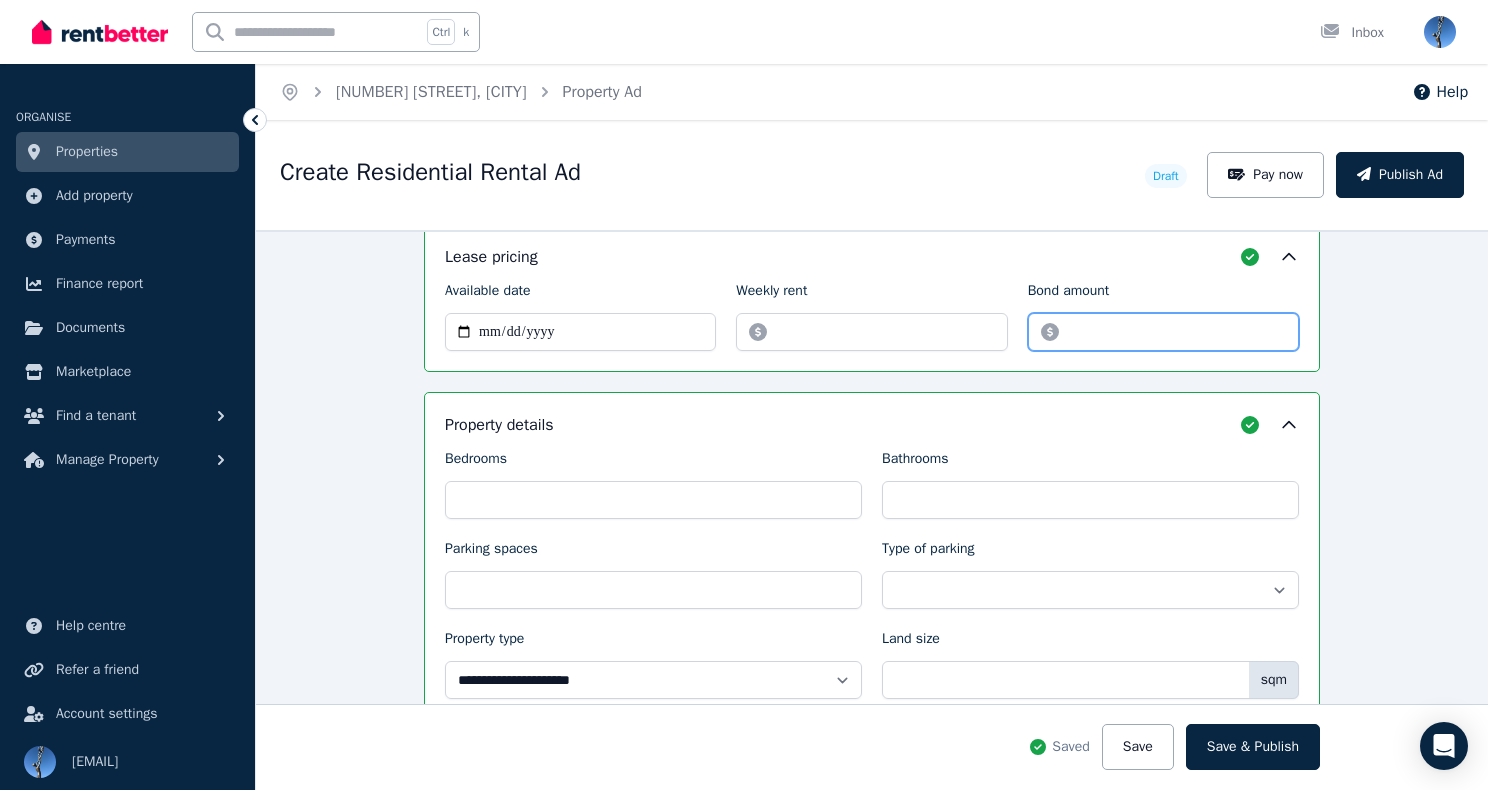 click on "Bond amount" at bounding box center [1163, 332] 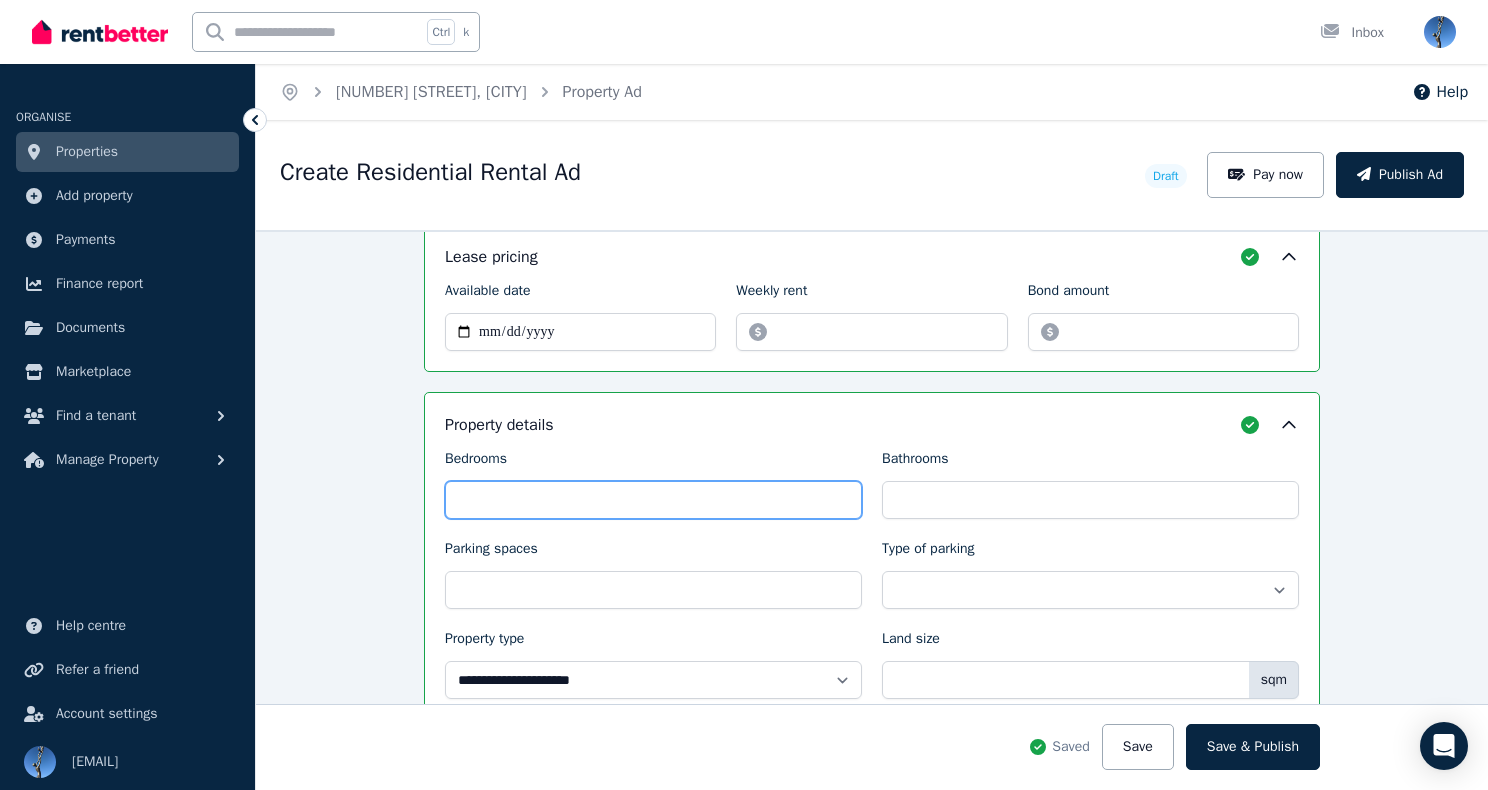 click on "Bedrooms" at bounding box center (653, 500) 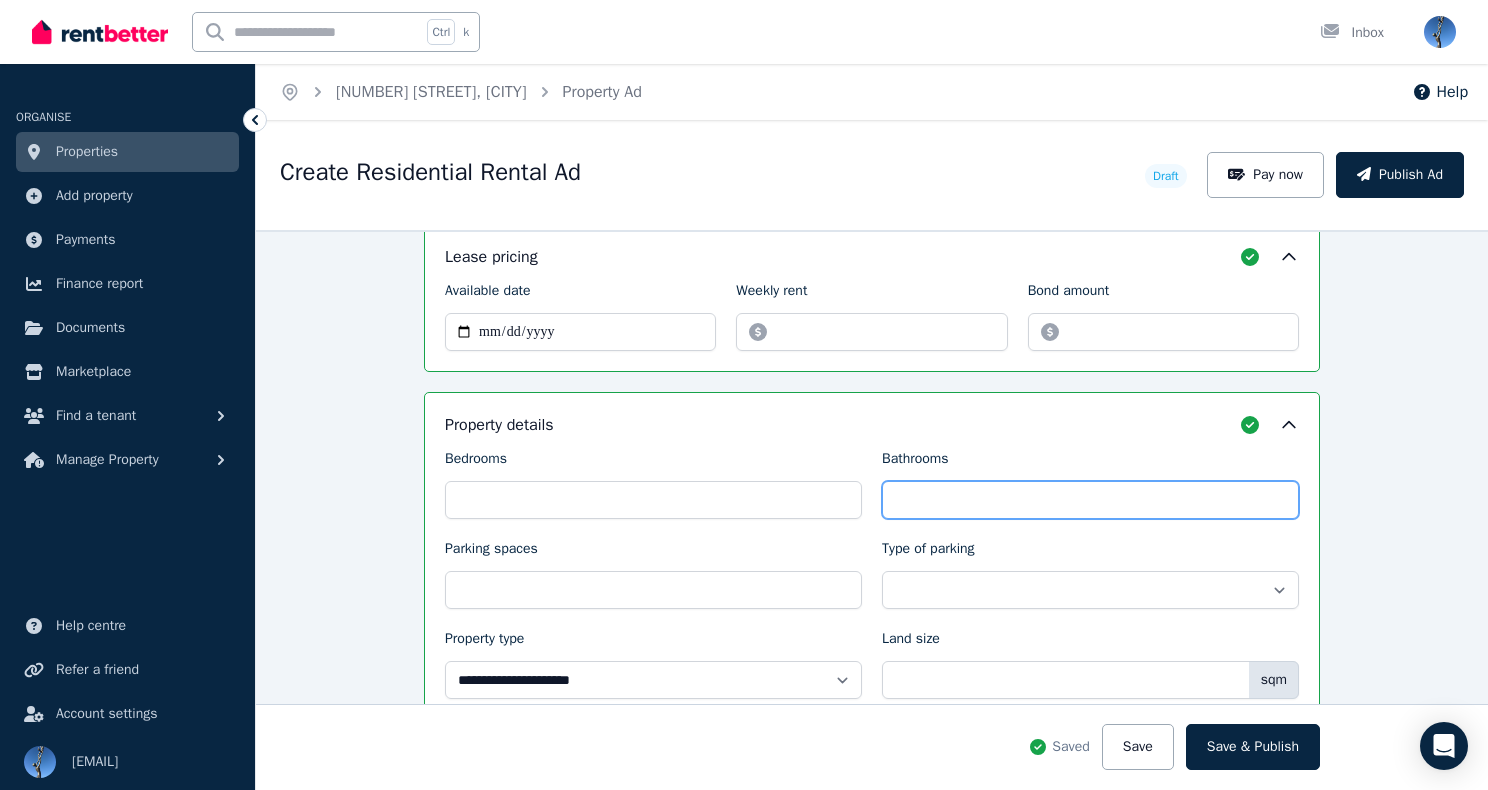 click on "Bathrooms" at bounding box center [1090, 500] 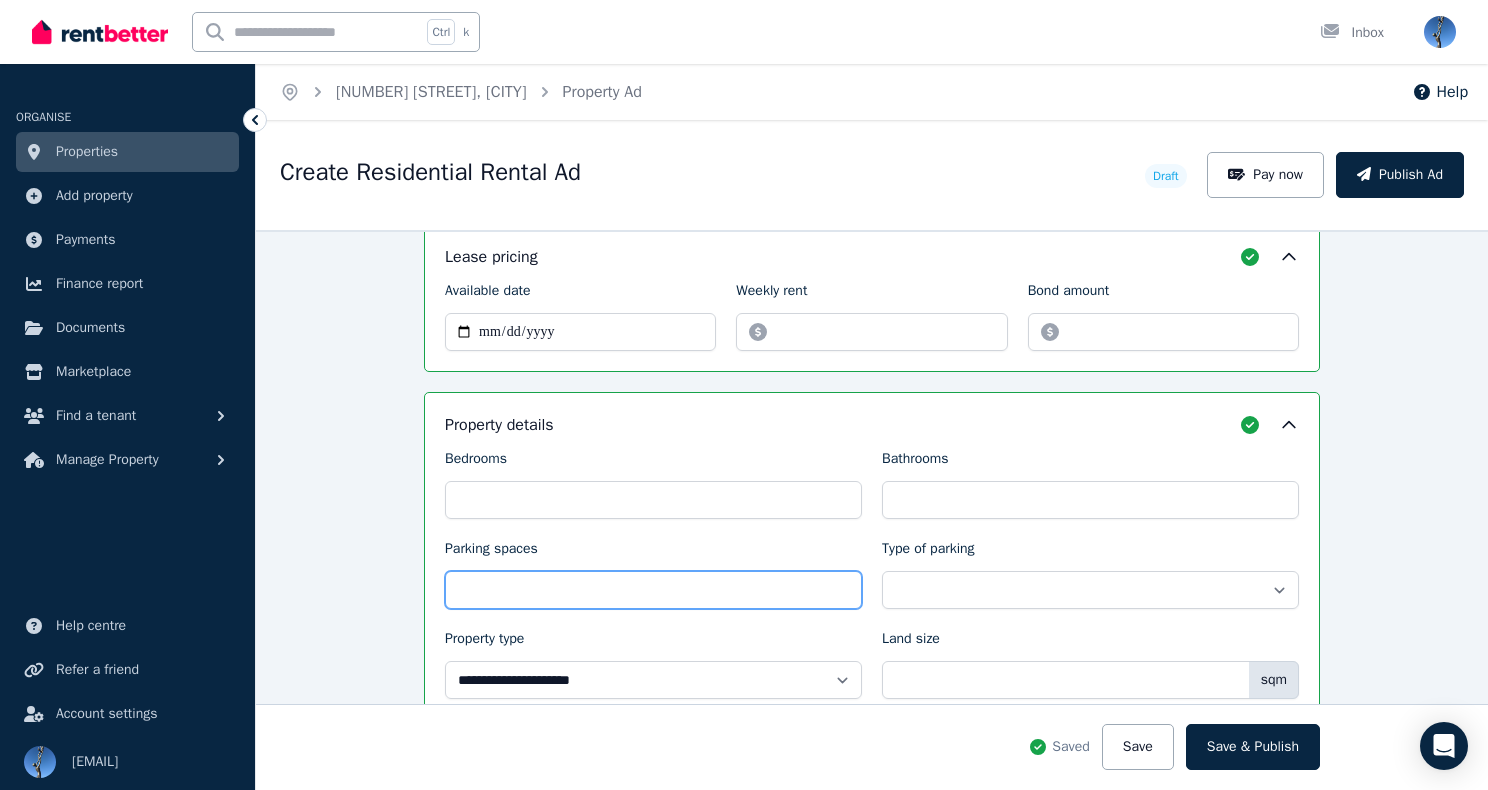 click on "Parking spaces" at bounding box center (653, 590) 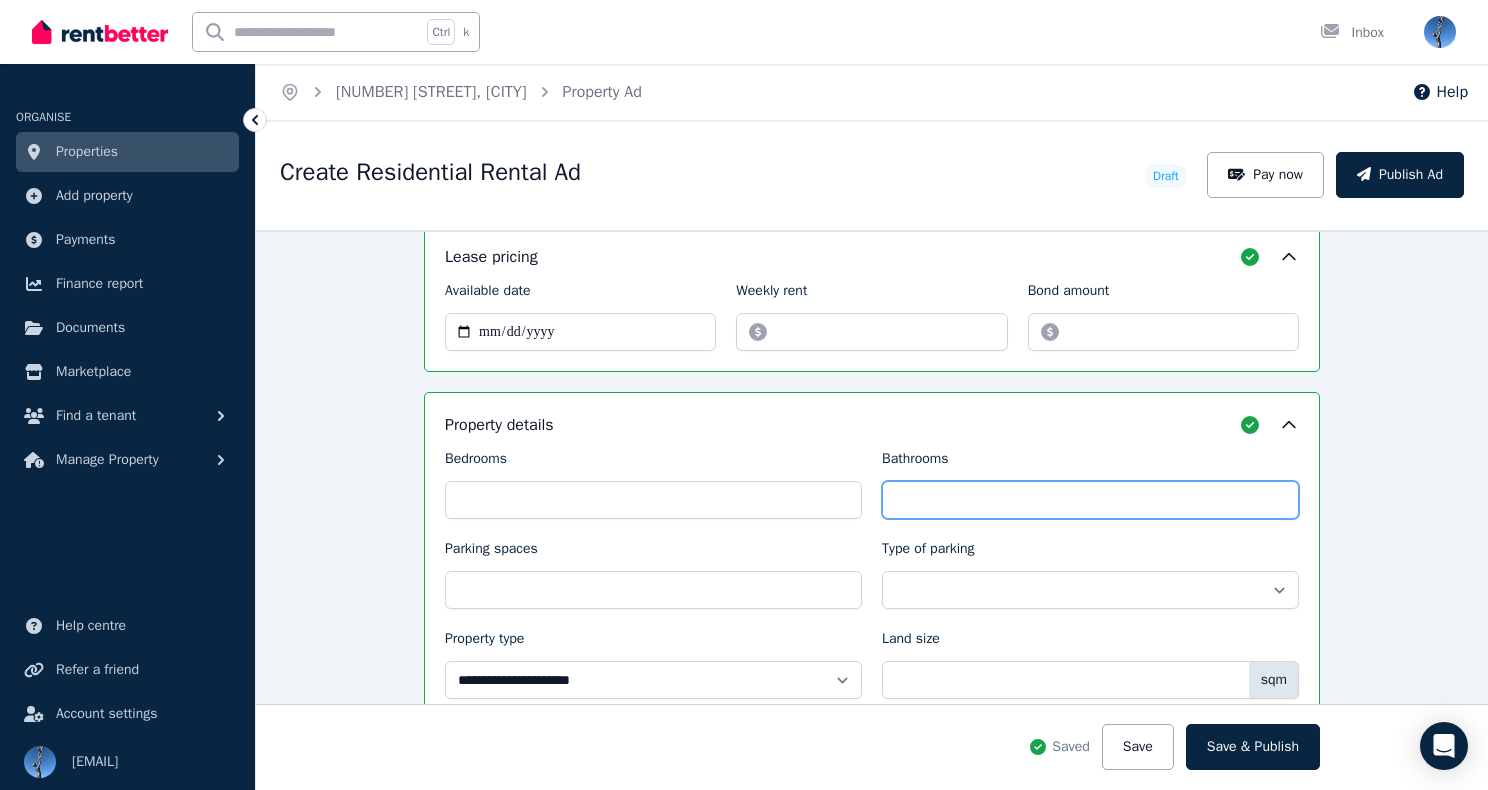 click on "***" at bounding box center [1090, 500] 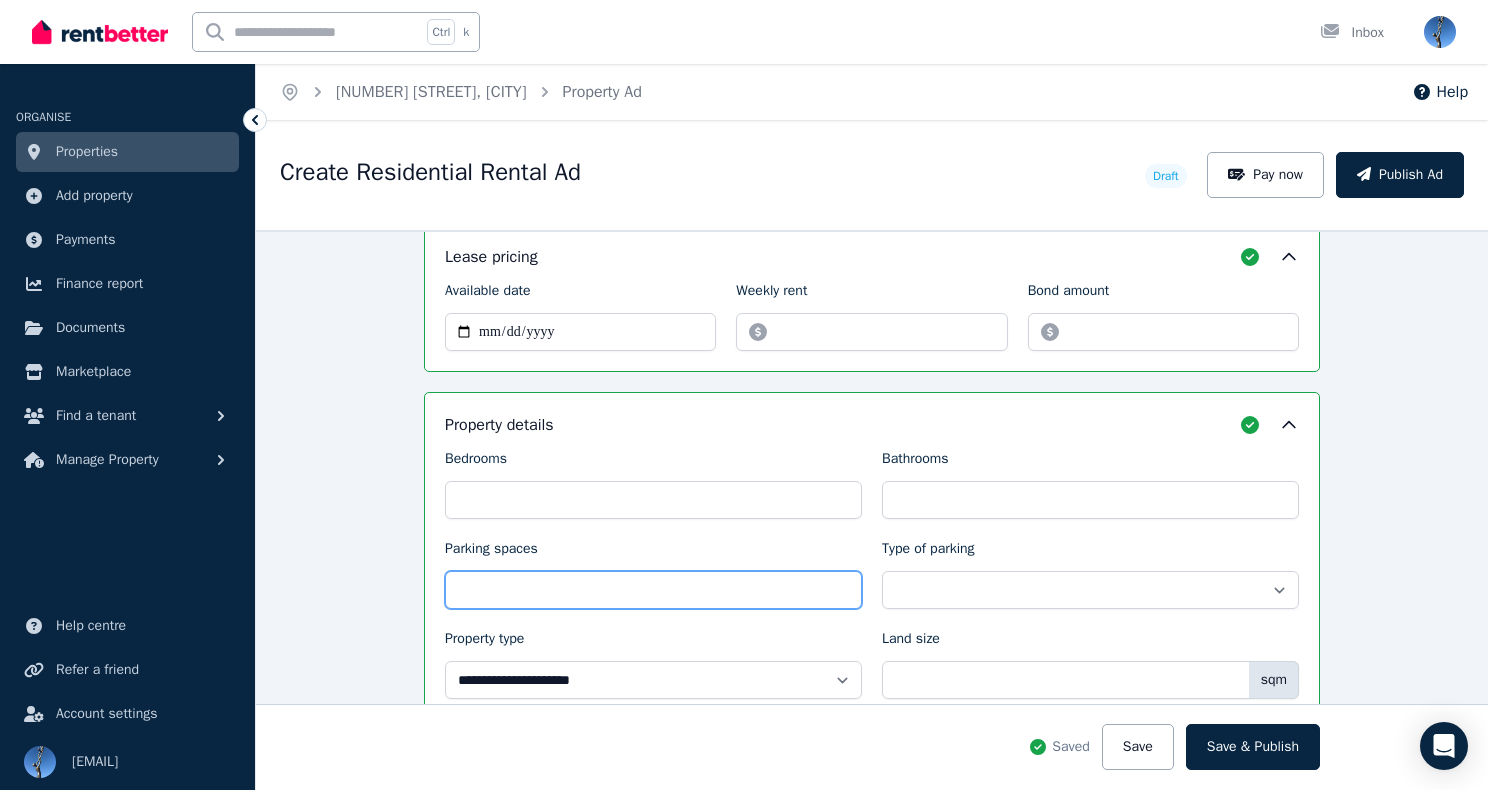 click on "Parking spaces" at bounding box center (653, 590) 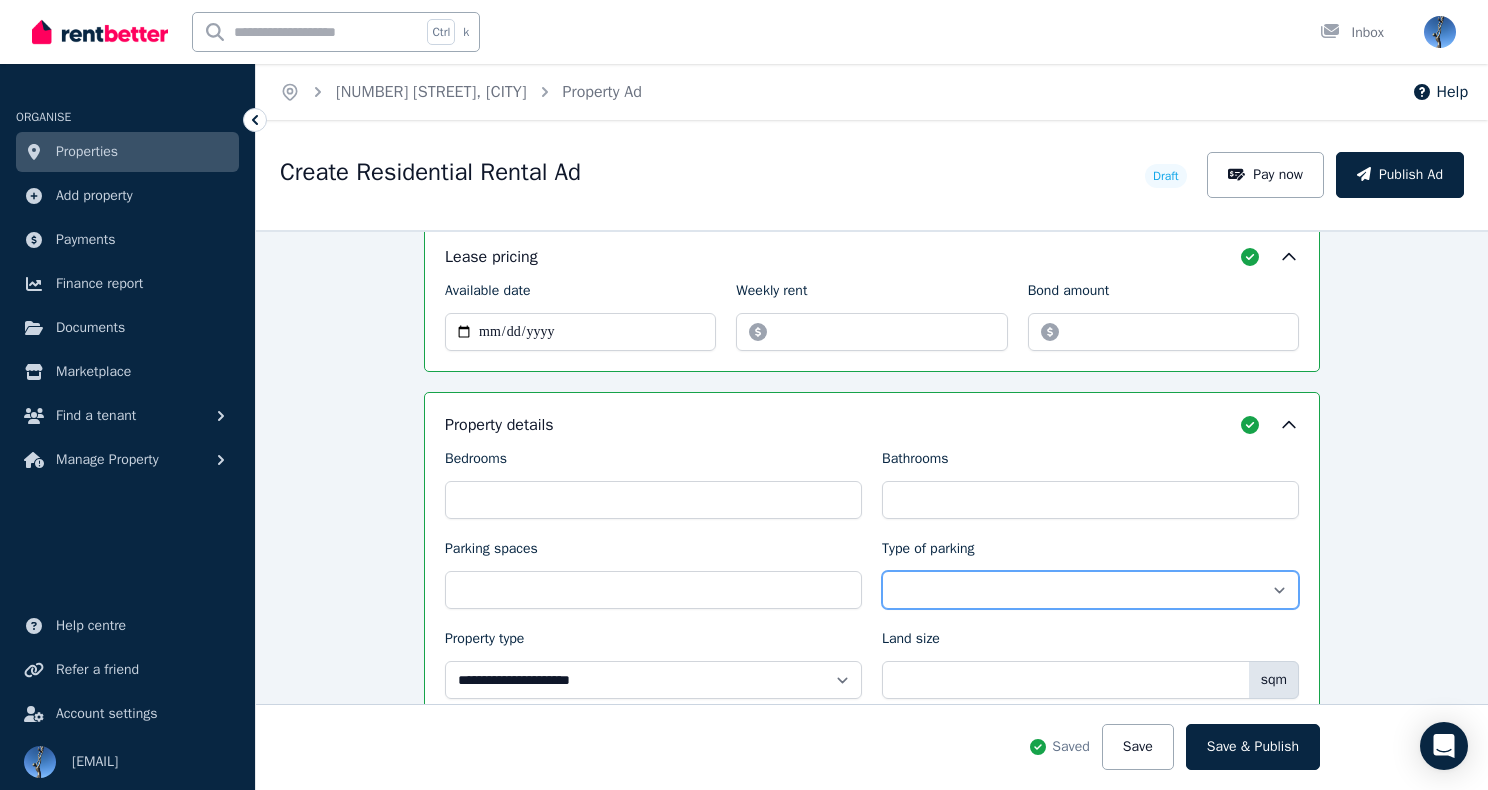 click on "**********" at bounding box center (1090, 590) 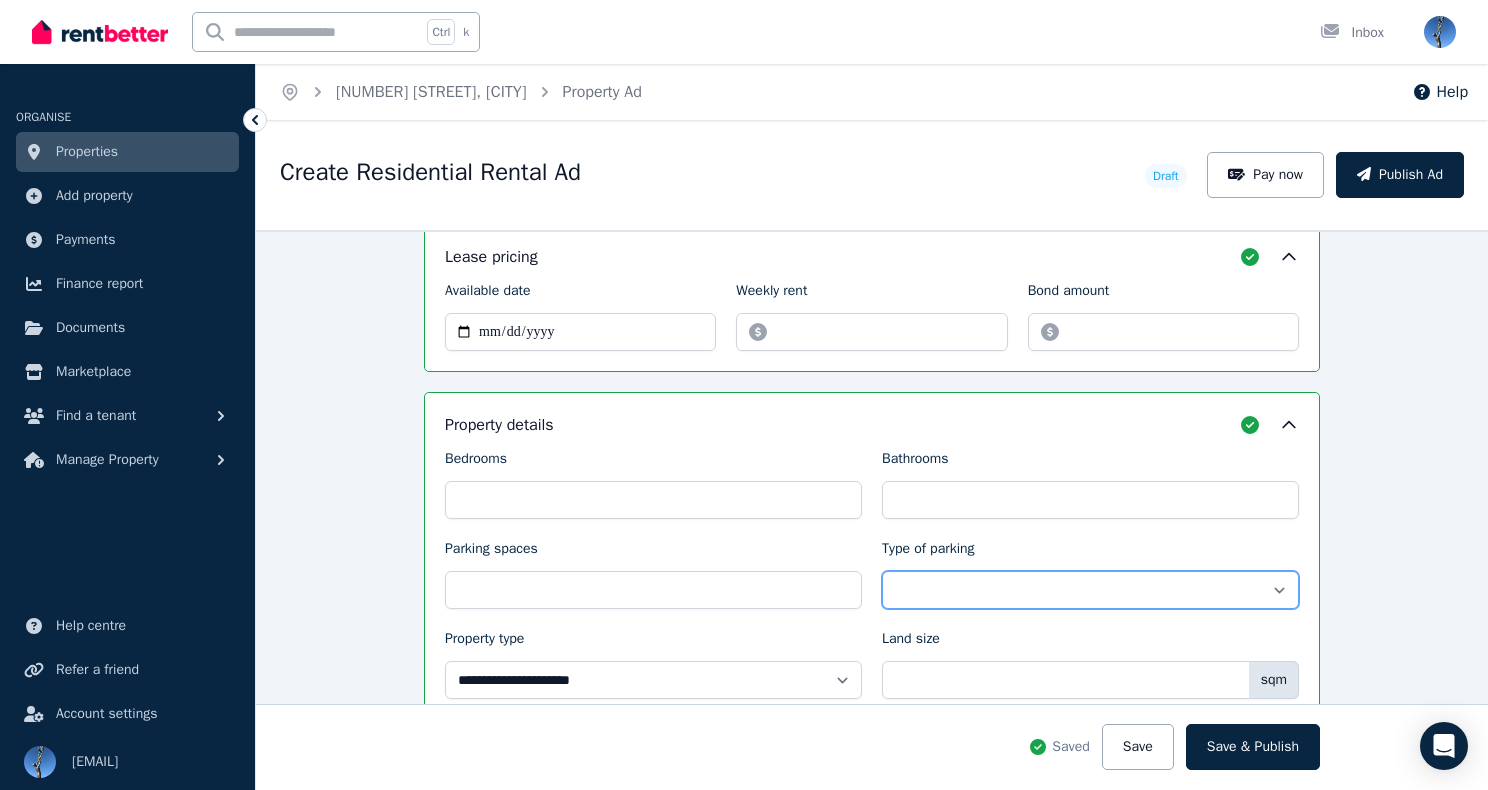 select on "**********" 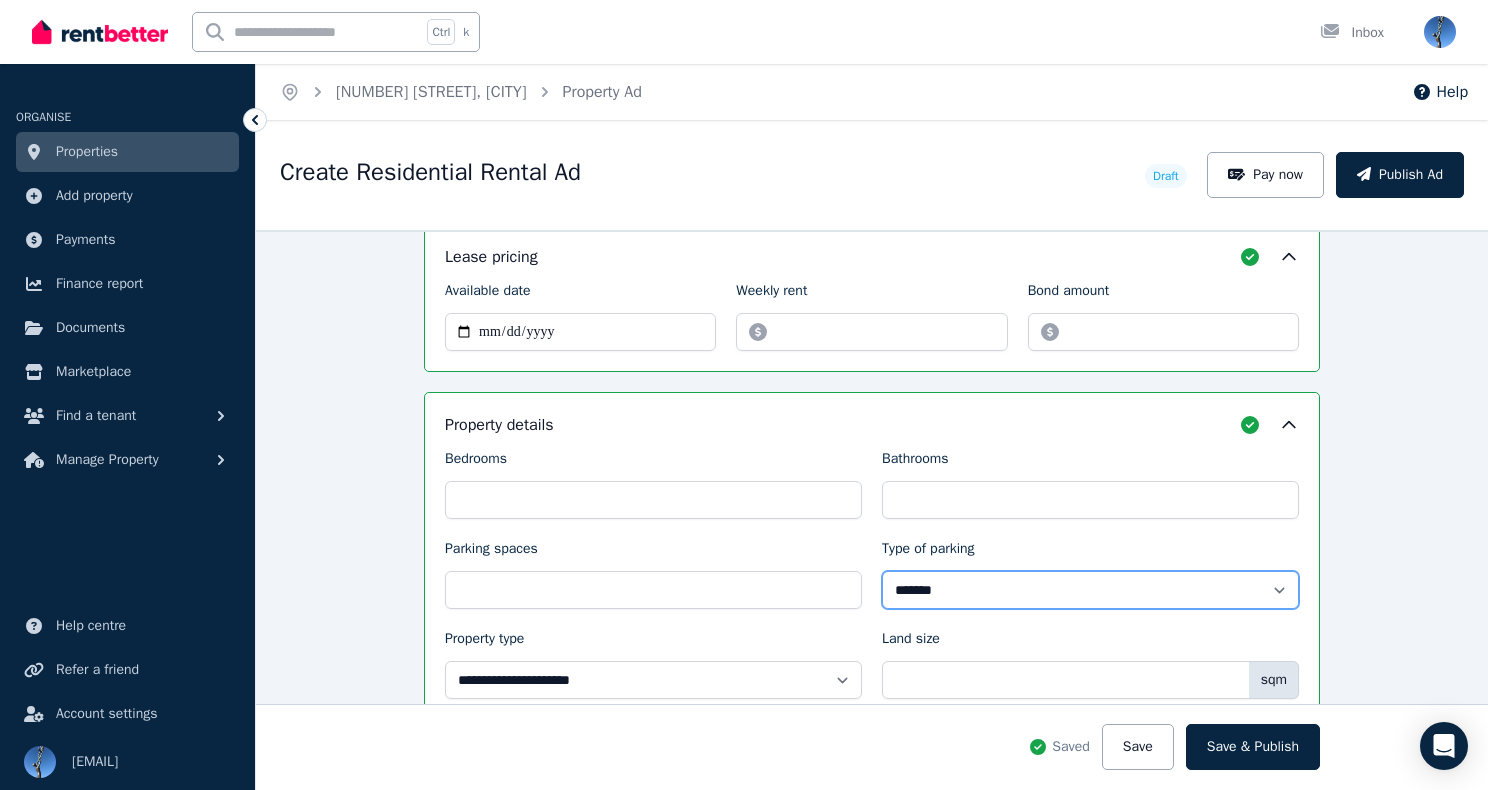 click on "**********" at bounding box center [1090, 590] 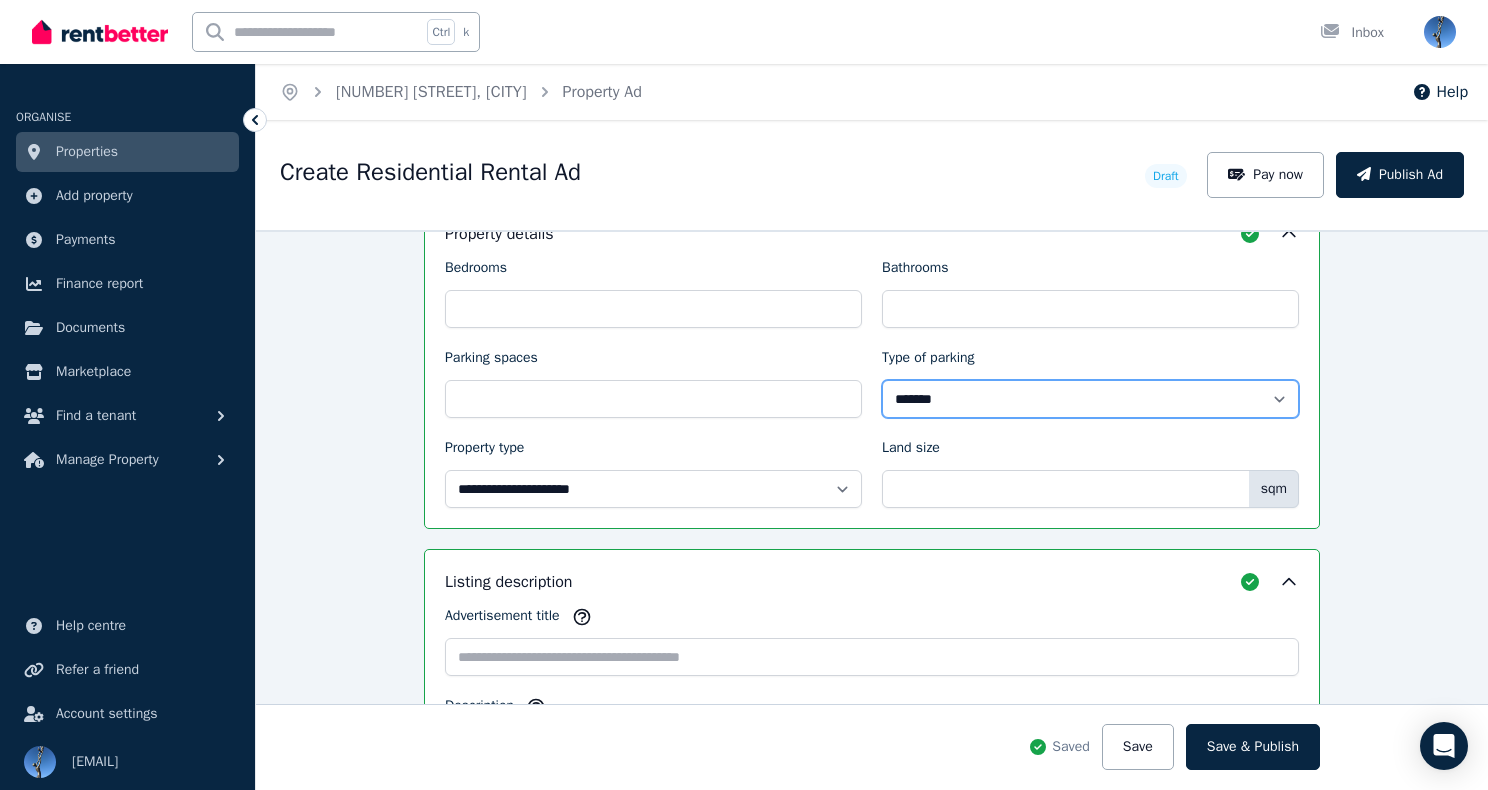 scroll, scrollTop: 1119, scrollLeft: 0, axis: vertical 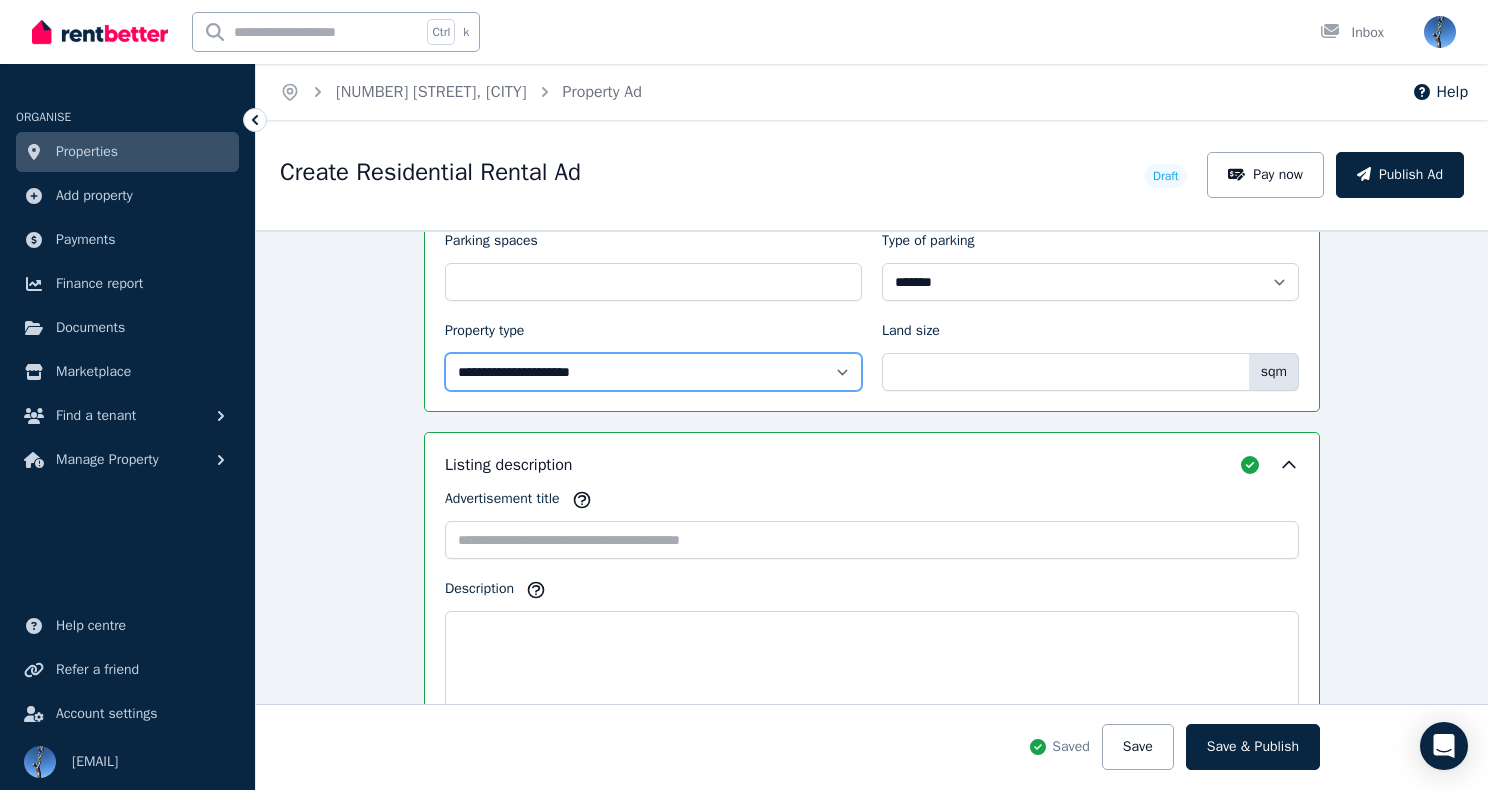 click on "**********" at bounding box center (653, 372) 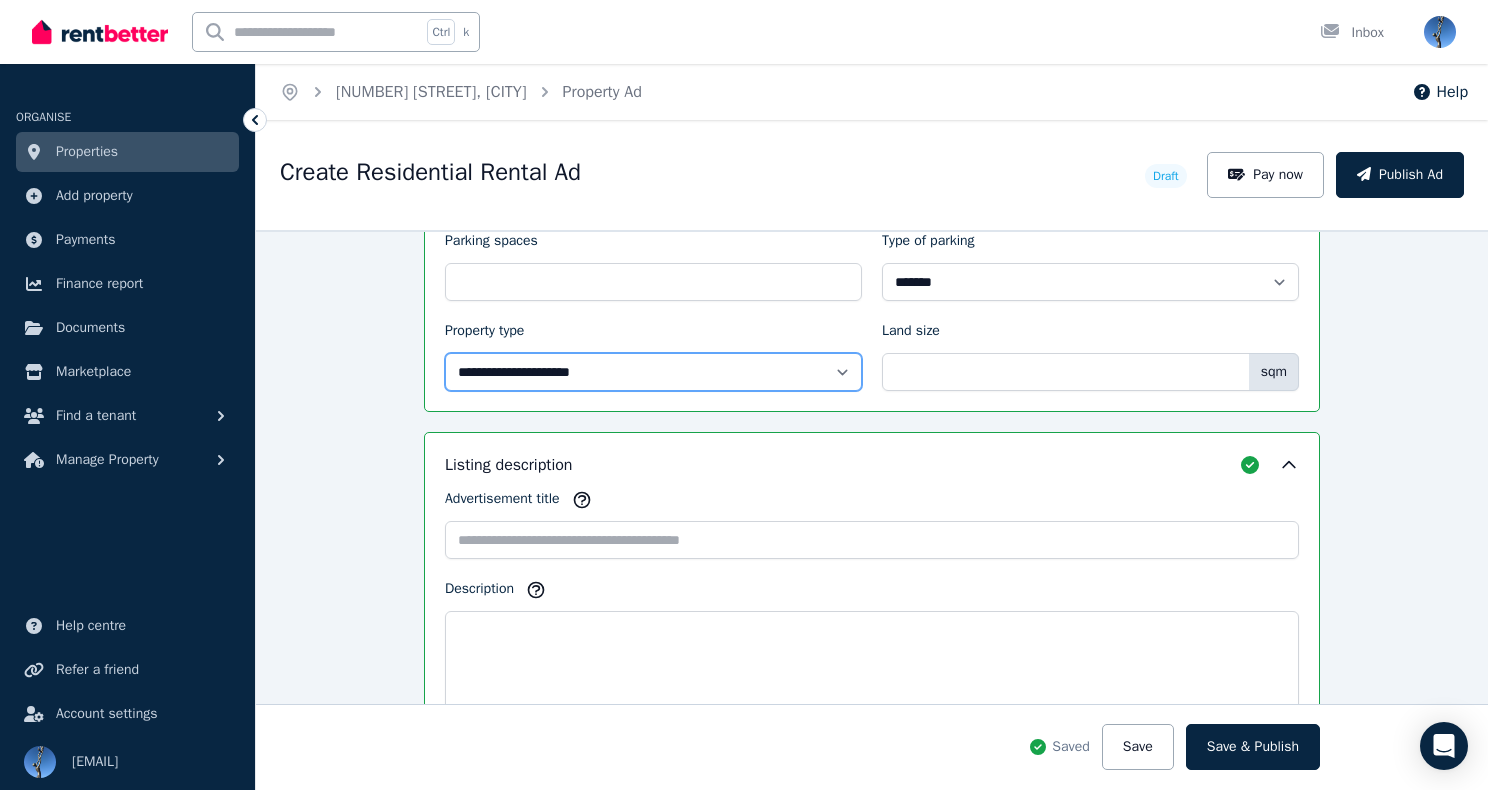 select on "**********" 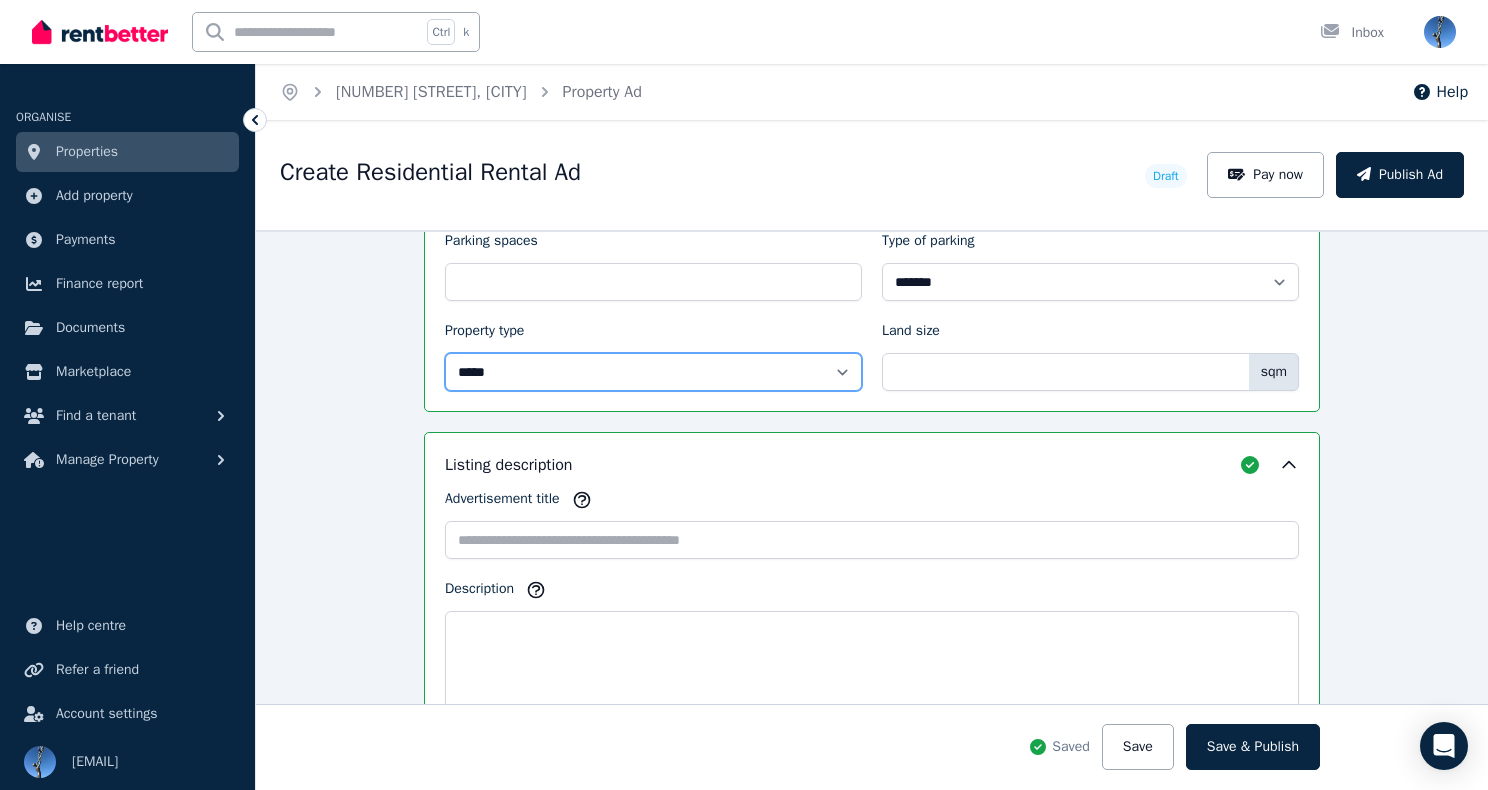 click on "**********" at bounding box center [653, 372] 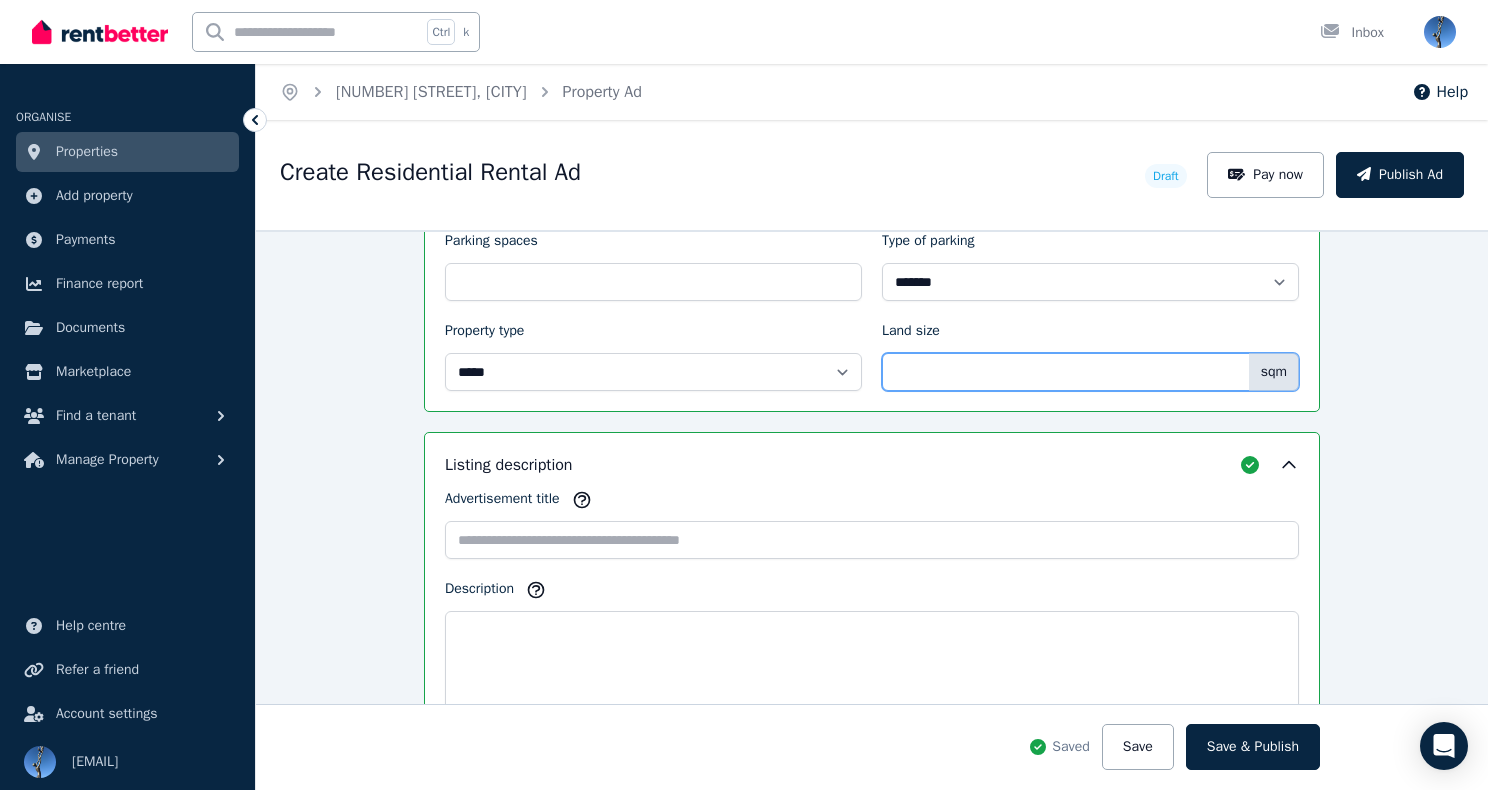 click on "Land size" at bounding box center [1090, 372] 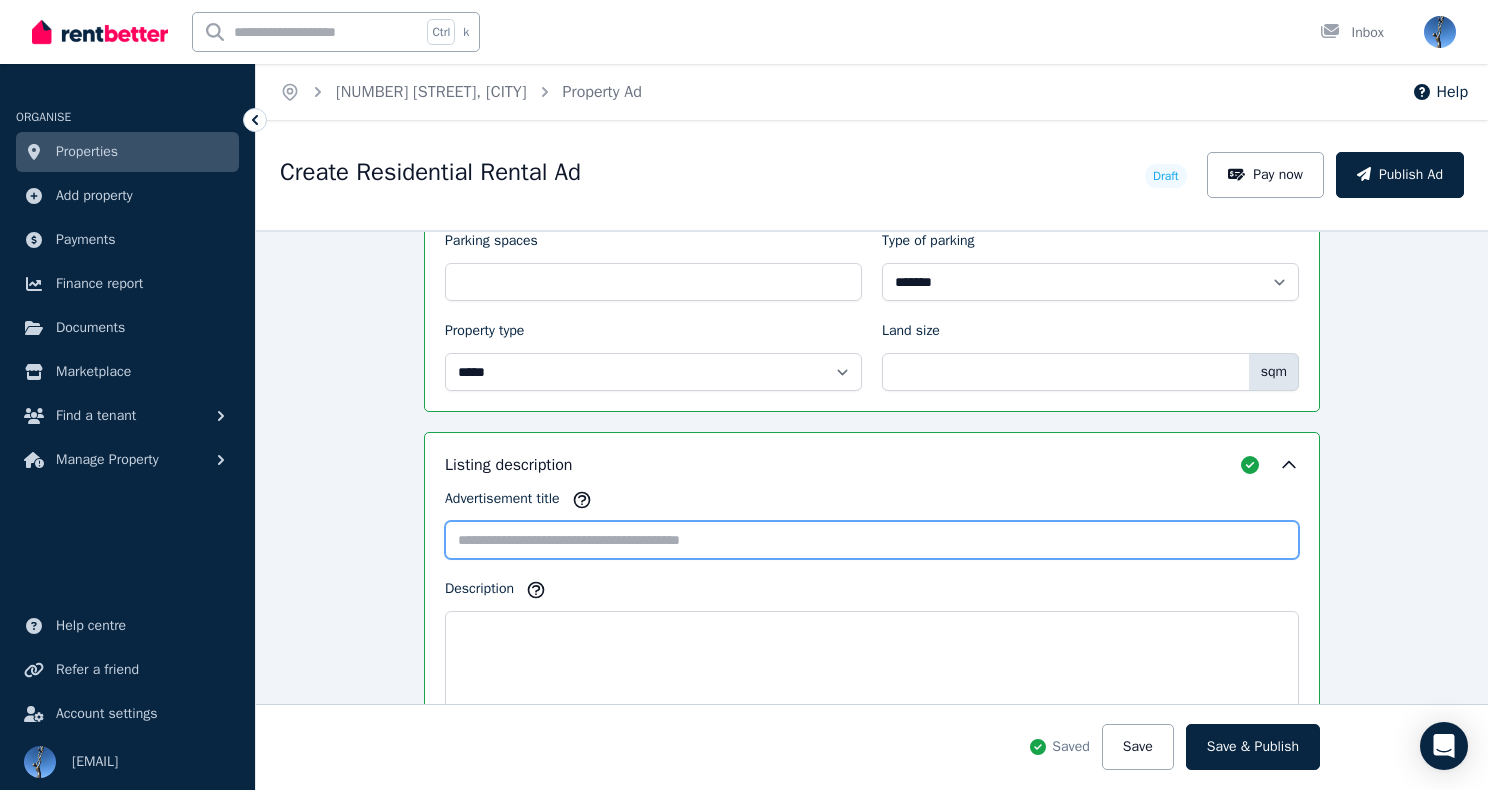 click on "Advertisement title" at bounding box center (872, 540) 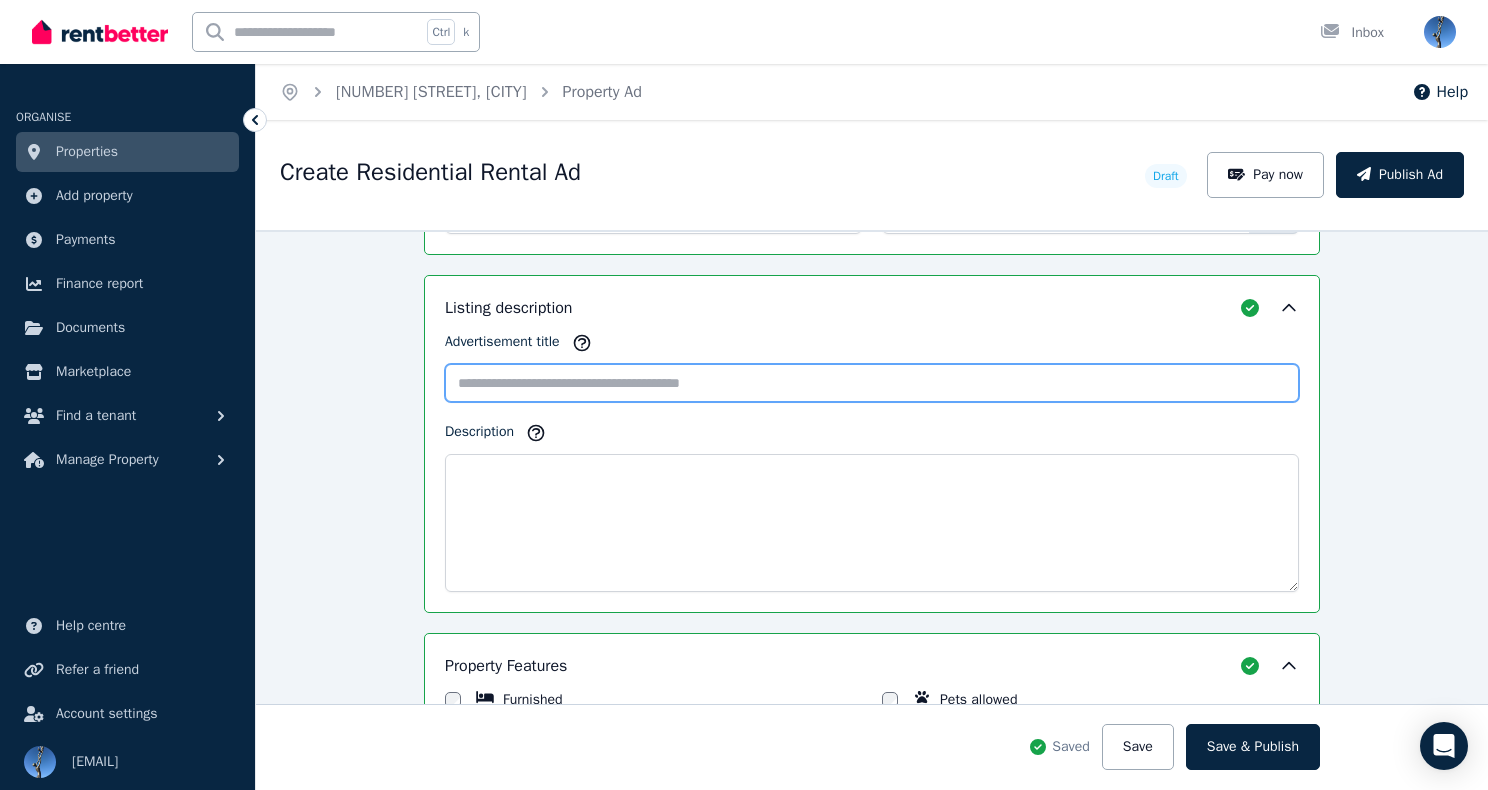 scroll, scrollTop: 1332, scrollLeft: 0, axis: vertical 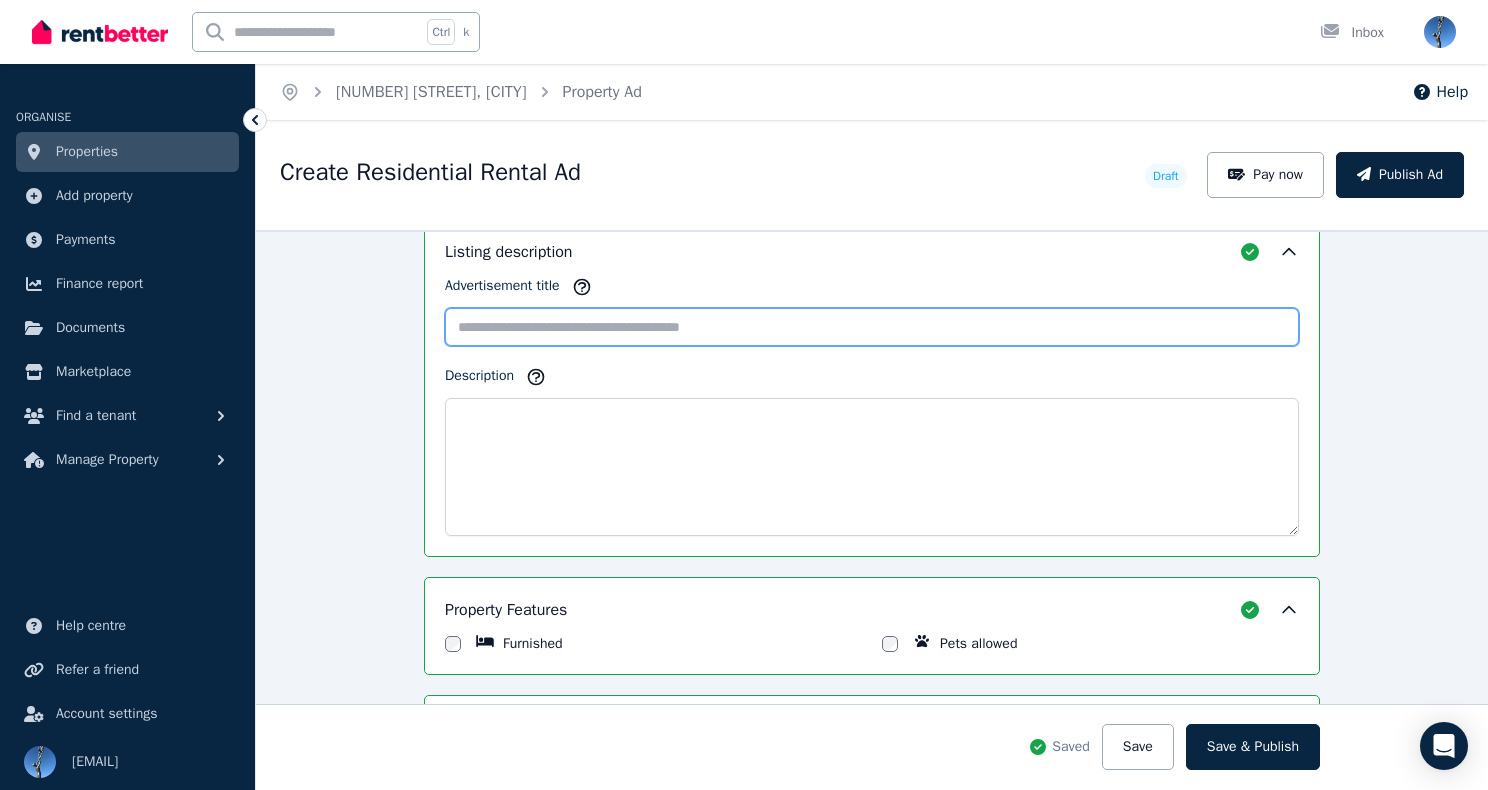 click 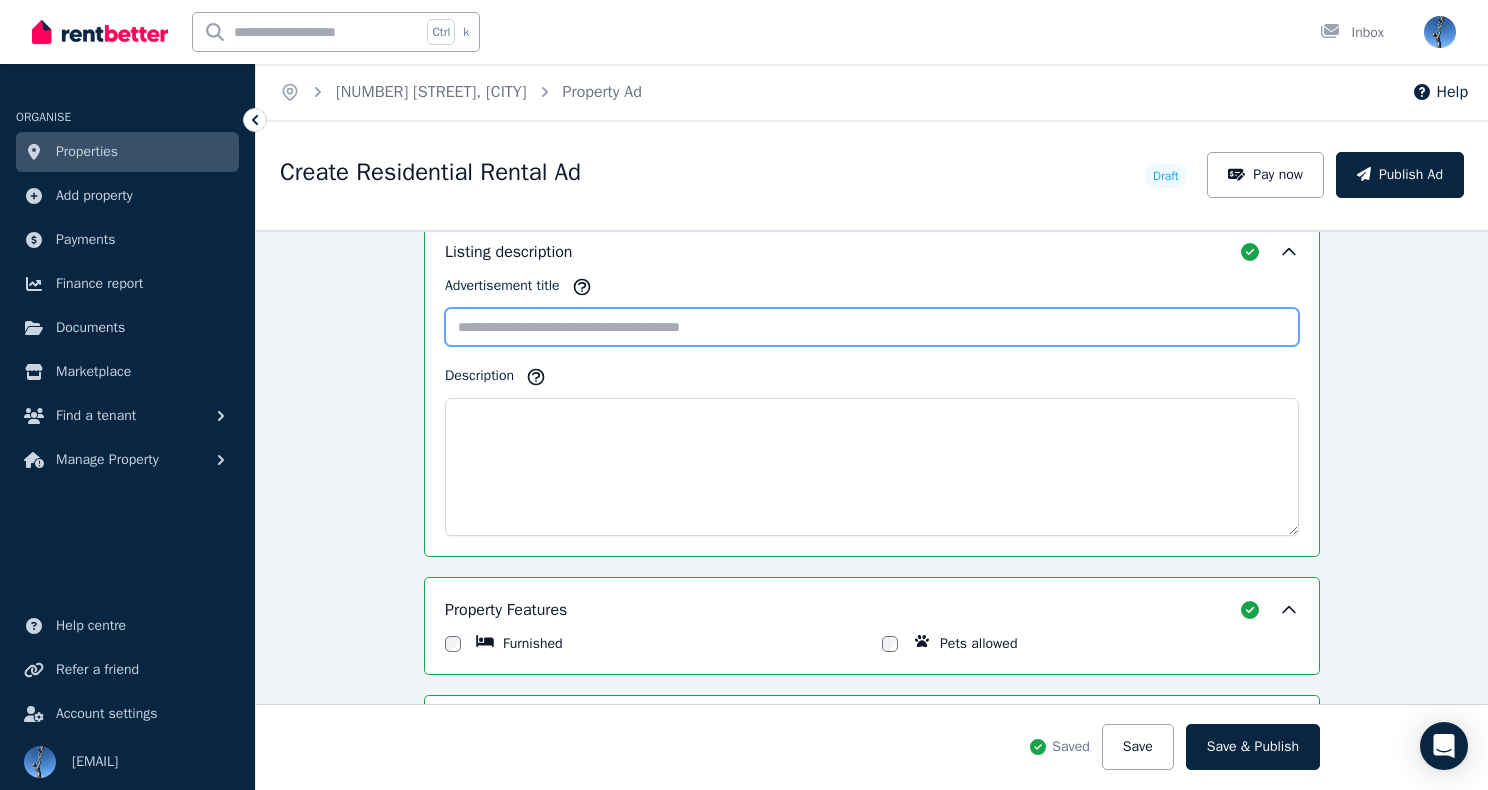 paste on "**********" 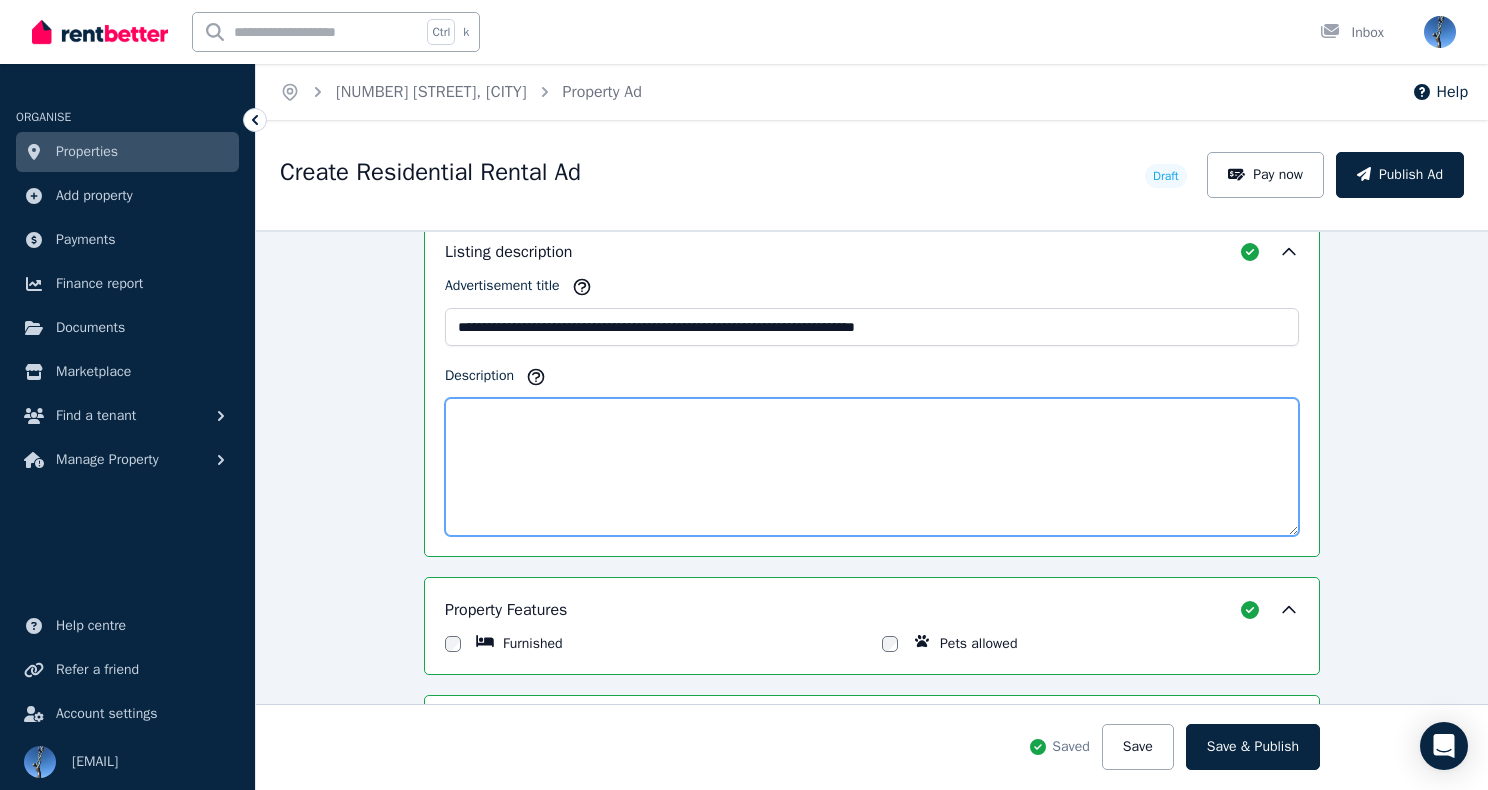 click on "Description" at bounding box center (872, 467) 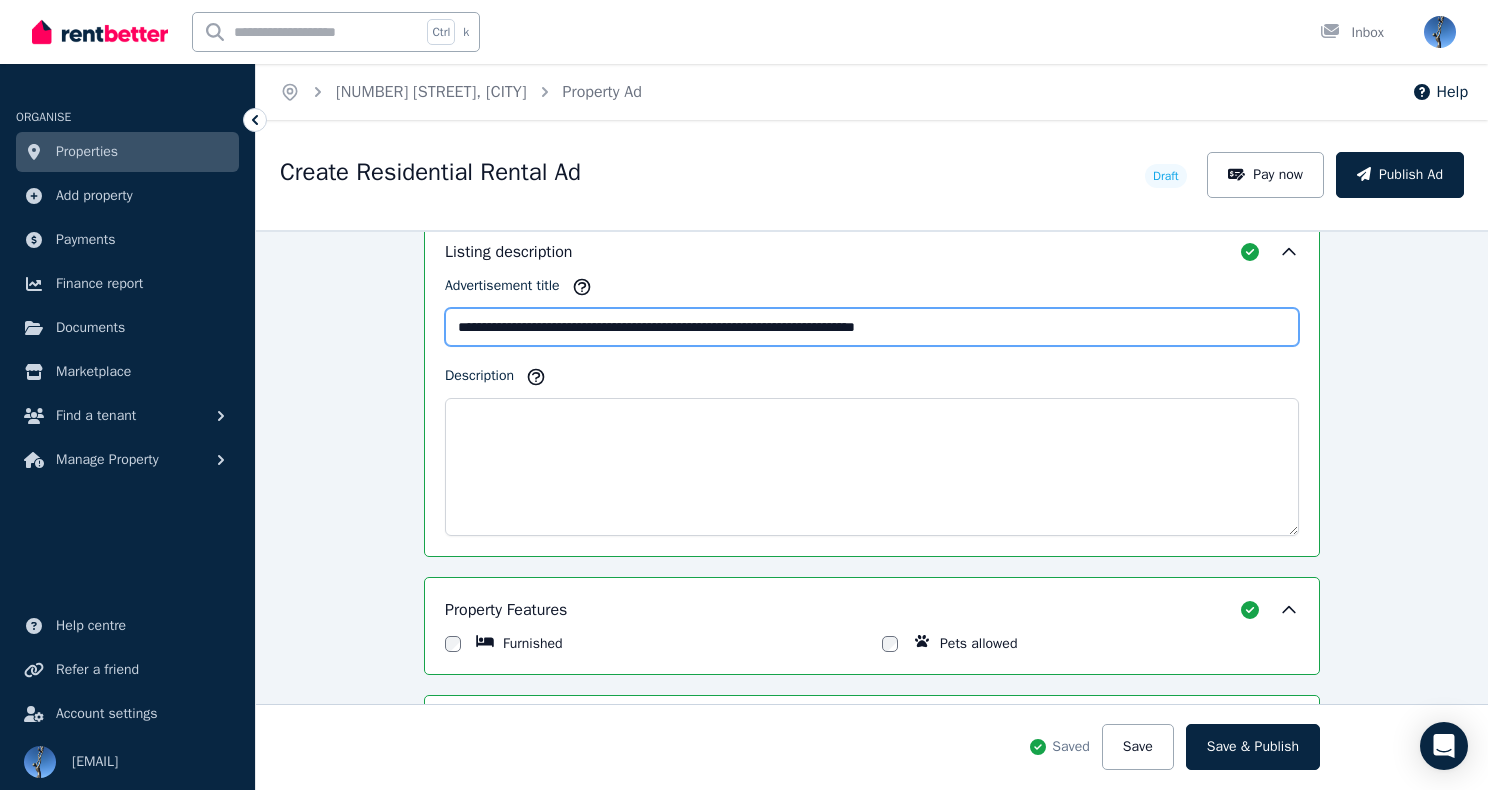 drag, startPoint x: 1077, startPoint y: 317, endPoint x: 444, endPoint y: 309, distance: 633.05054 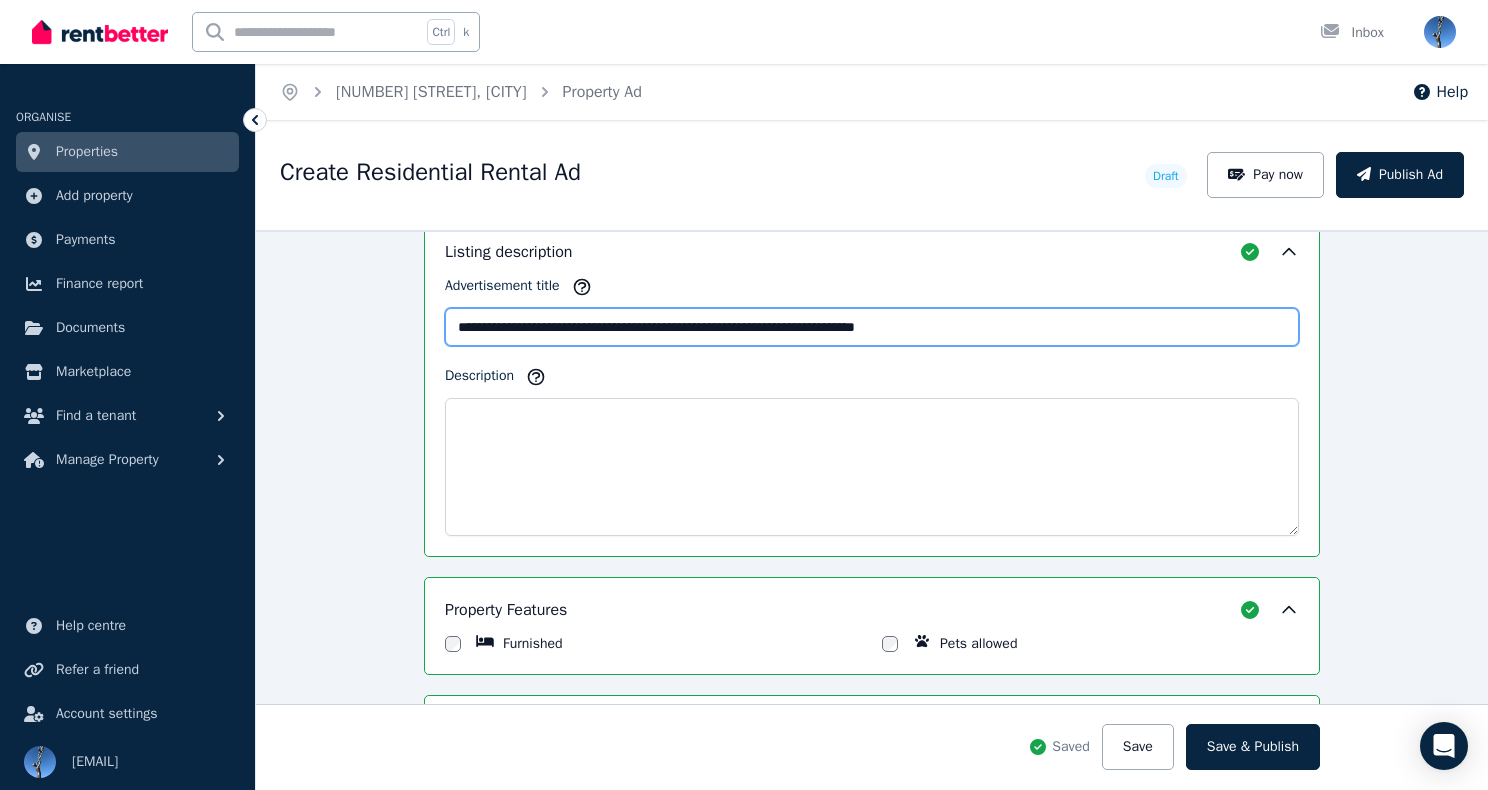 click on "**********" at bounding box center (872, 327) 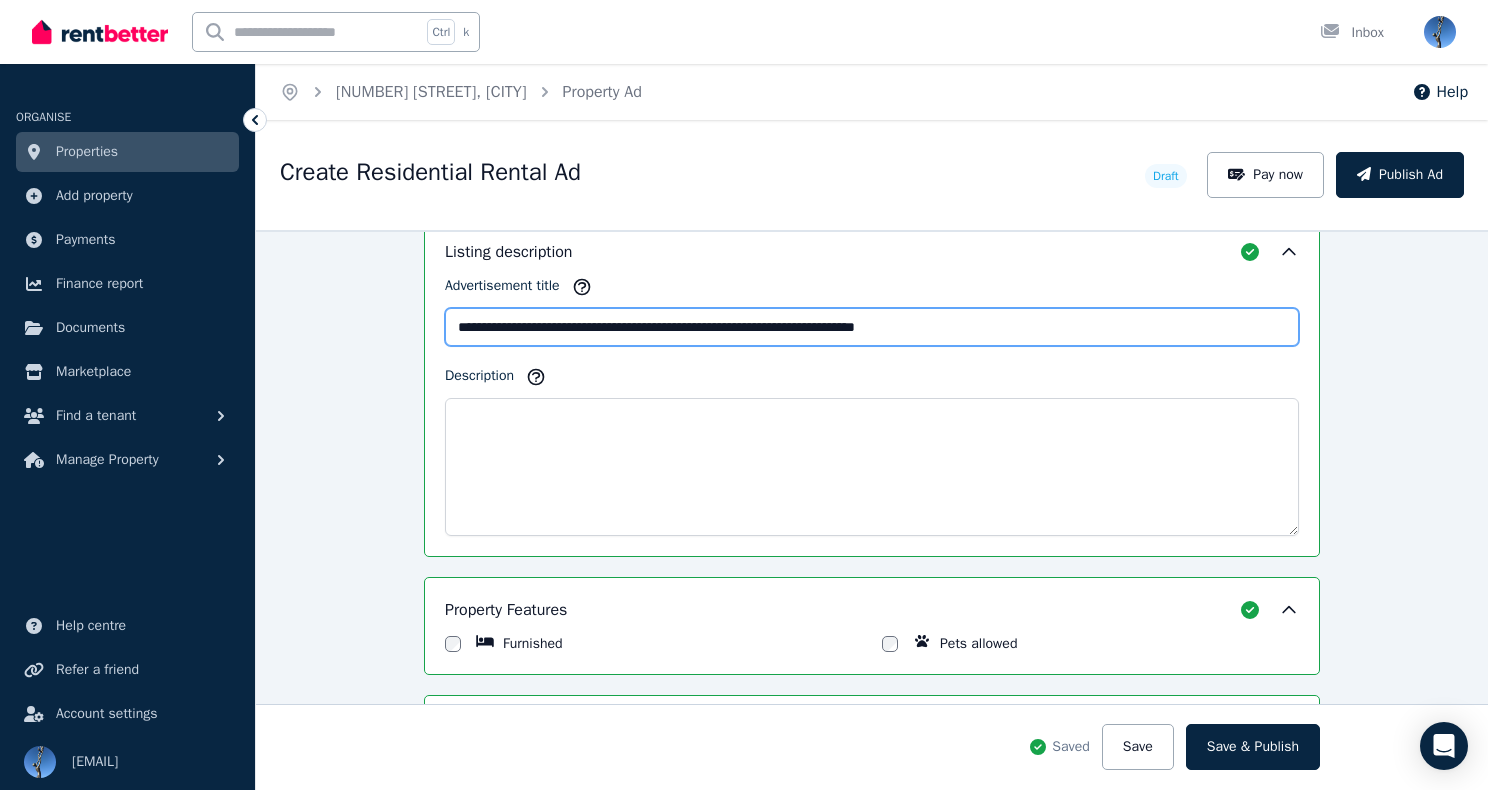 drag, startPoint x: 1088, startPoint y: 323, endPoint x: 448, endPoint y: 299, distance: 640.4498 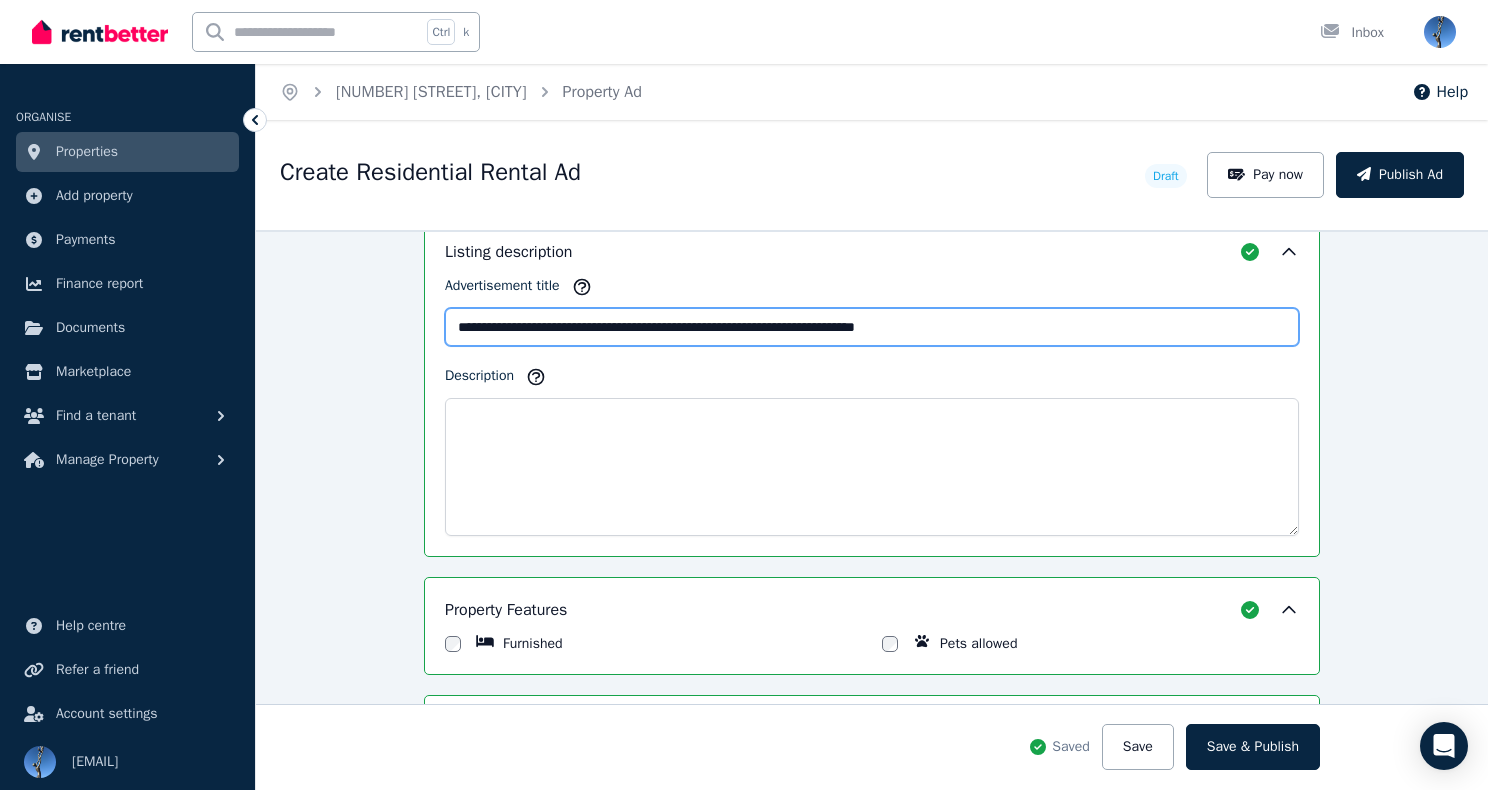 click on "**********" at bounding box center [872, 311] 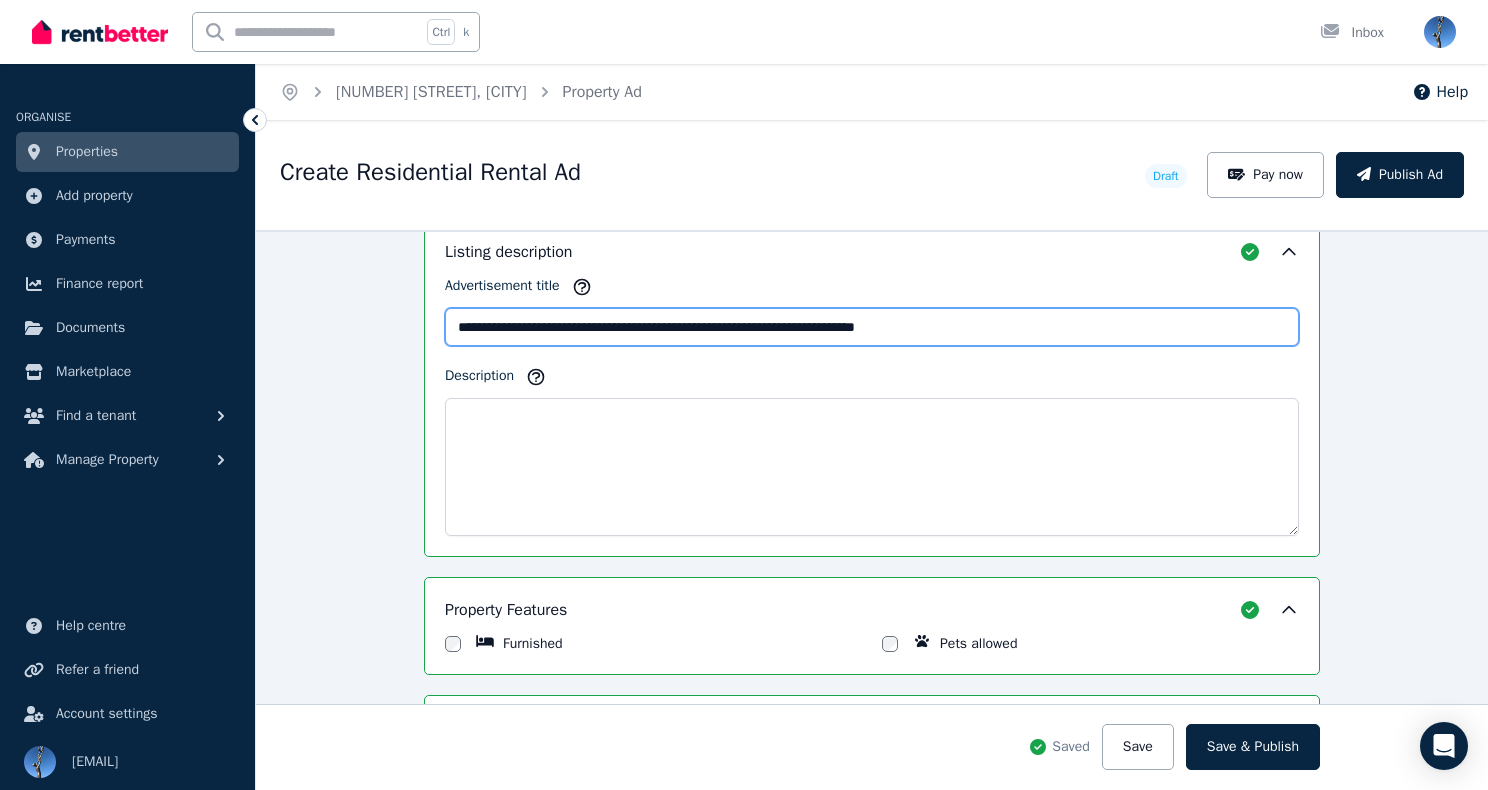 paste 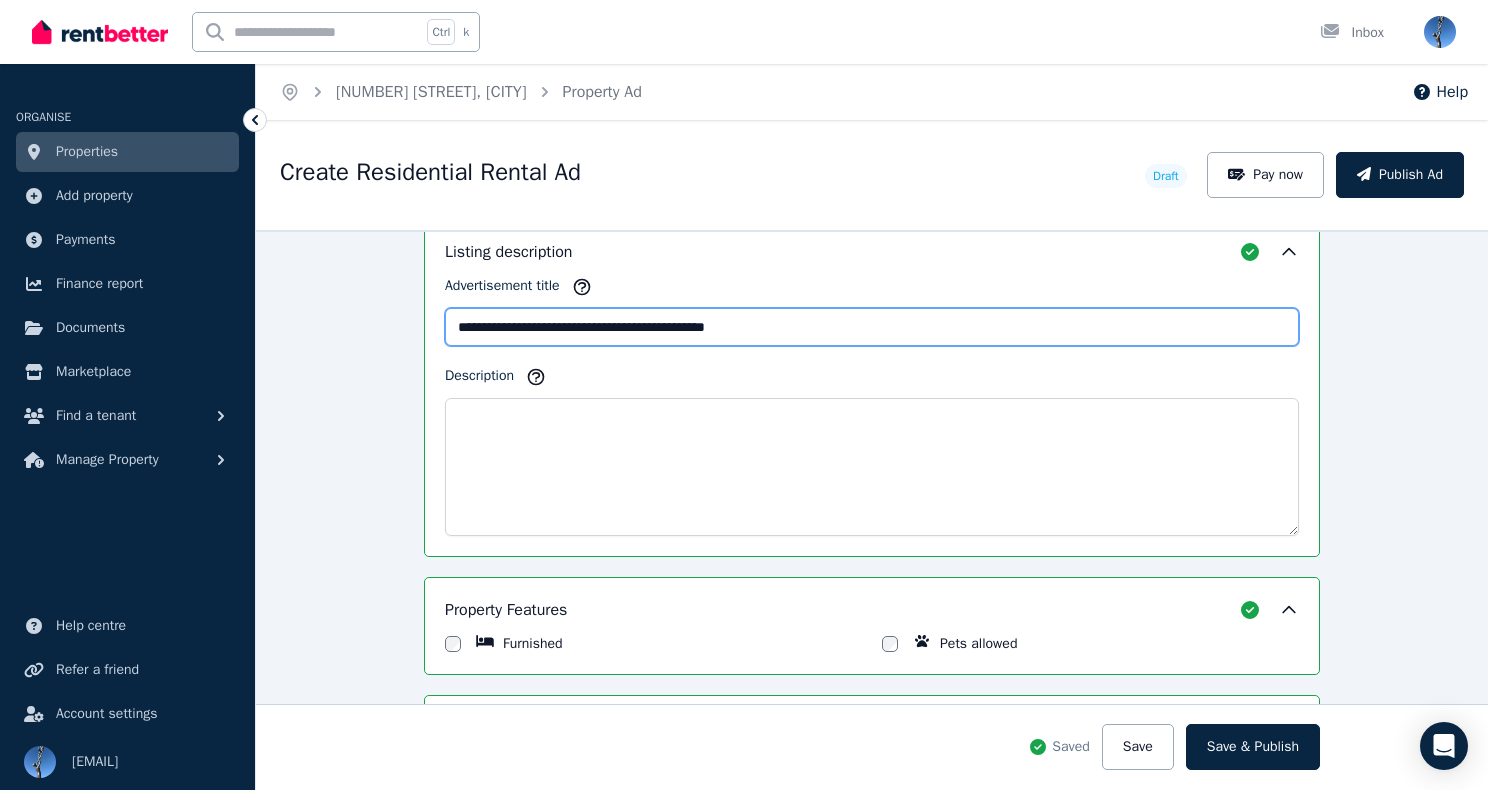 type on "**********" 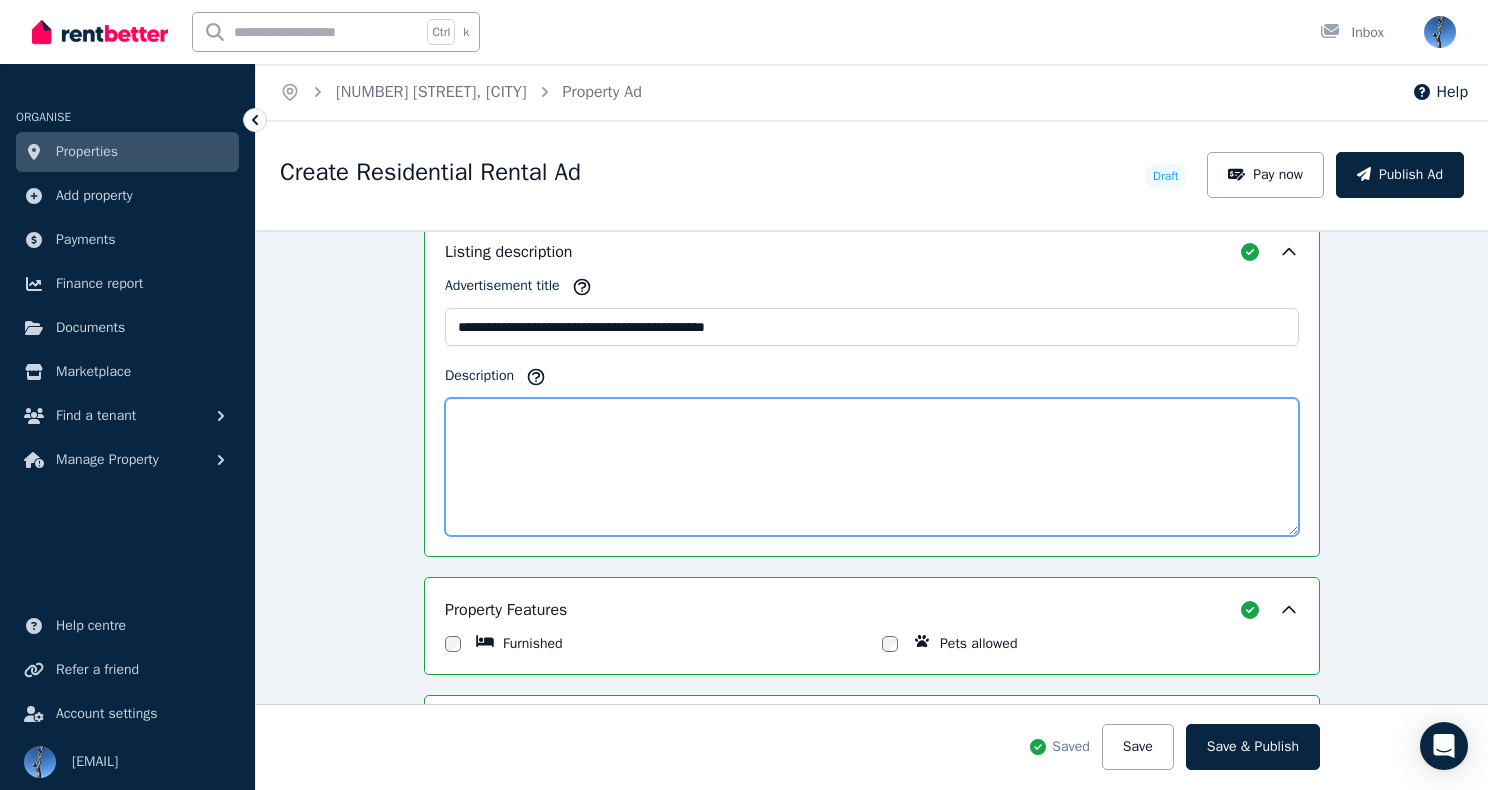 click on "Description" at bounding box center [872, 467] 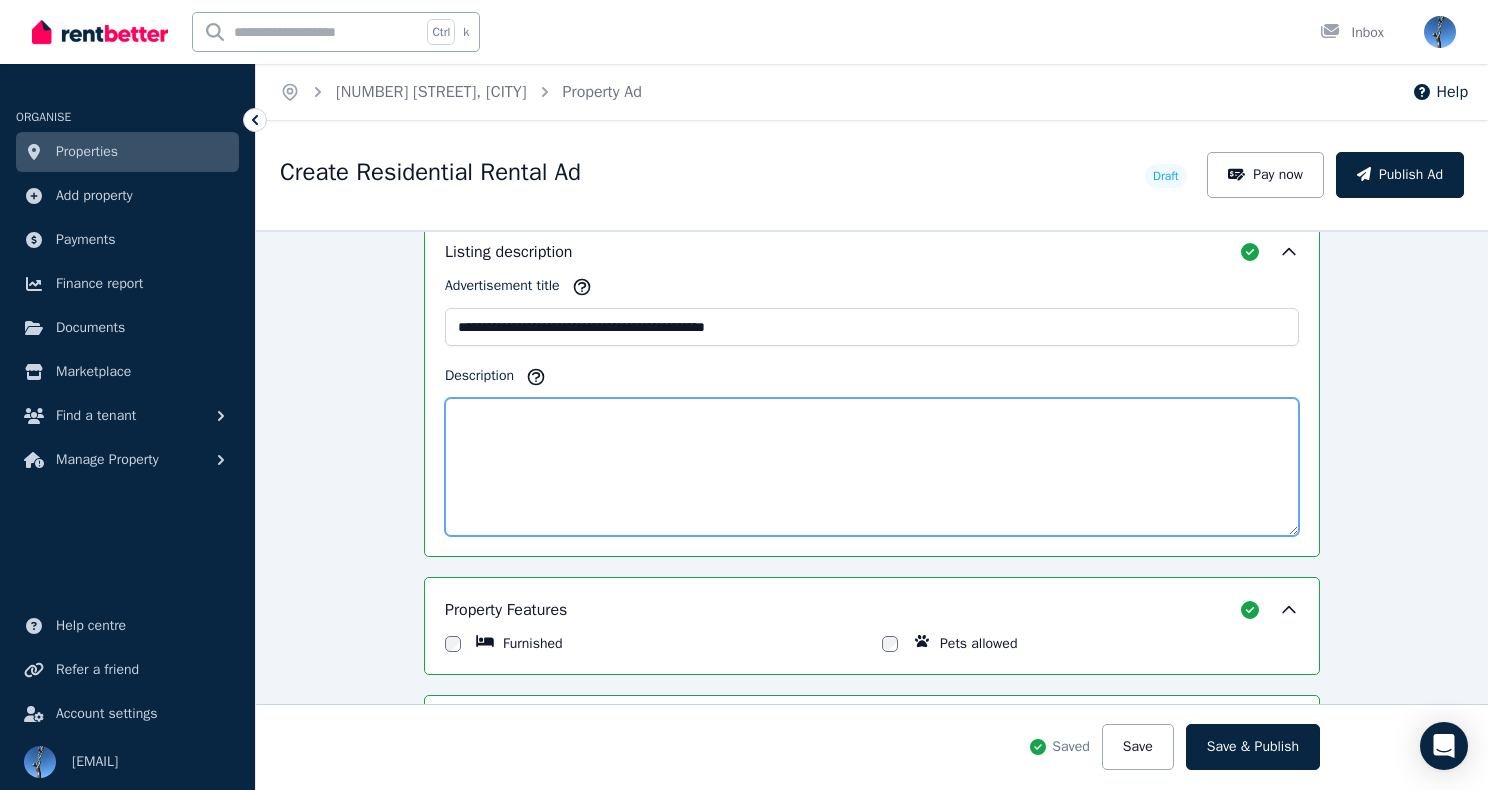 paste on "**********" 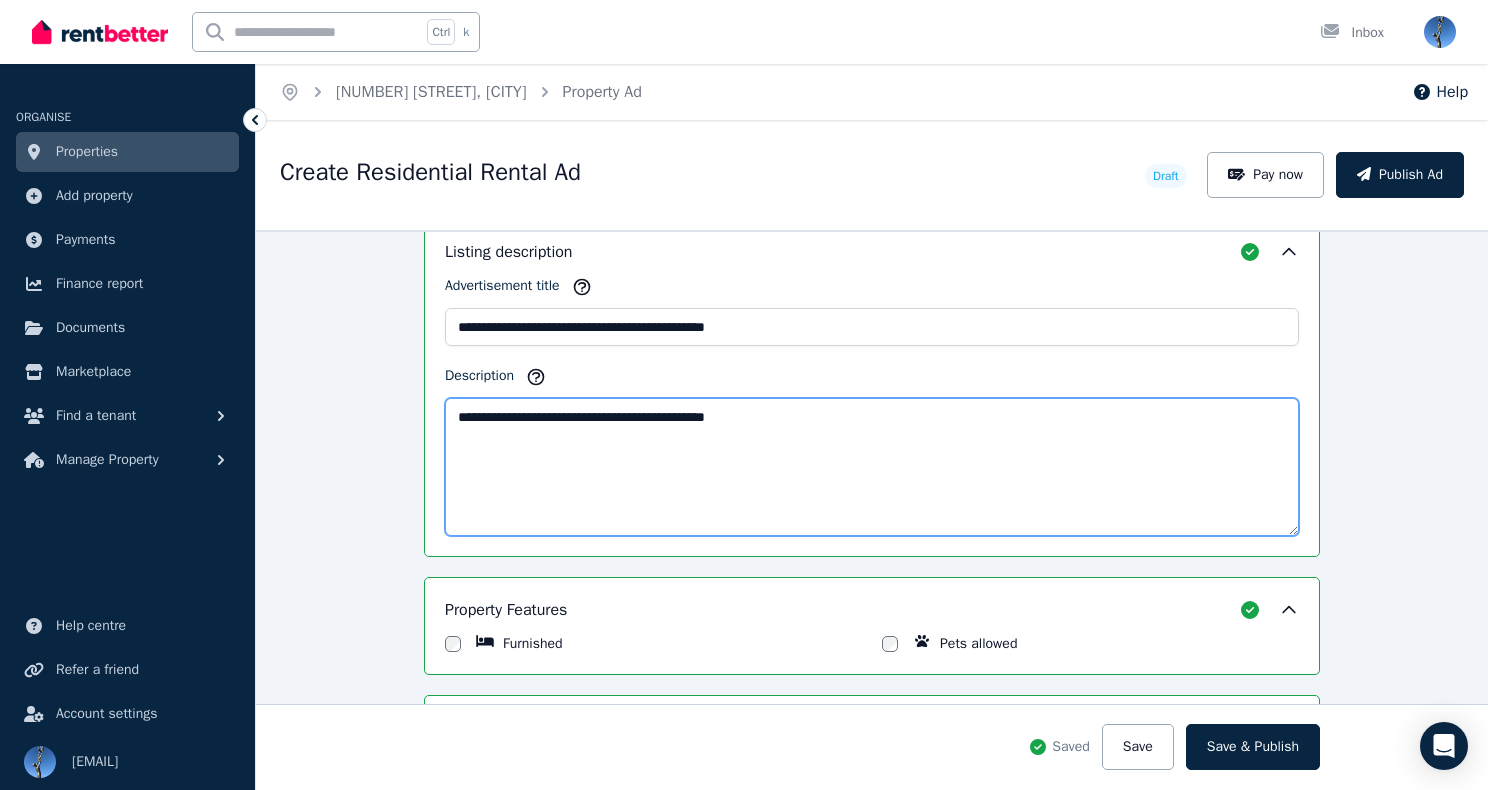 type on "**********" 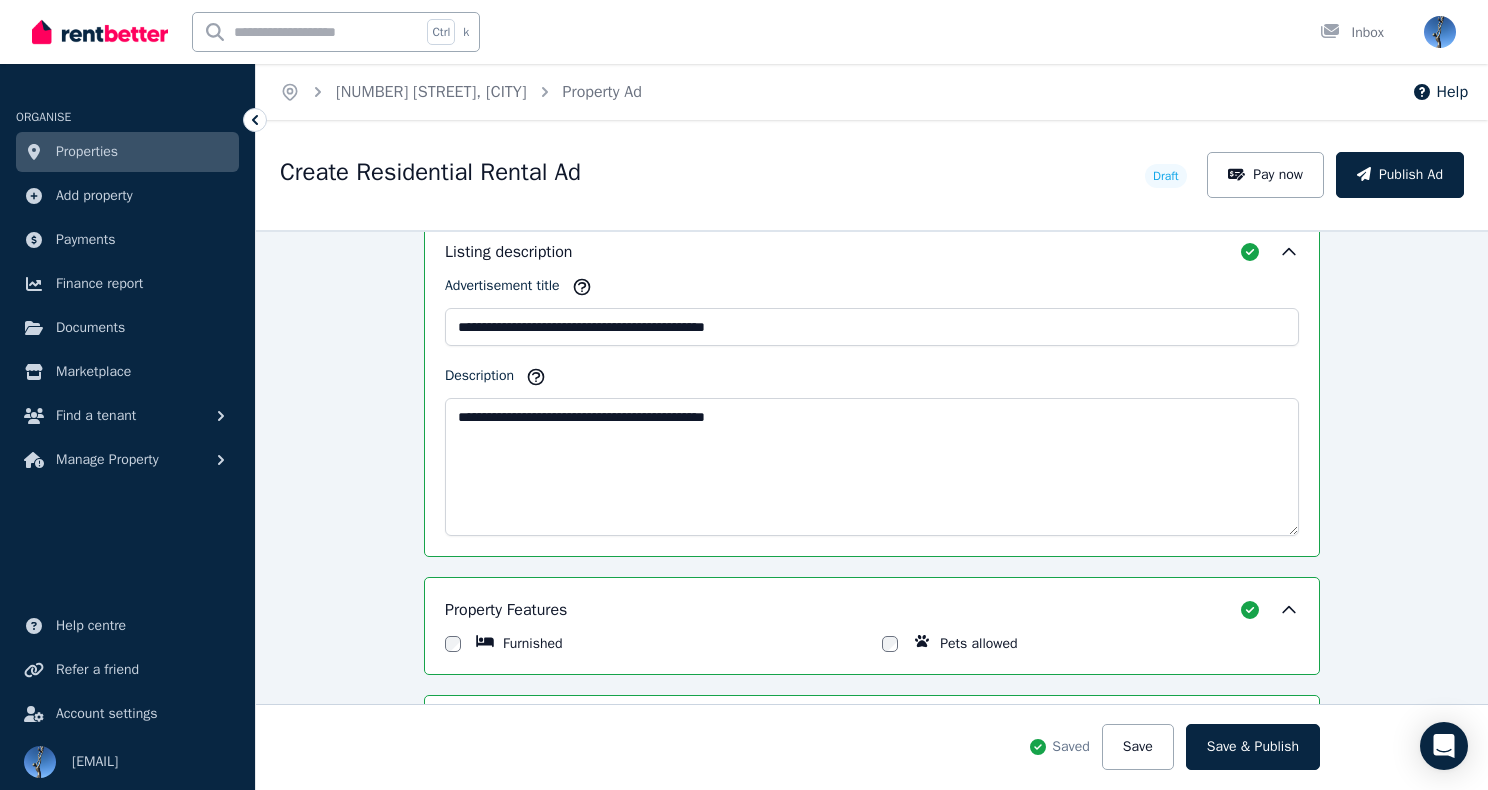click on "Create Residential Rental Ad" at bounding box center (430, 172) 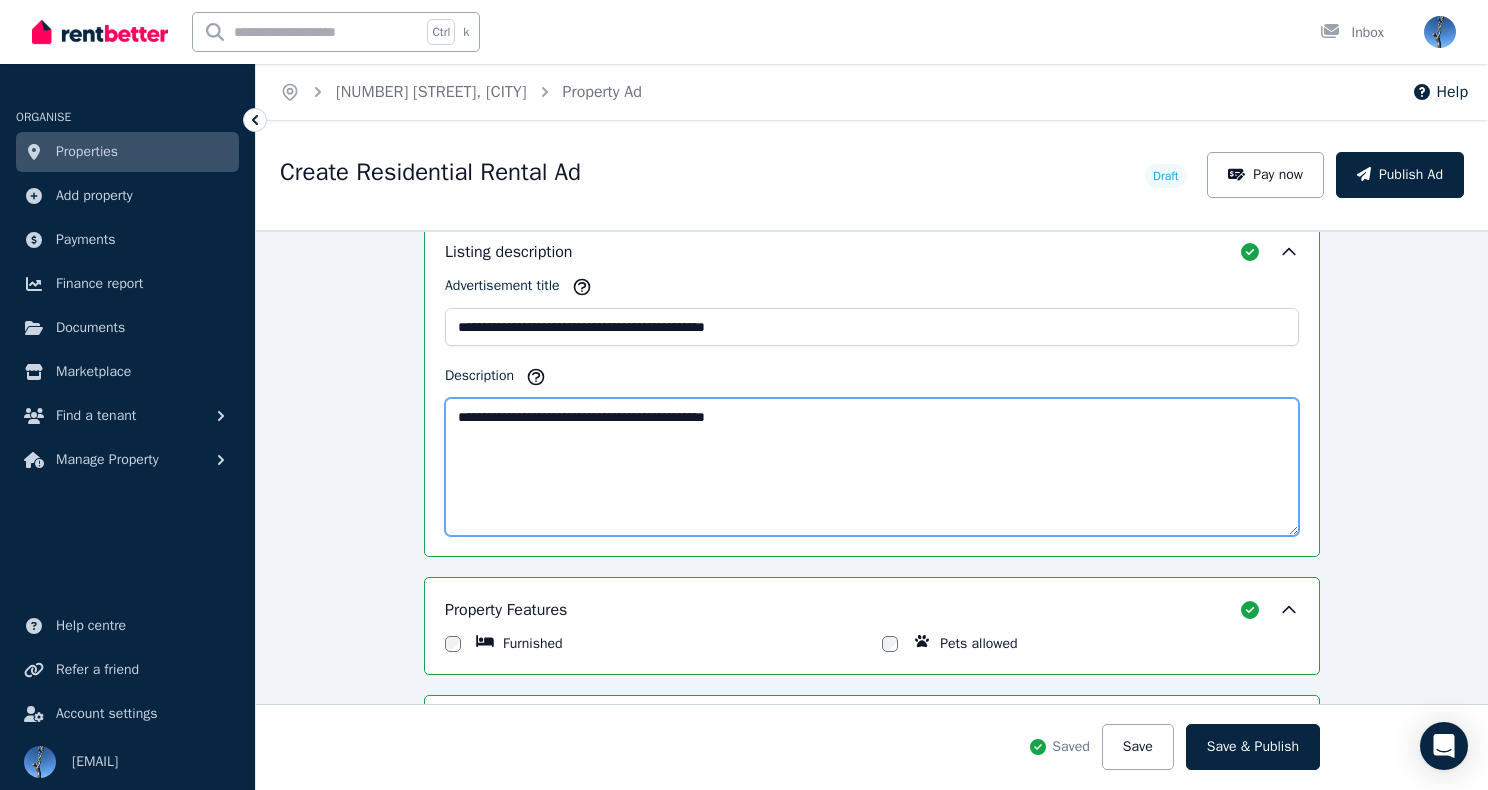 drag, startPoint x: 756, startPoint y: 403, endPoint x: 404, endPoint y: 407, distance: 352.02274 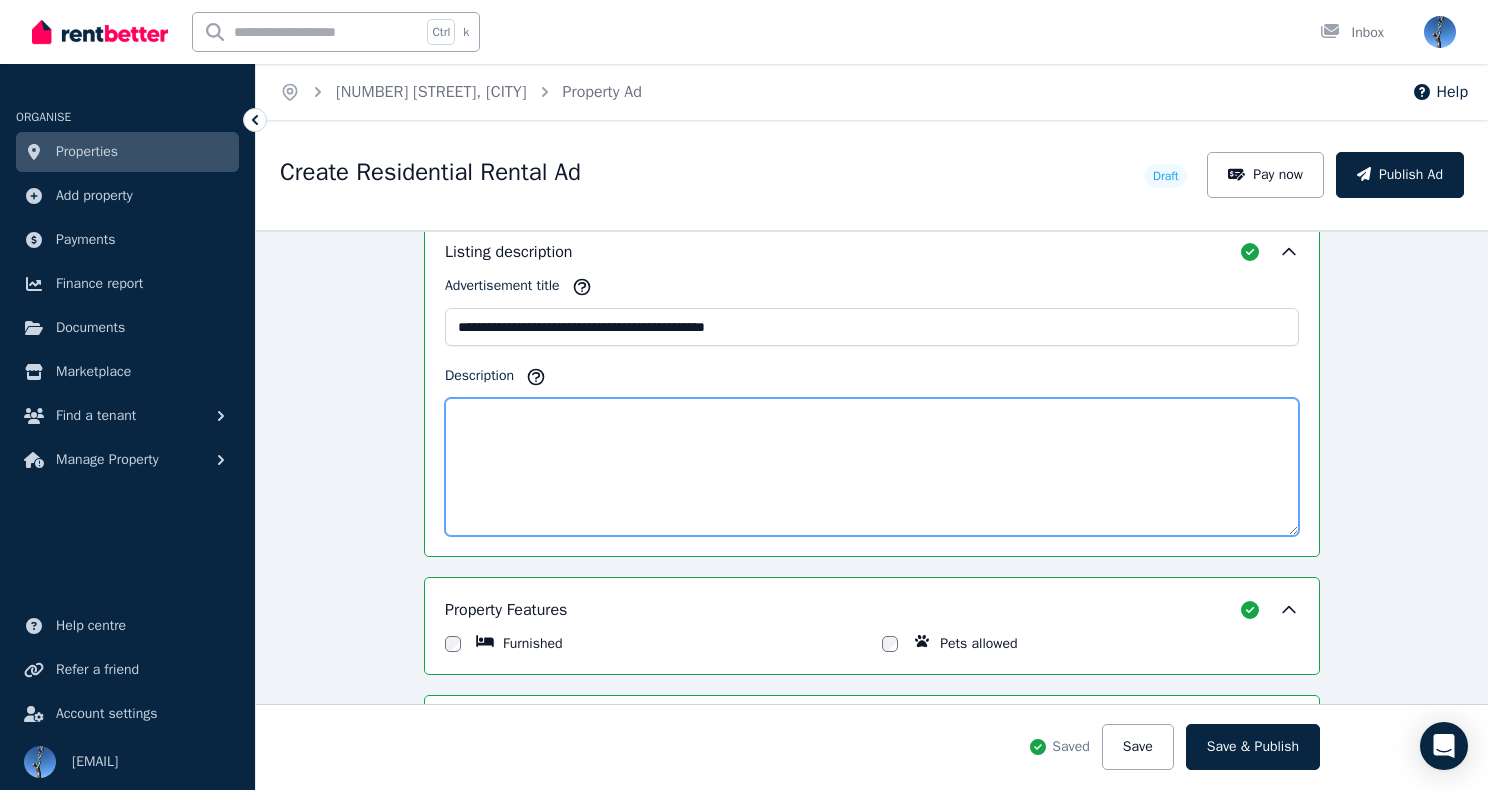 paste on "**********" 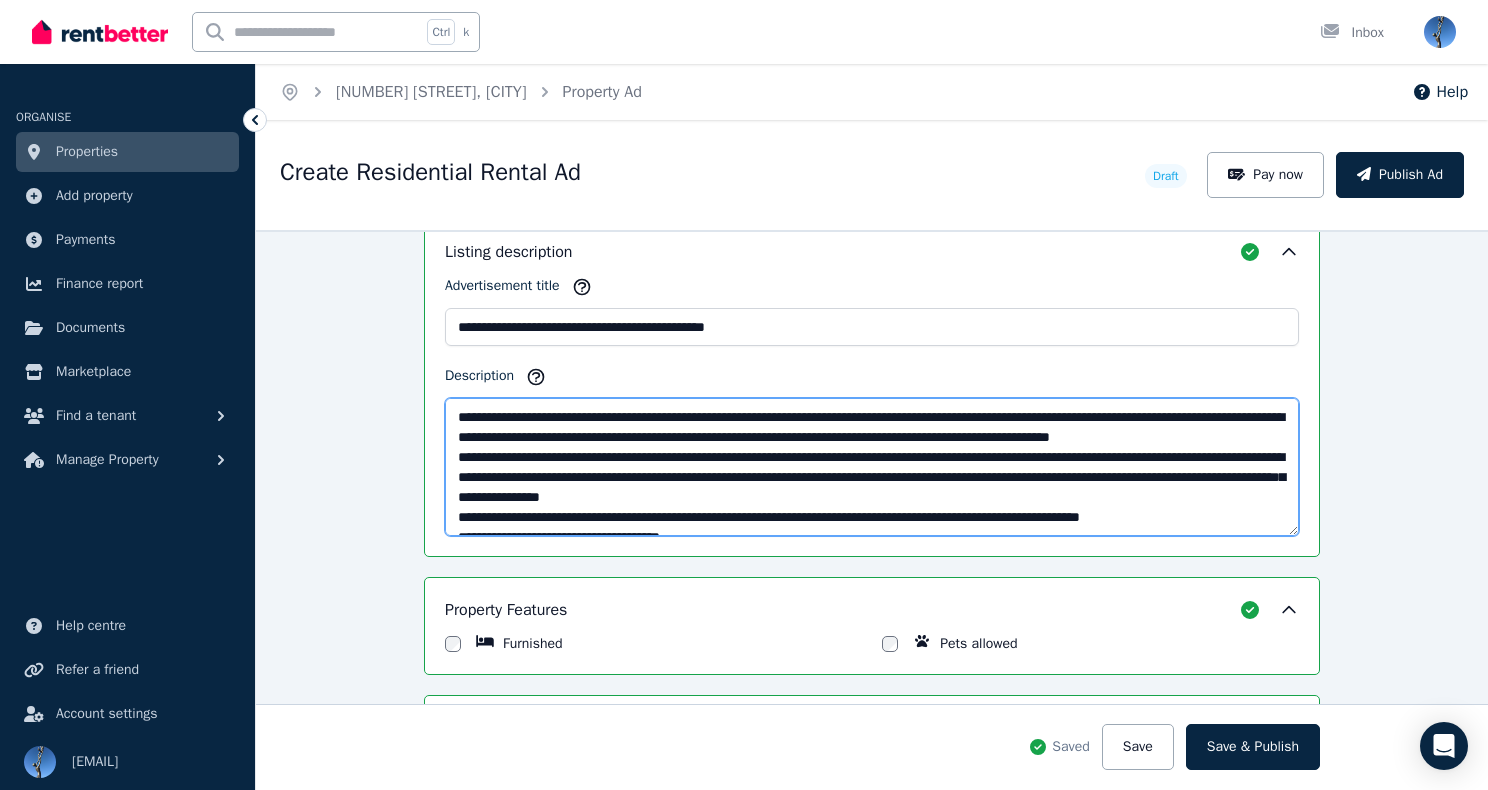 scroll, scrollTop: 312, scrollLeft: 0, axis: vertical 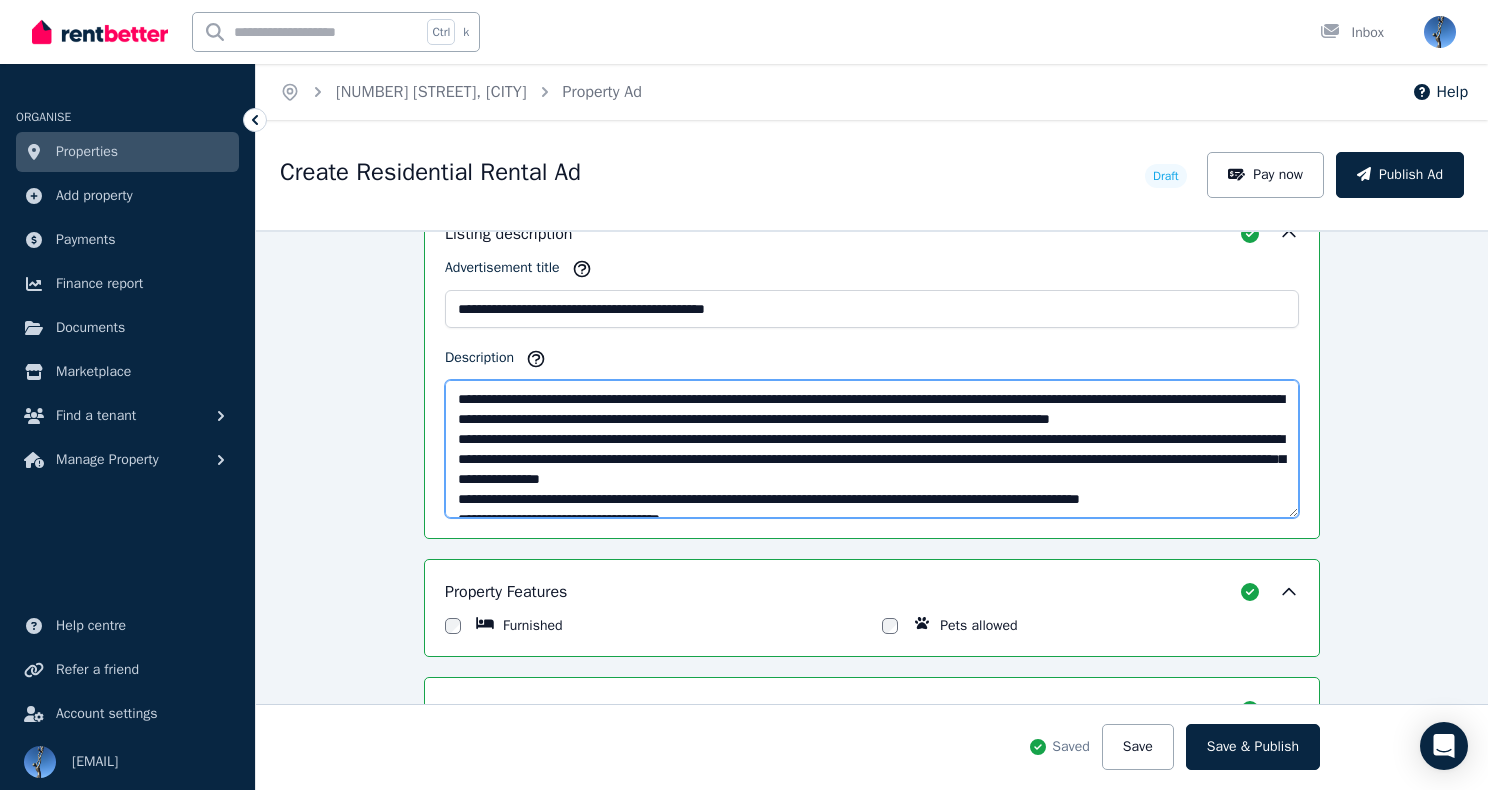 click on "Description" at bounding box center (872, 449) 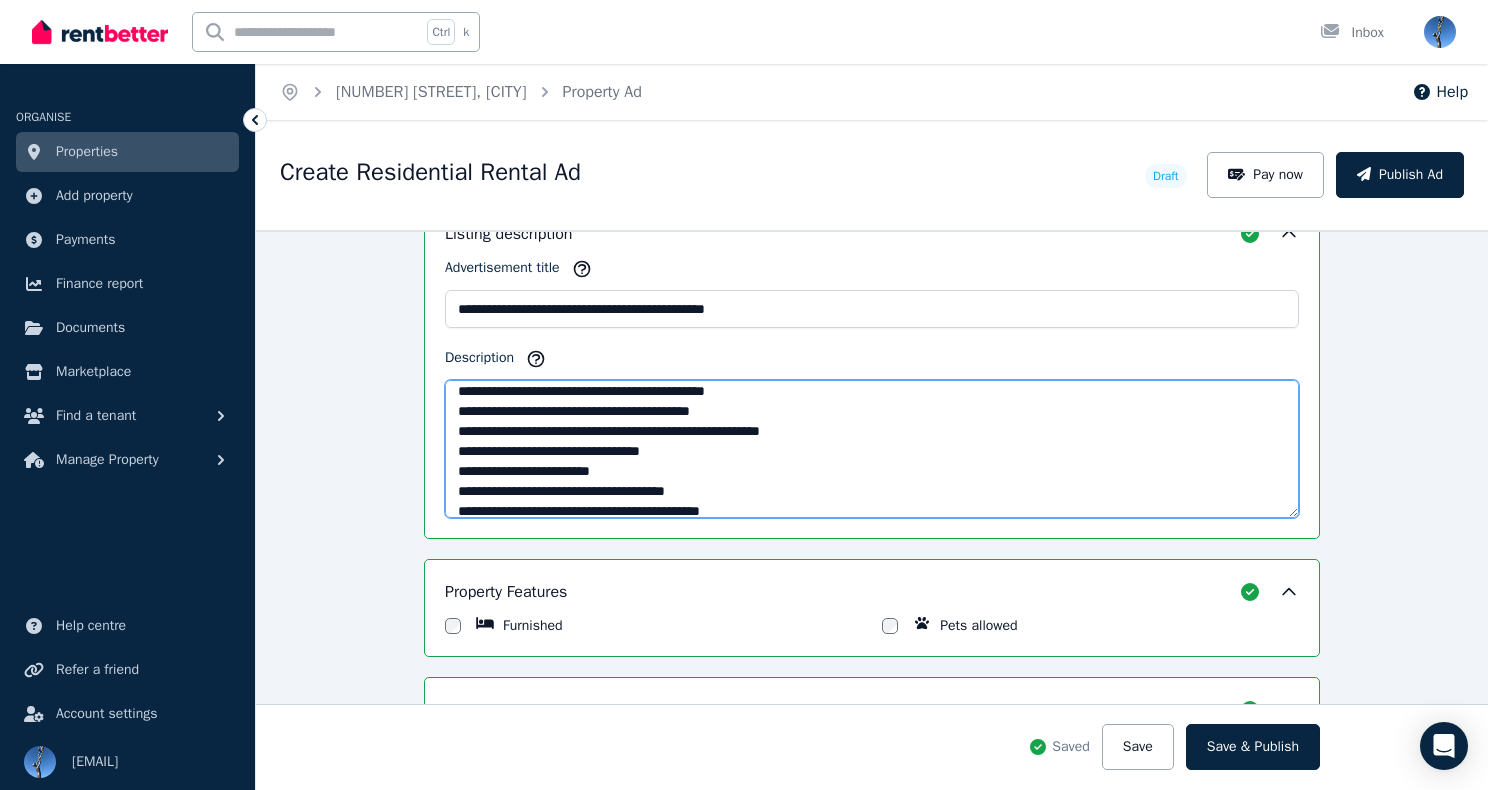 scroll, scrollTop: 218, scrollLeft: 0, axis: vertical 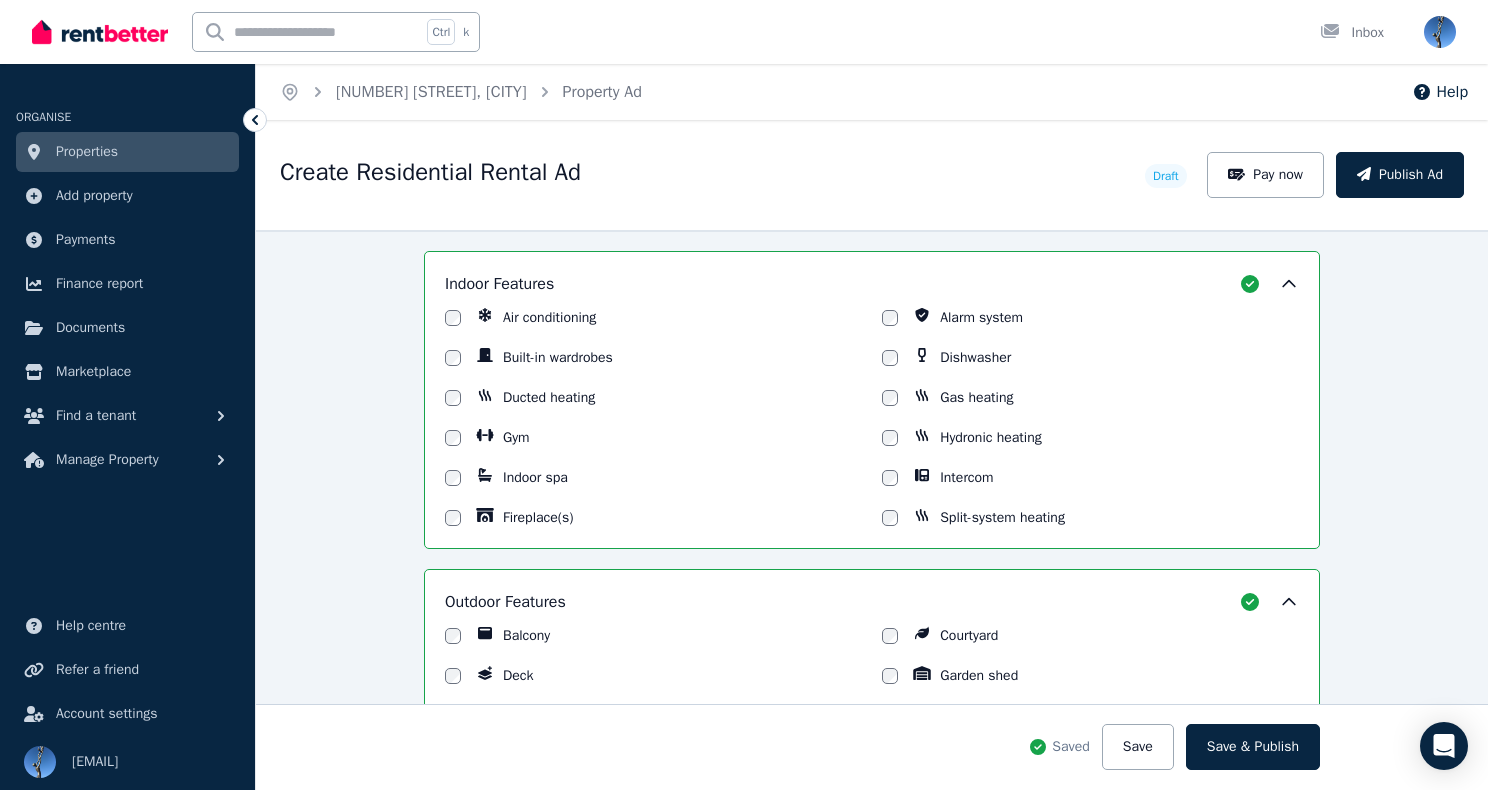 type on "**********" 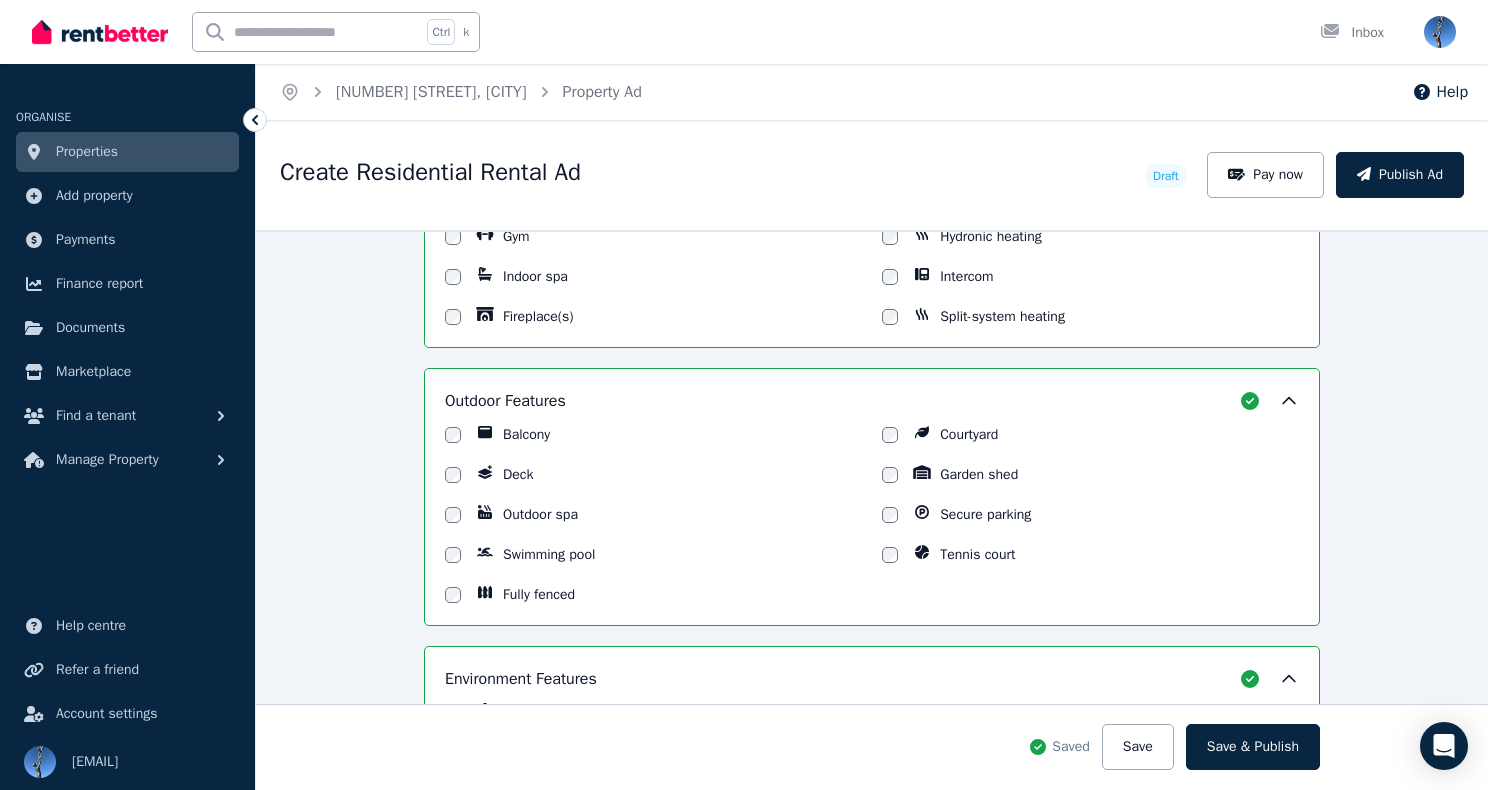 scroll, scrollTop: 2056, scrollLeft: 0, axis: vertical 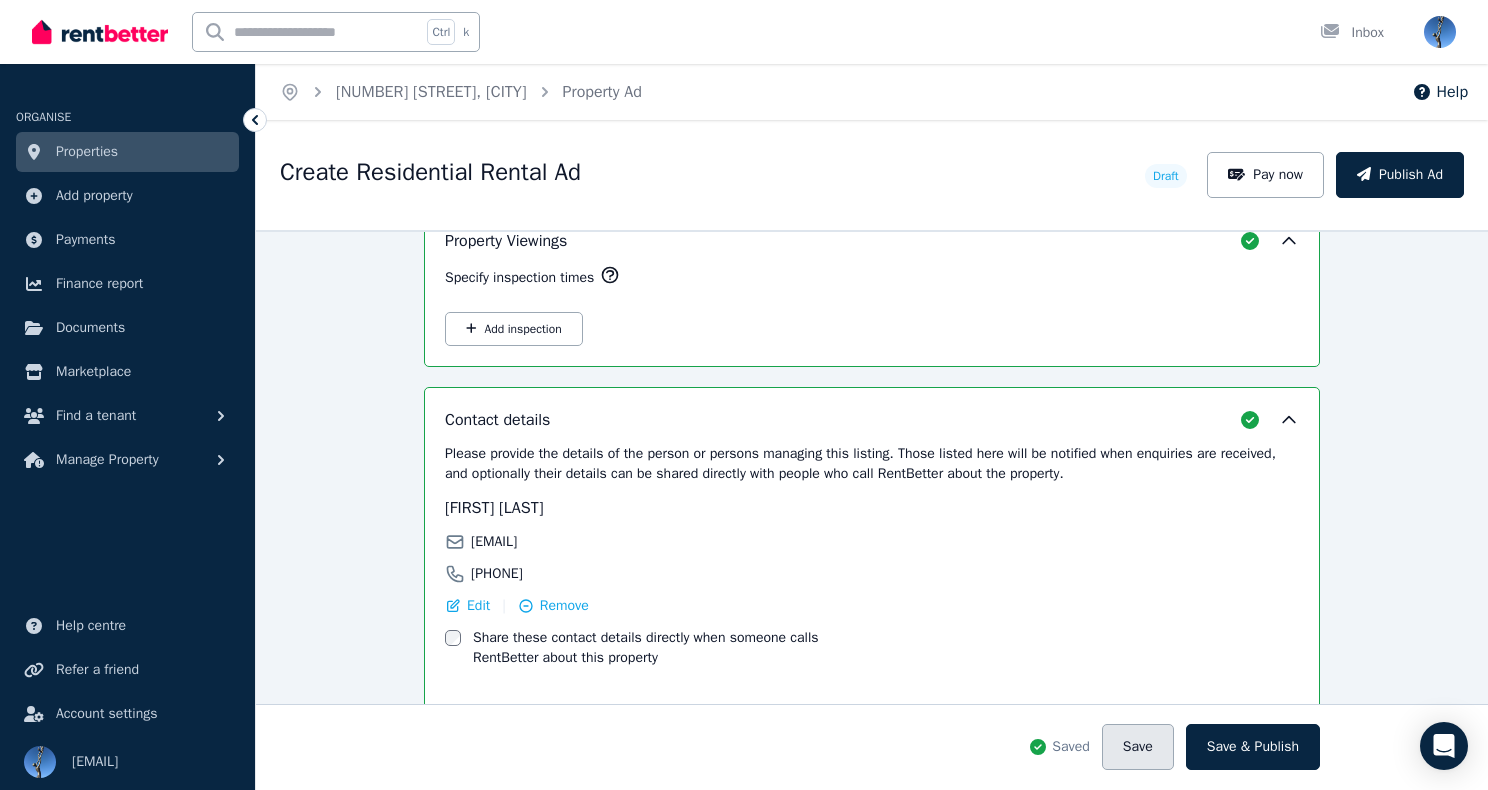 click on "Save" at bounding box center [1138, 747] 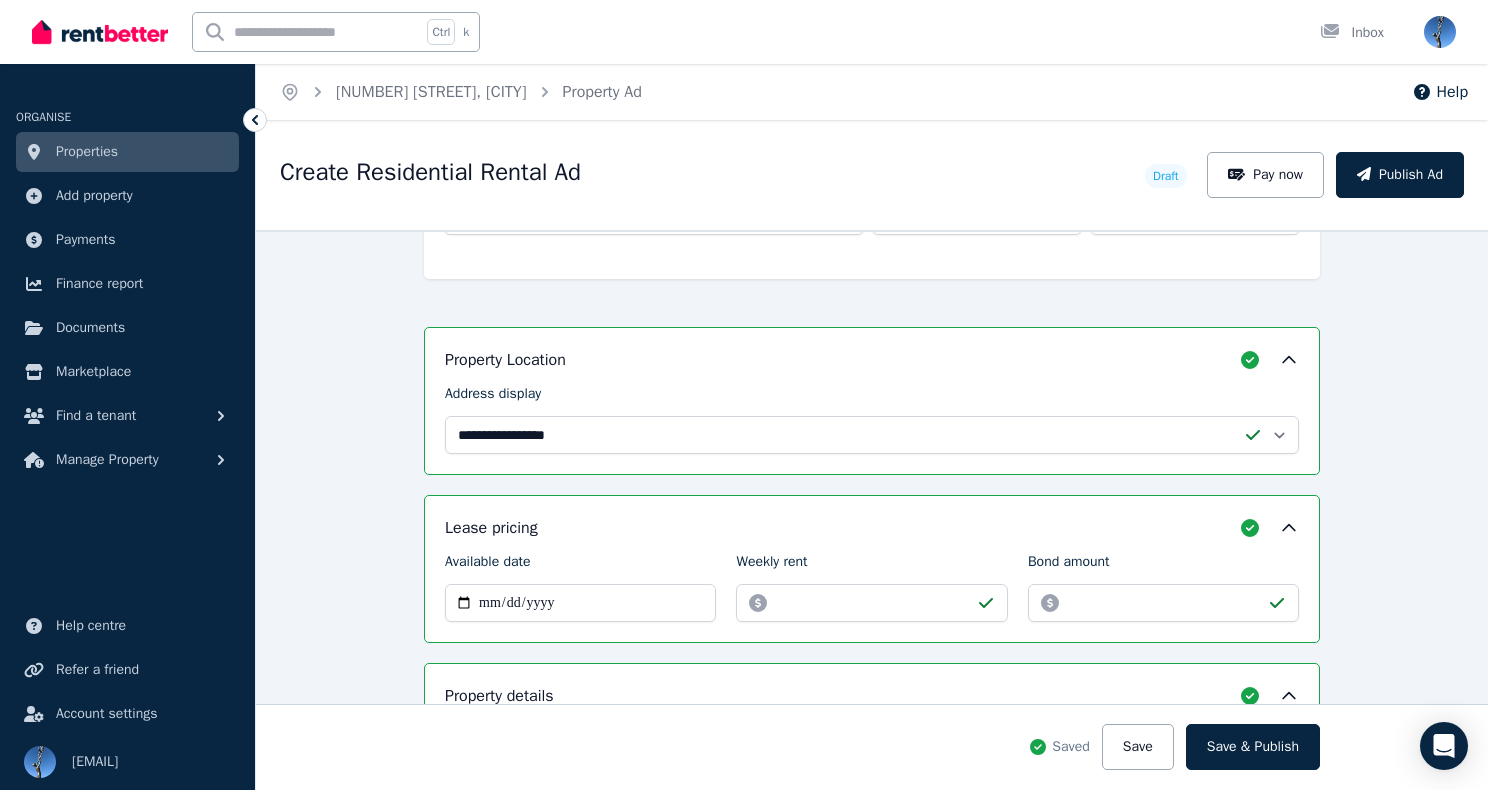 scroll, scrollTop: 529, scrollLeft: 0, axis: vertical 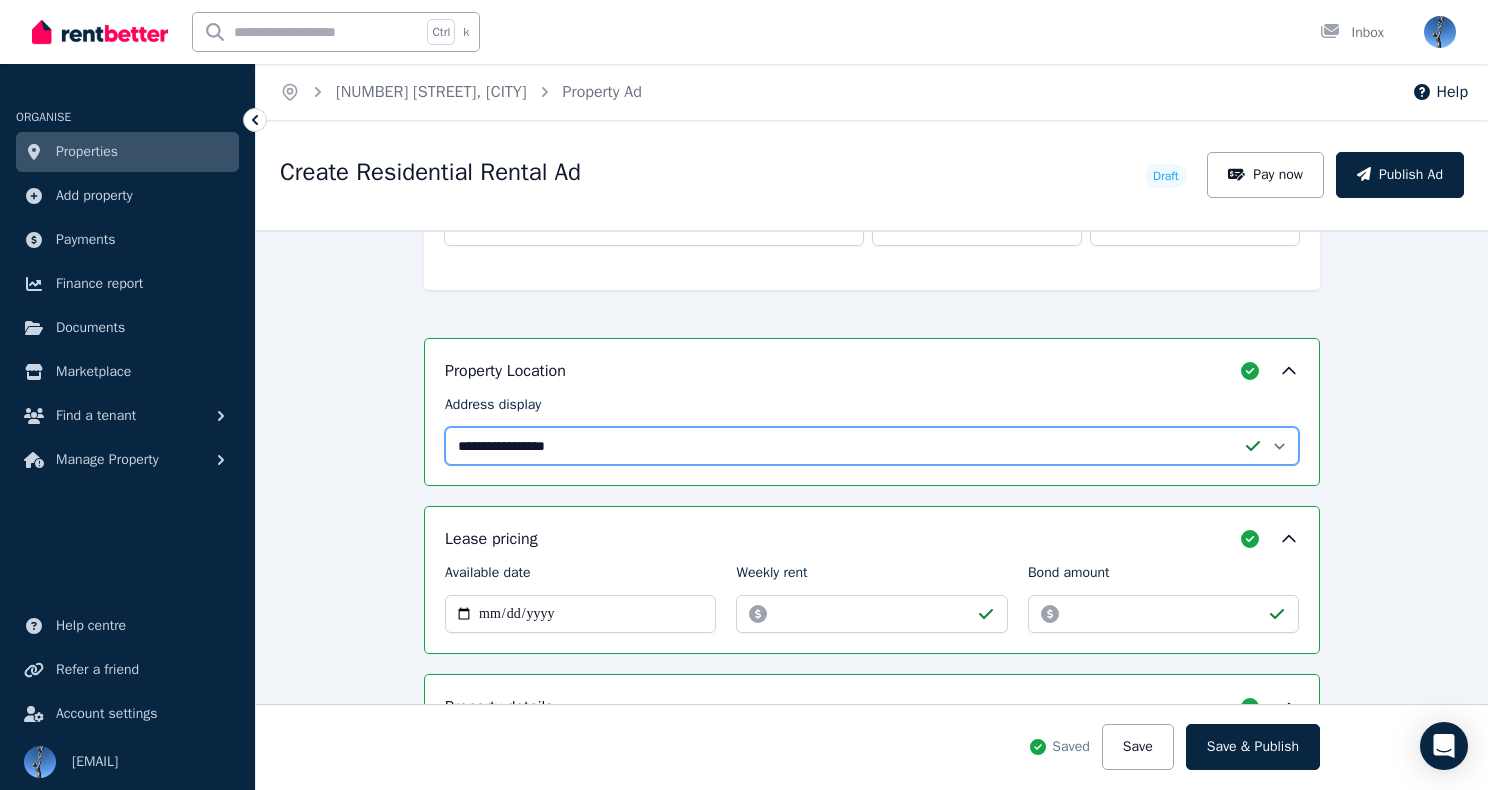click on "**********" at bounding box center (872, 446) 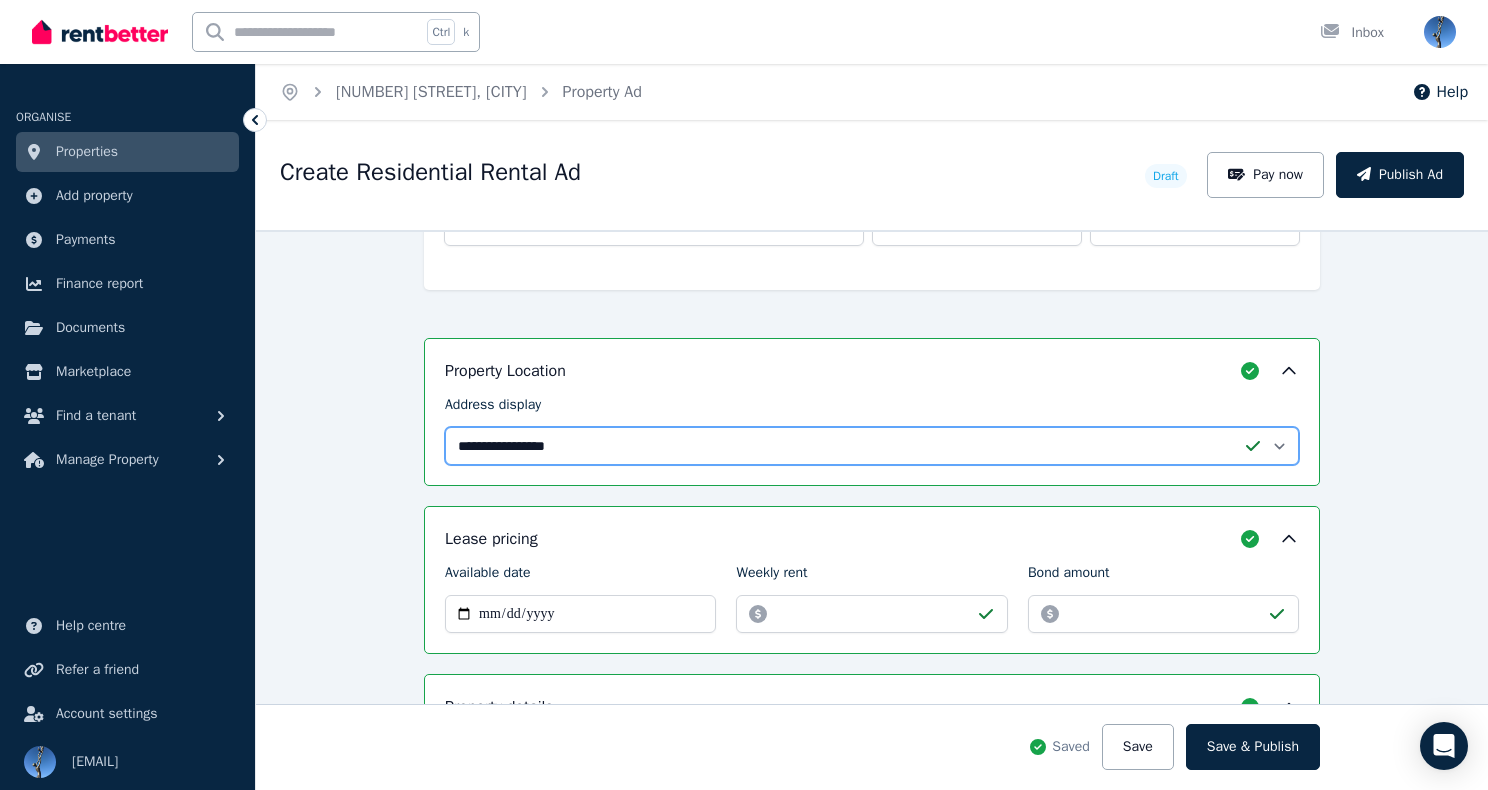 click on "**********" at bounding box center (872, 446) 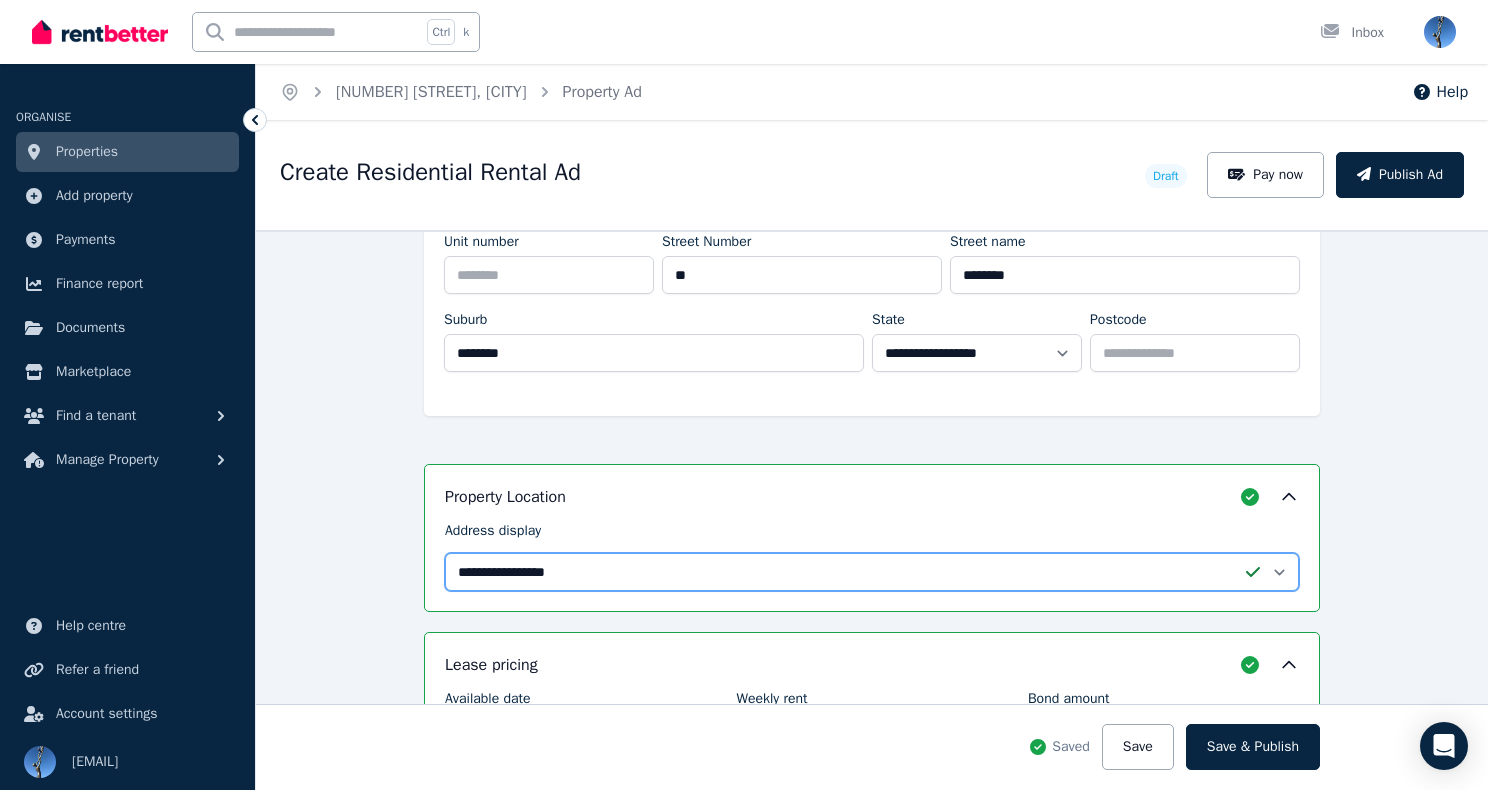 scroll, scrollTop: 397, scrollLeft: 0, axis: vertical 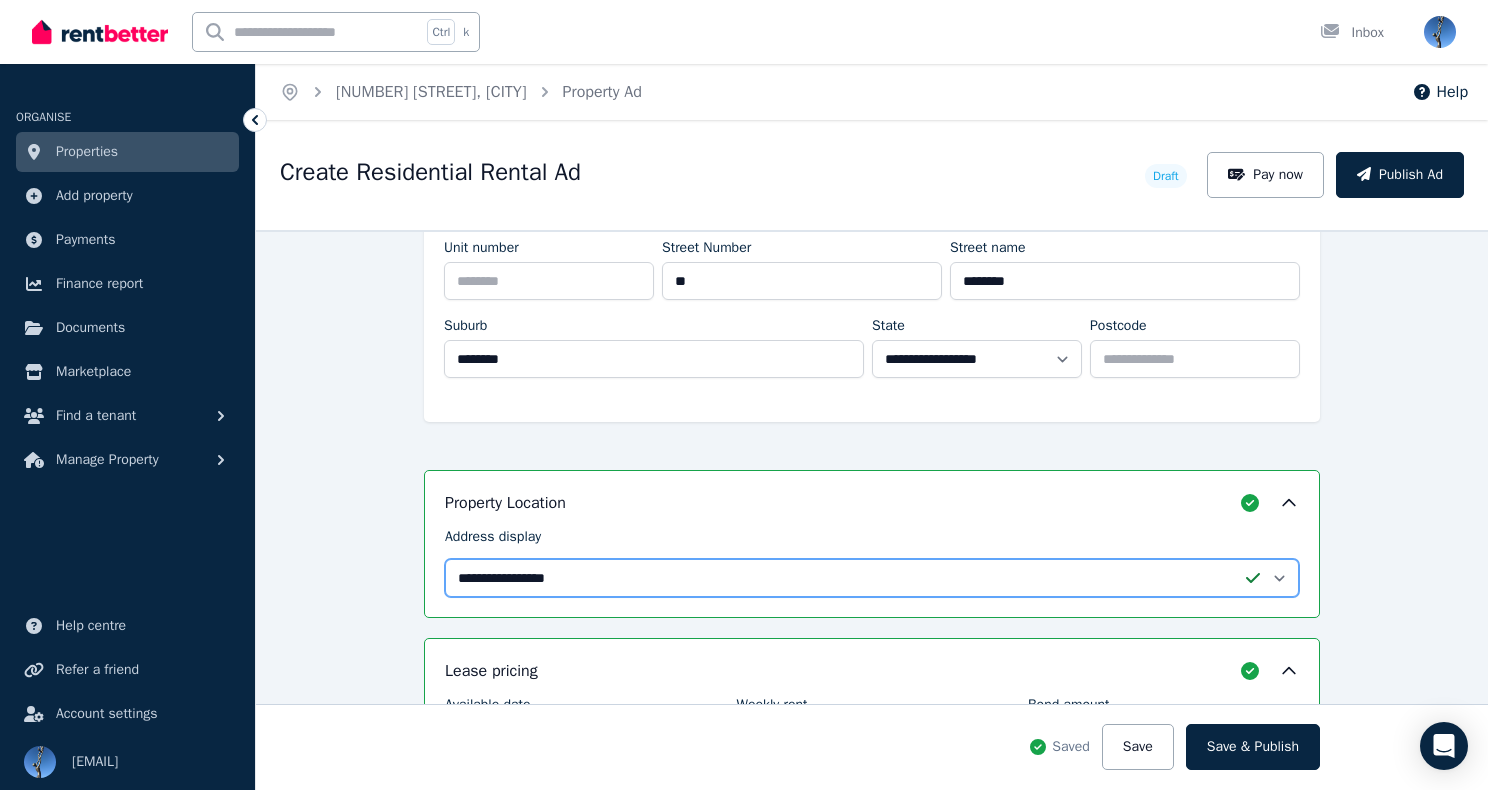 click on "**********" at bounding box center [872, 578] 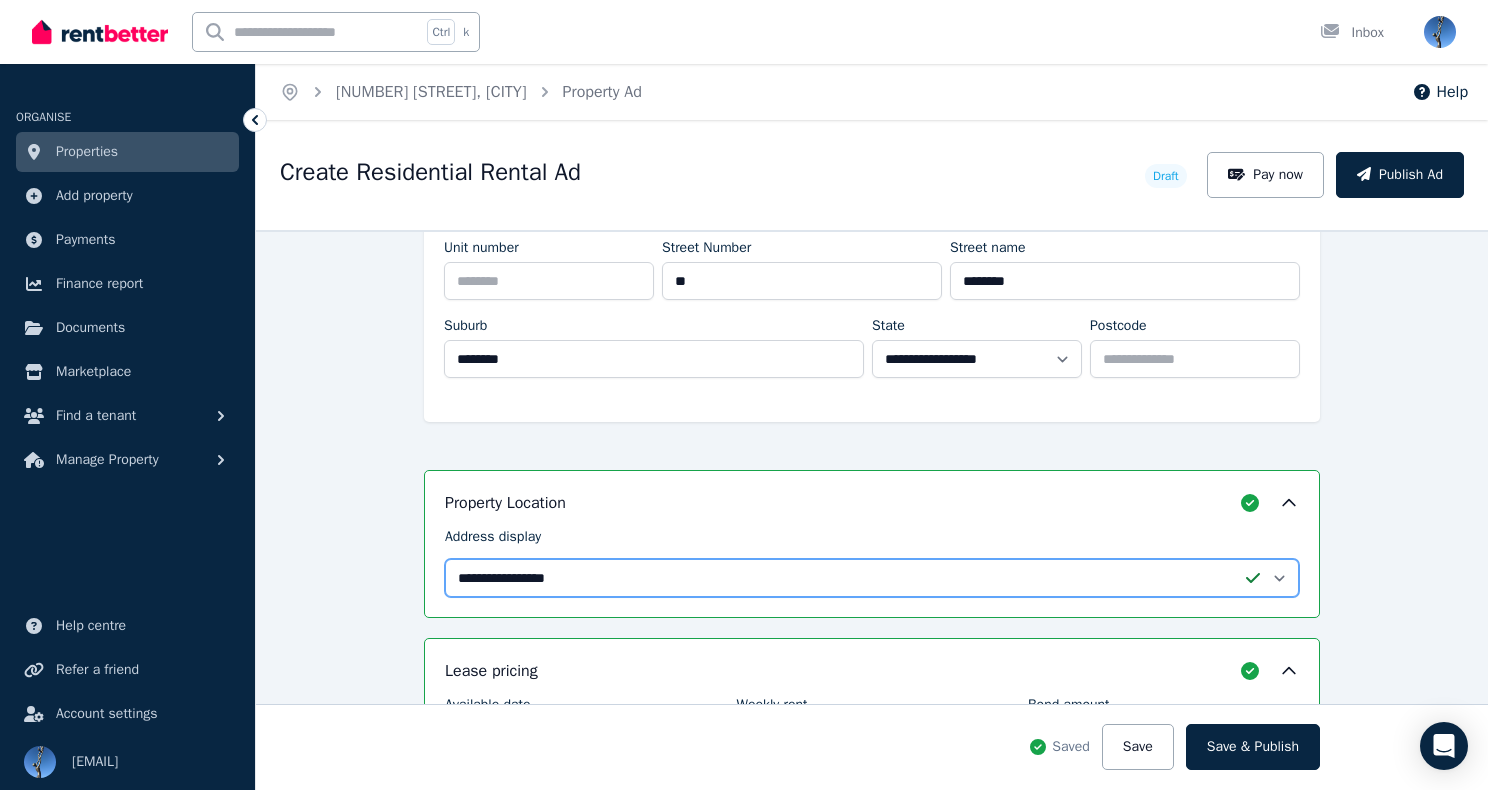 select on "**********" 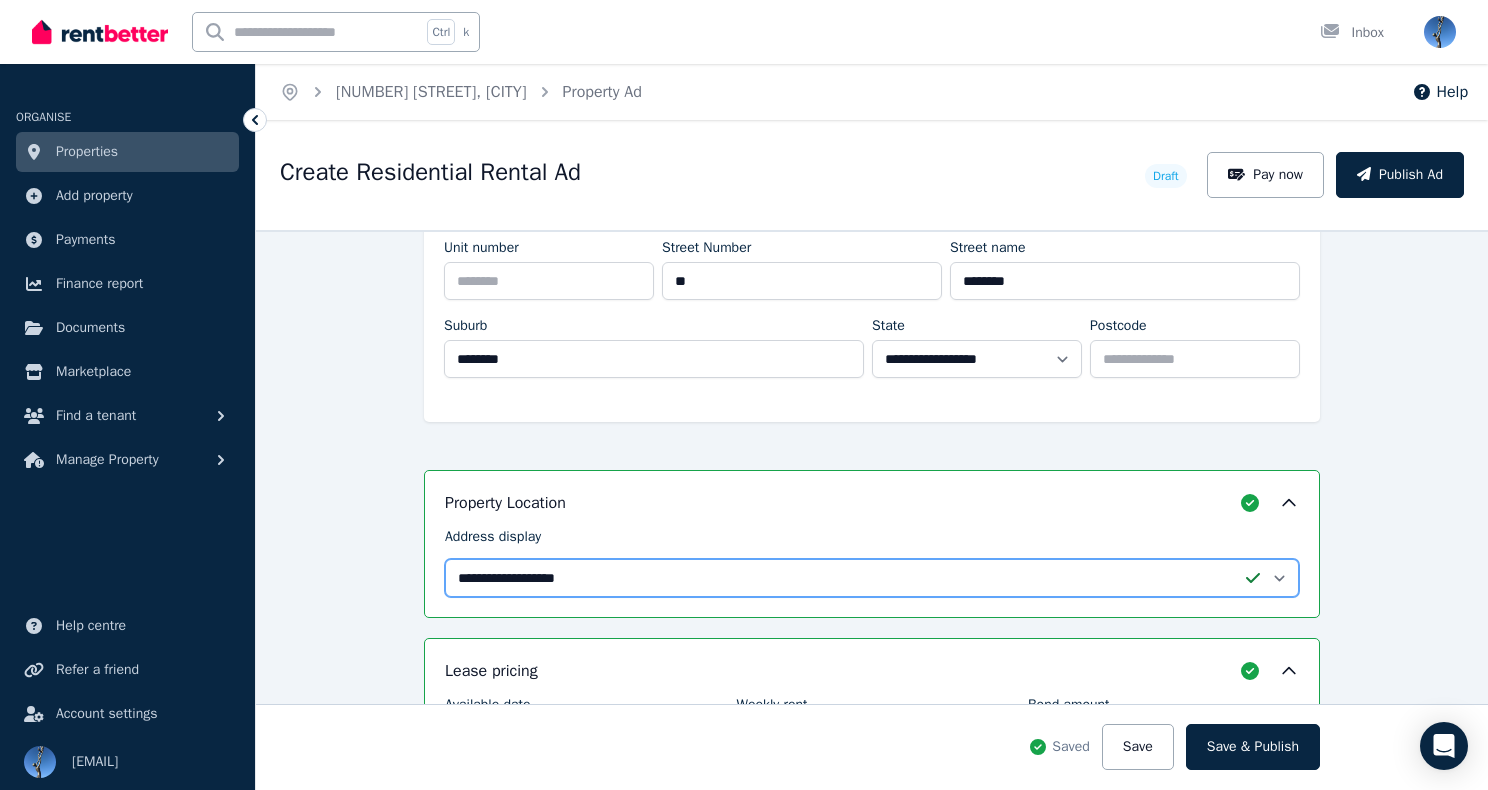 click on "**********" at bounding box center [872, 578] 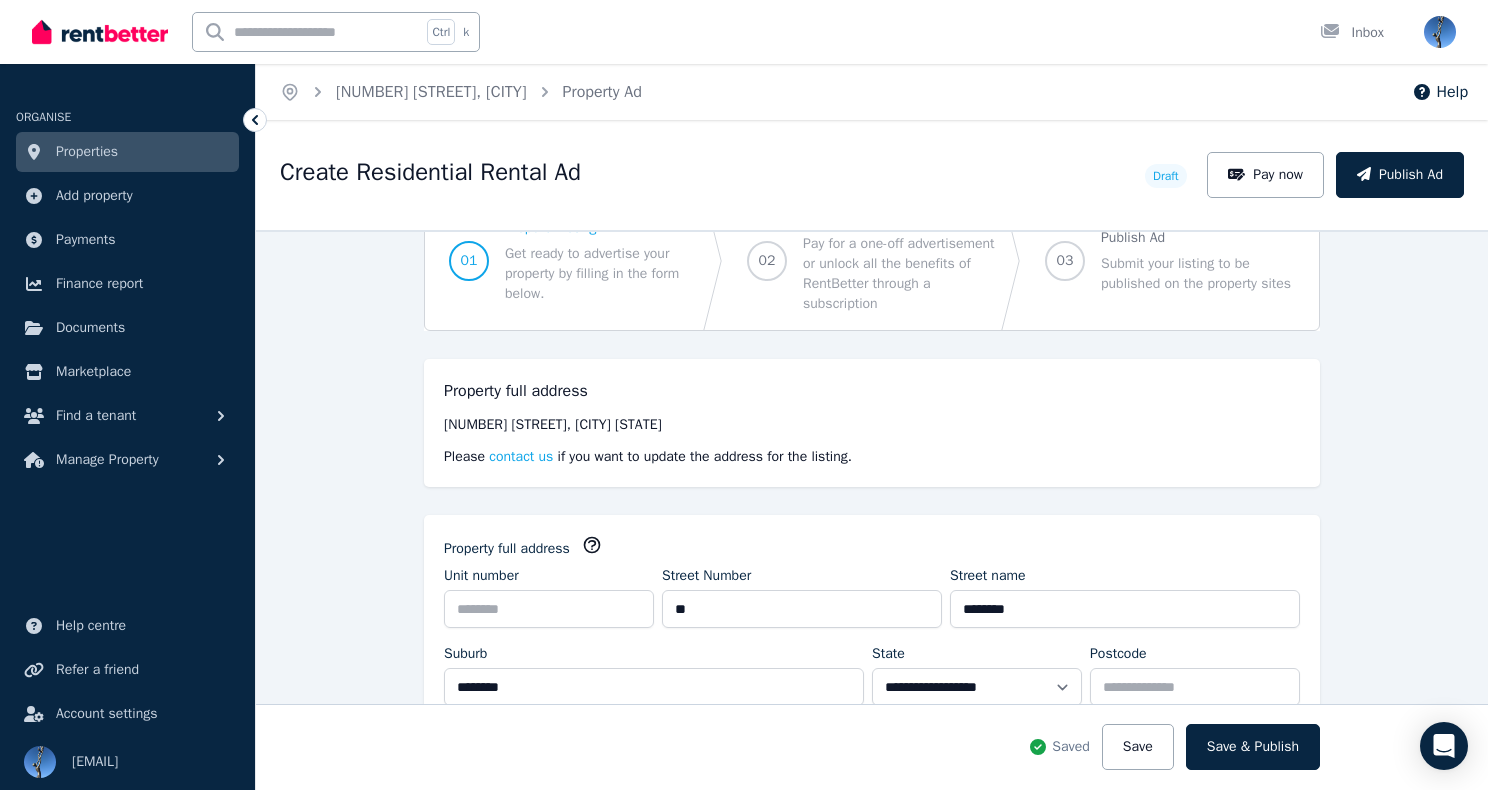 scroll, scrollTop: 59, scrollLeft: 0, axis: vertical 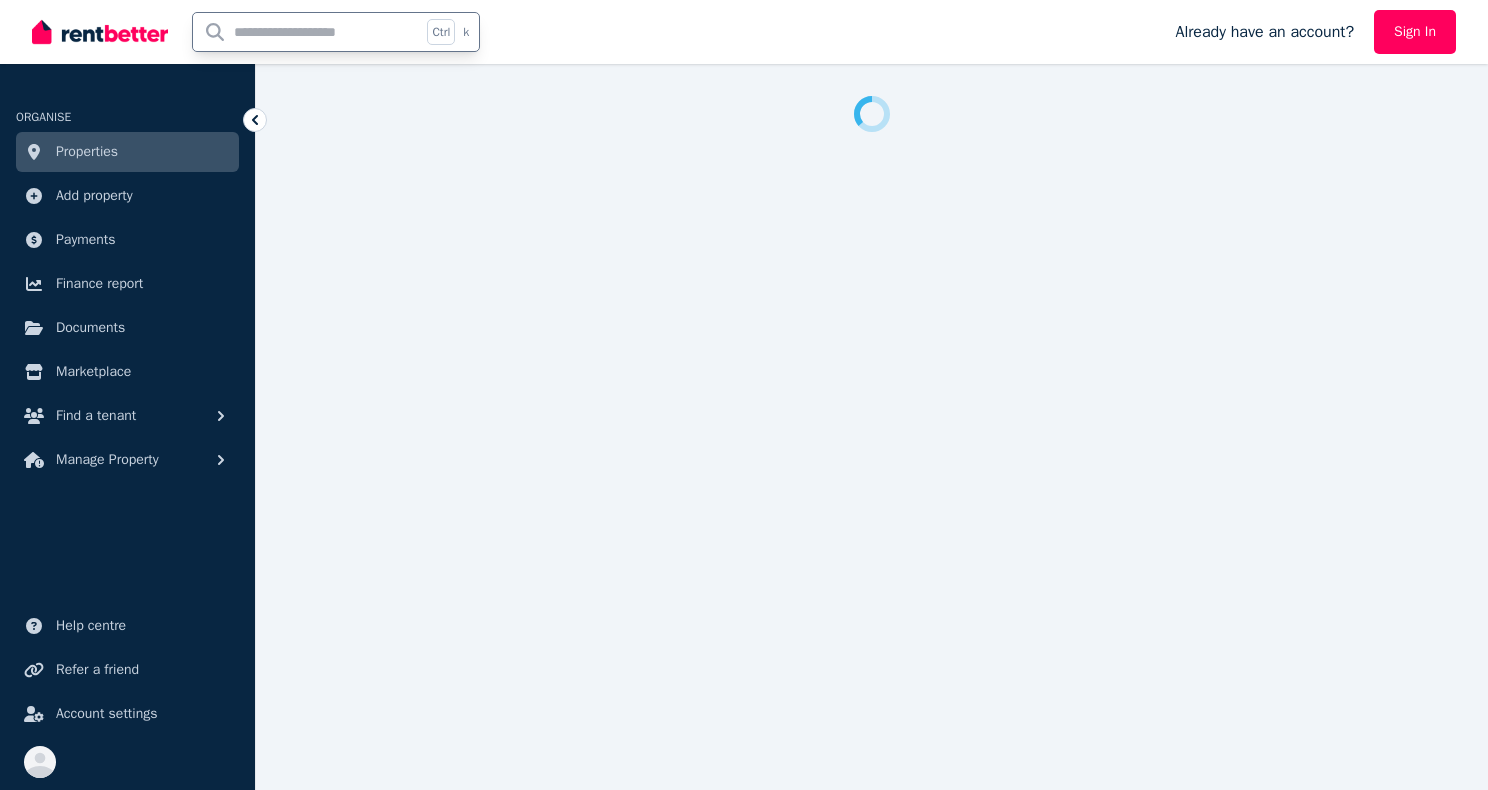 click at bounding box center [307, 32] 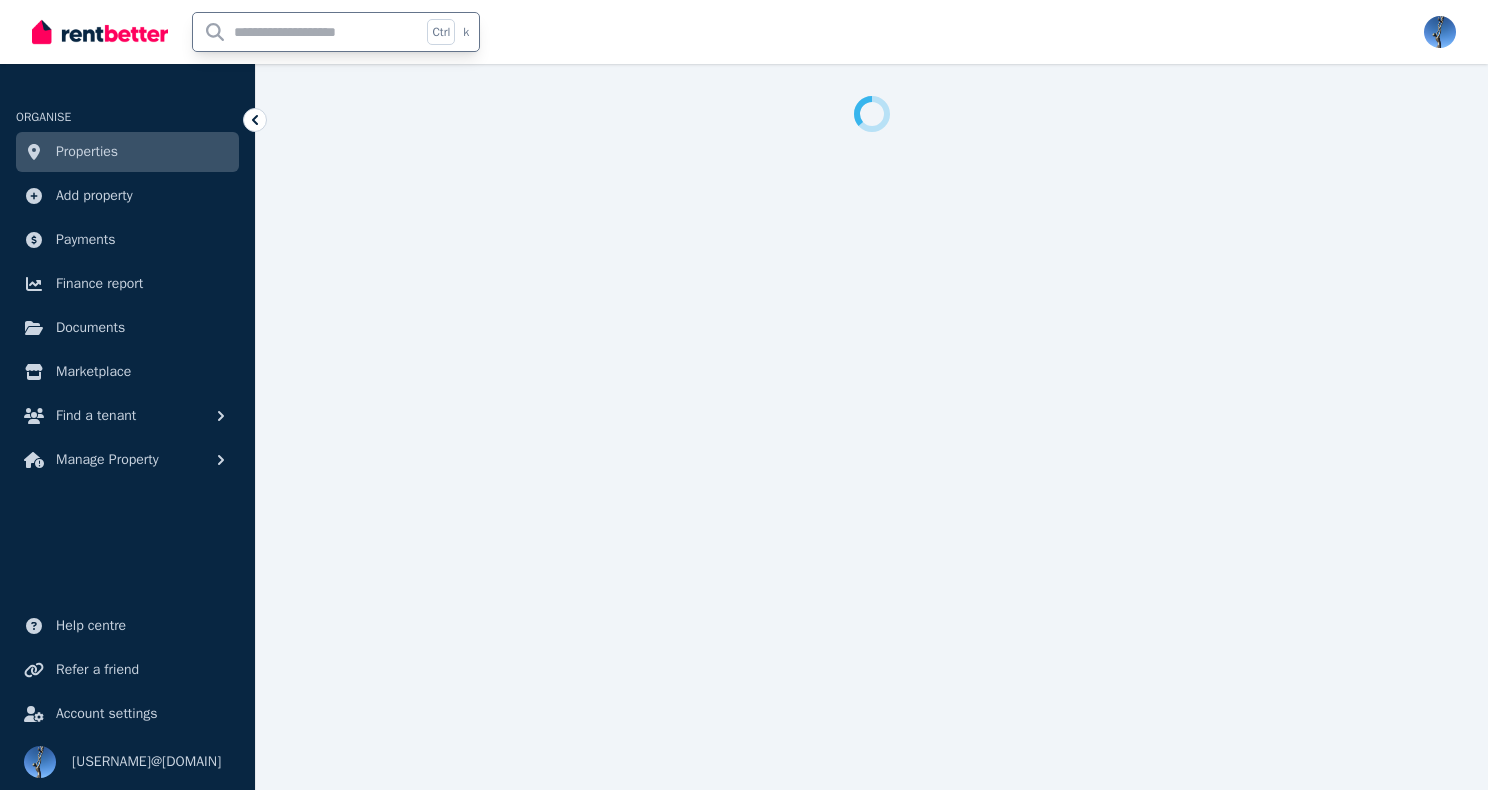 select on "**" 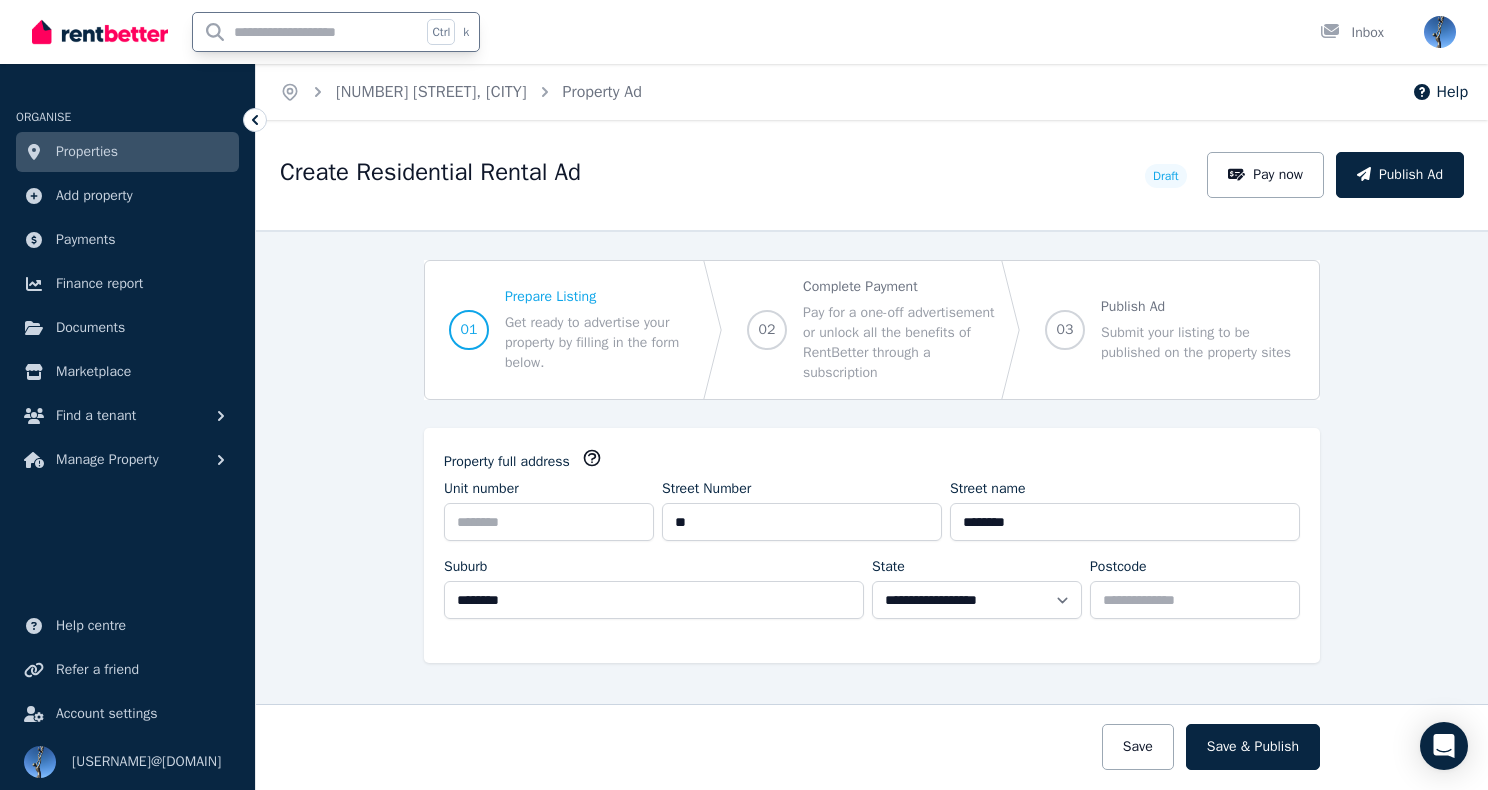 click at bounding box center [307, 32] 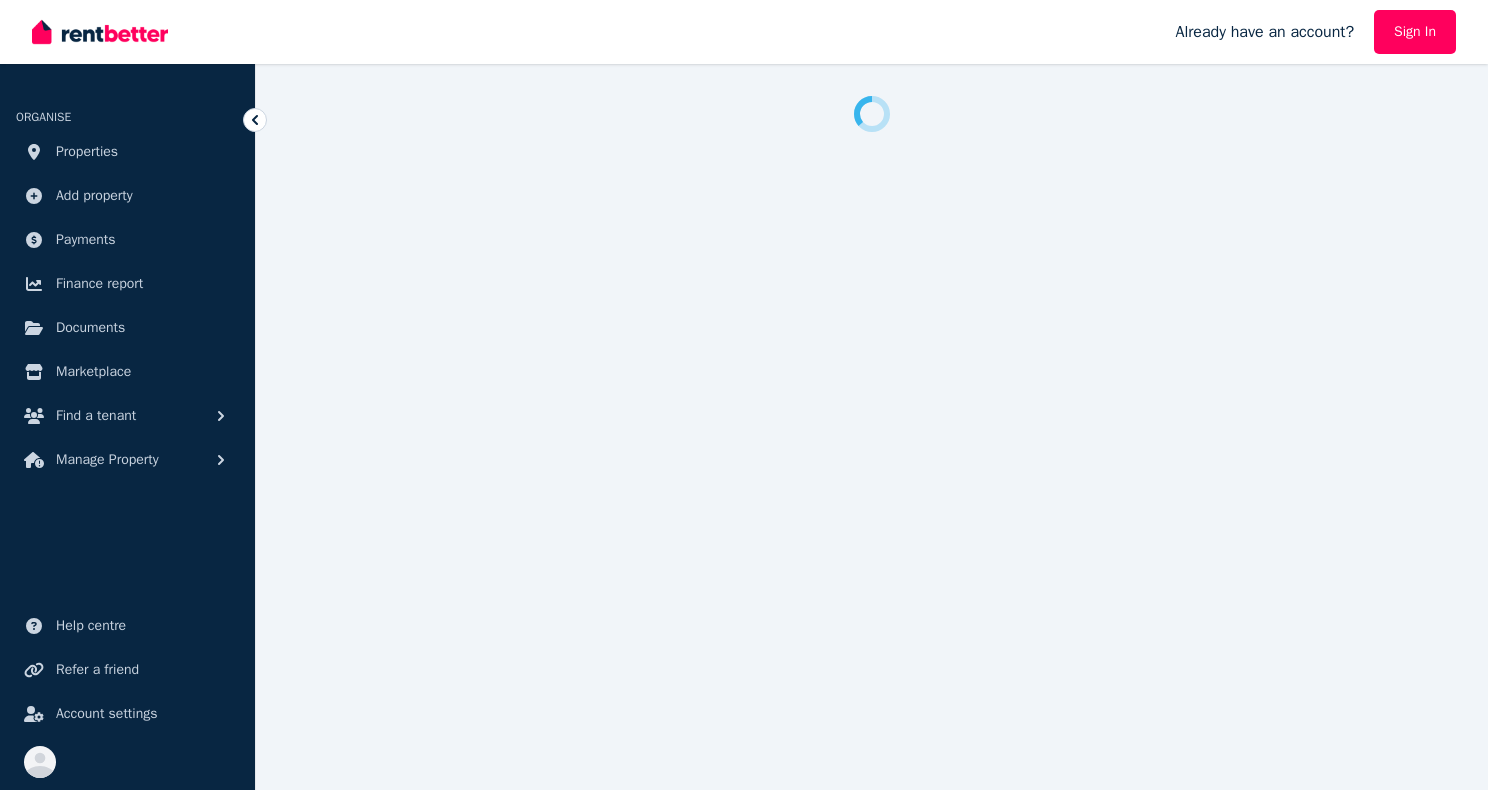 scroll, scrollTop: 0, scrollLeft: 0, axis: both 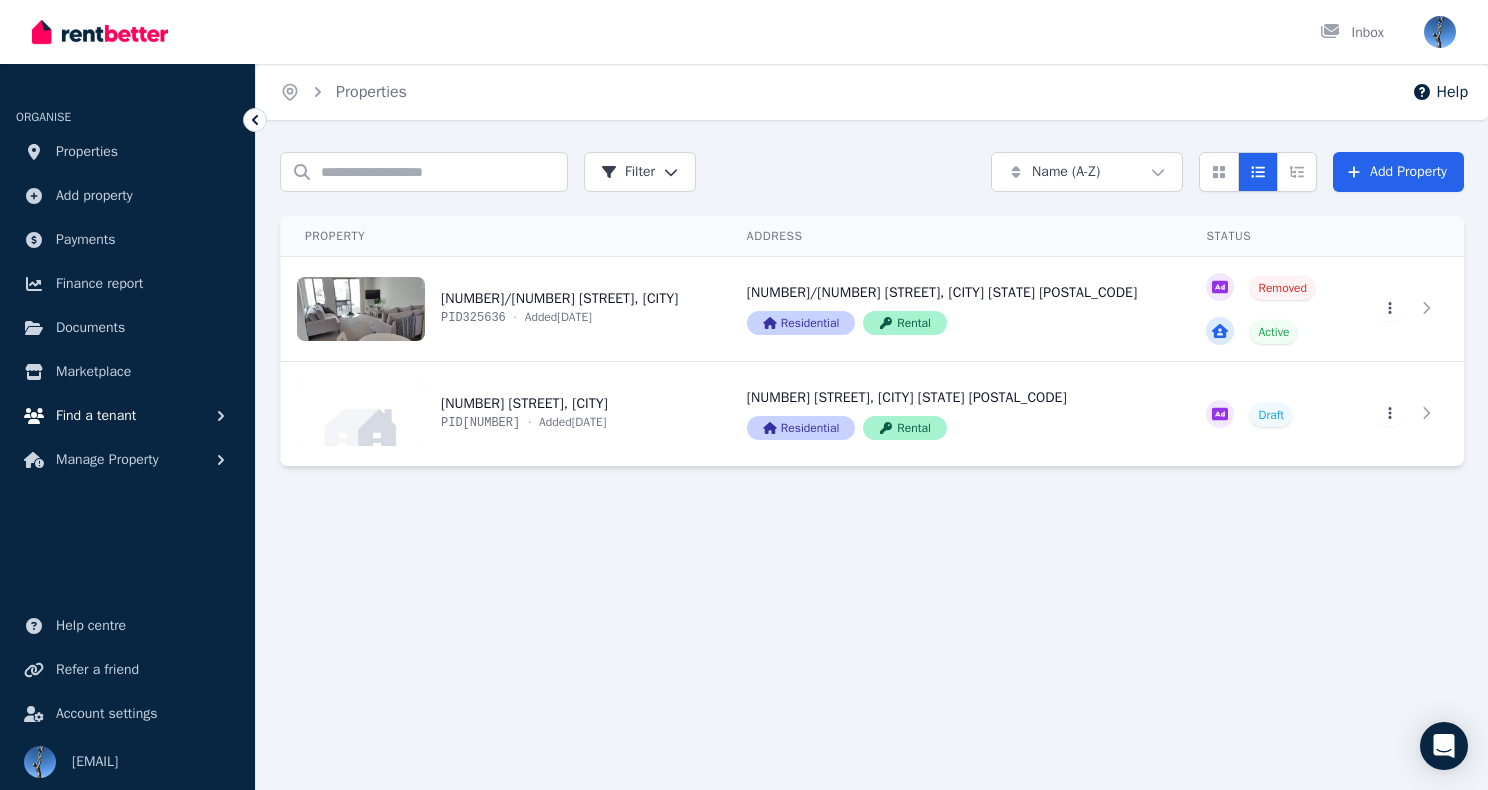click on "Find a tenant" at bounding box center (127, 416) 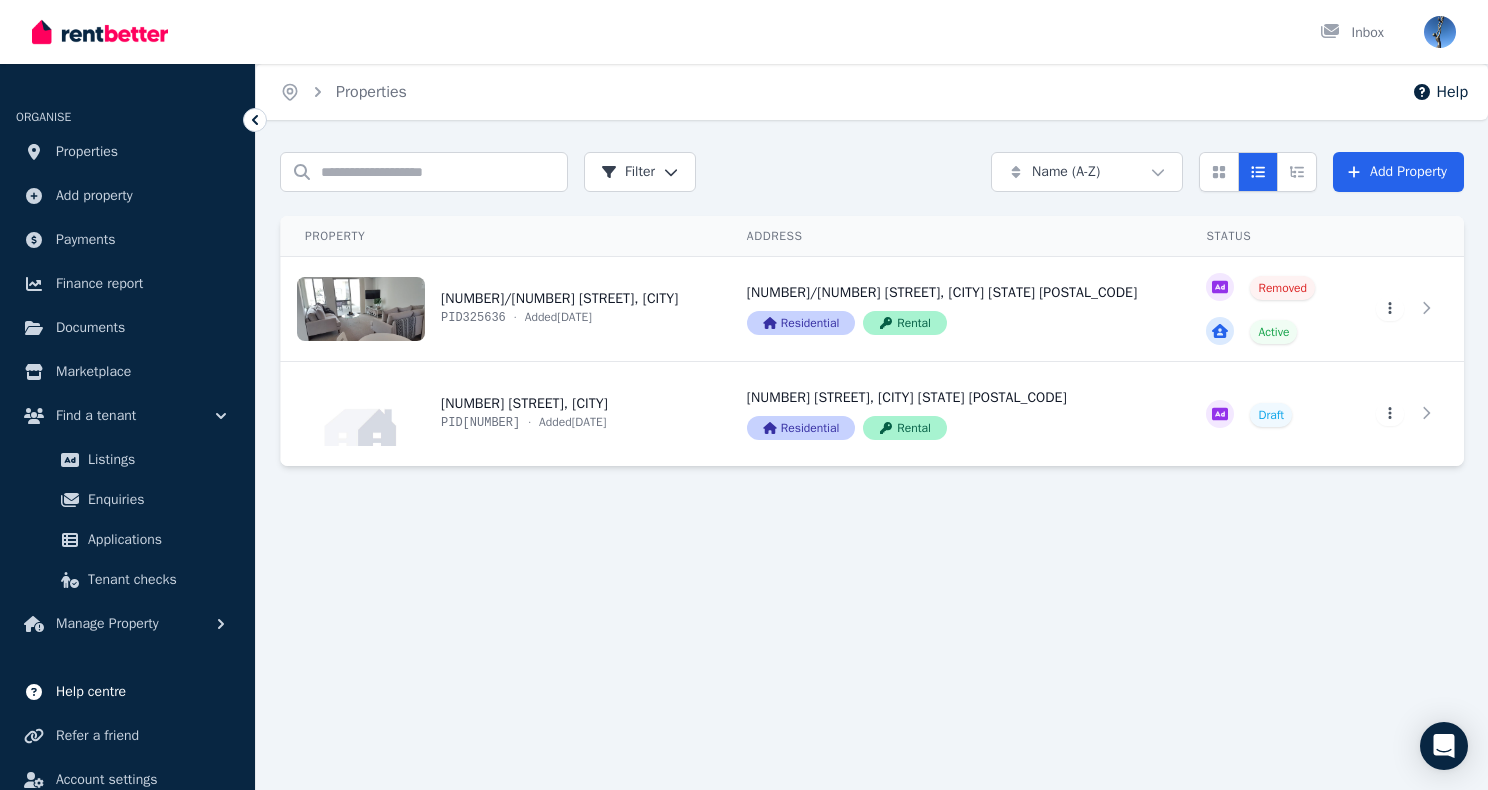 click on "Help centre" at bounding box center (91, 692) 